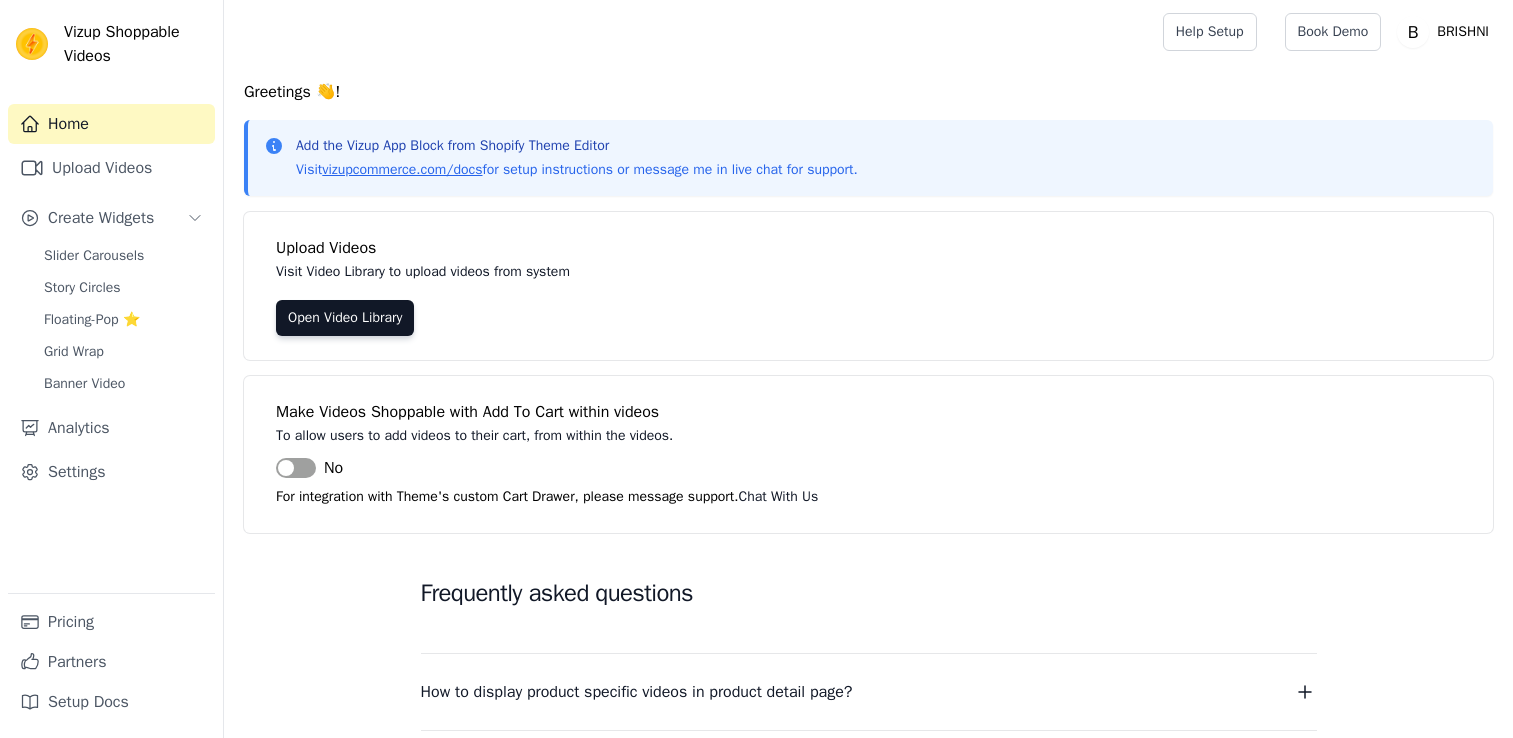 scroll, scrollTop: 0, scrollLeft: 0, axis: both 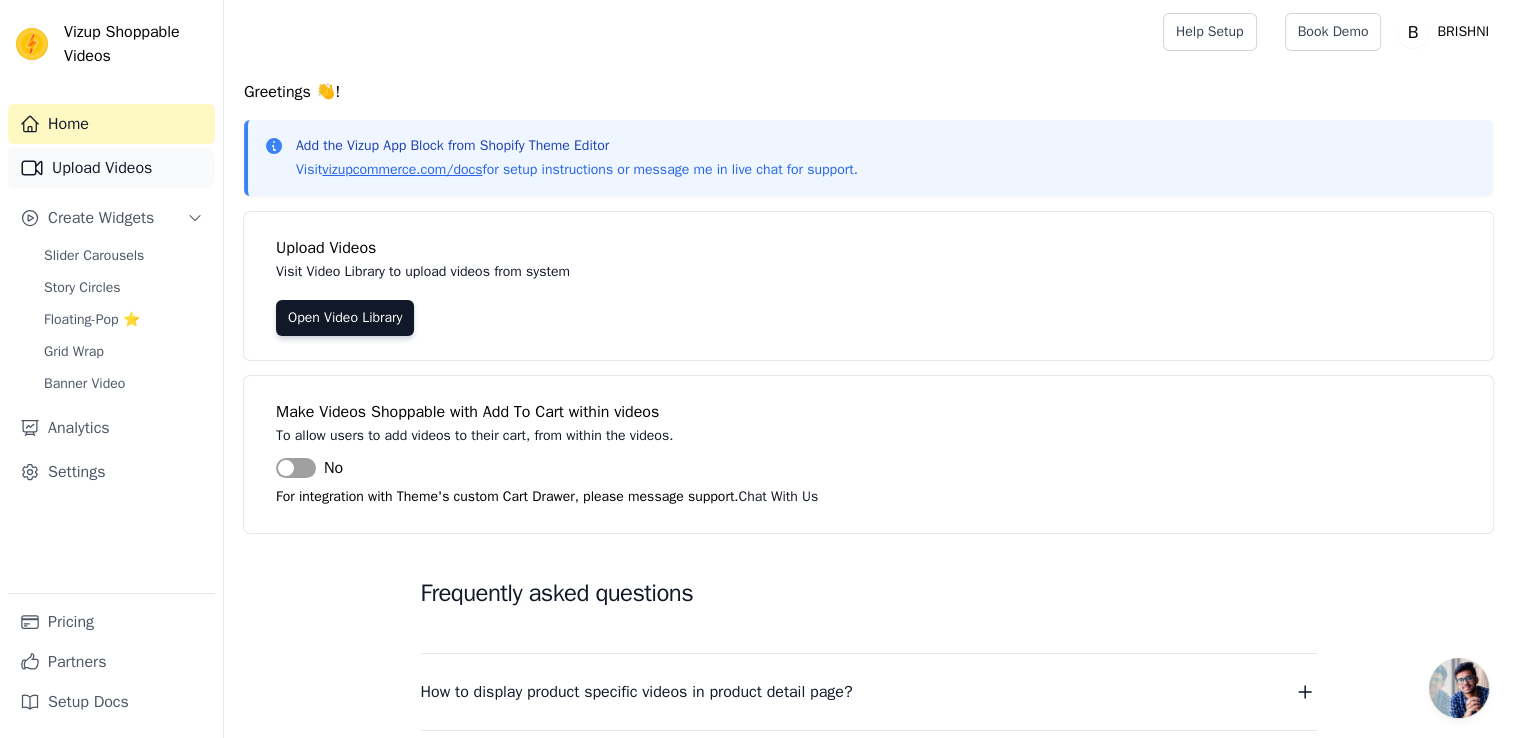 click on "Upload Videos" at bounding box center (111, 168) 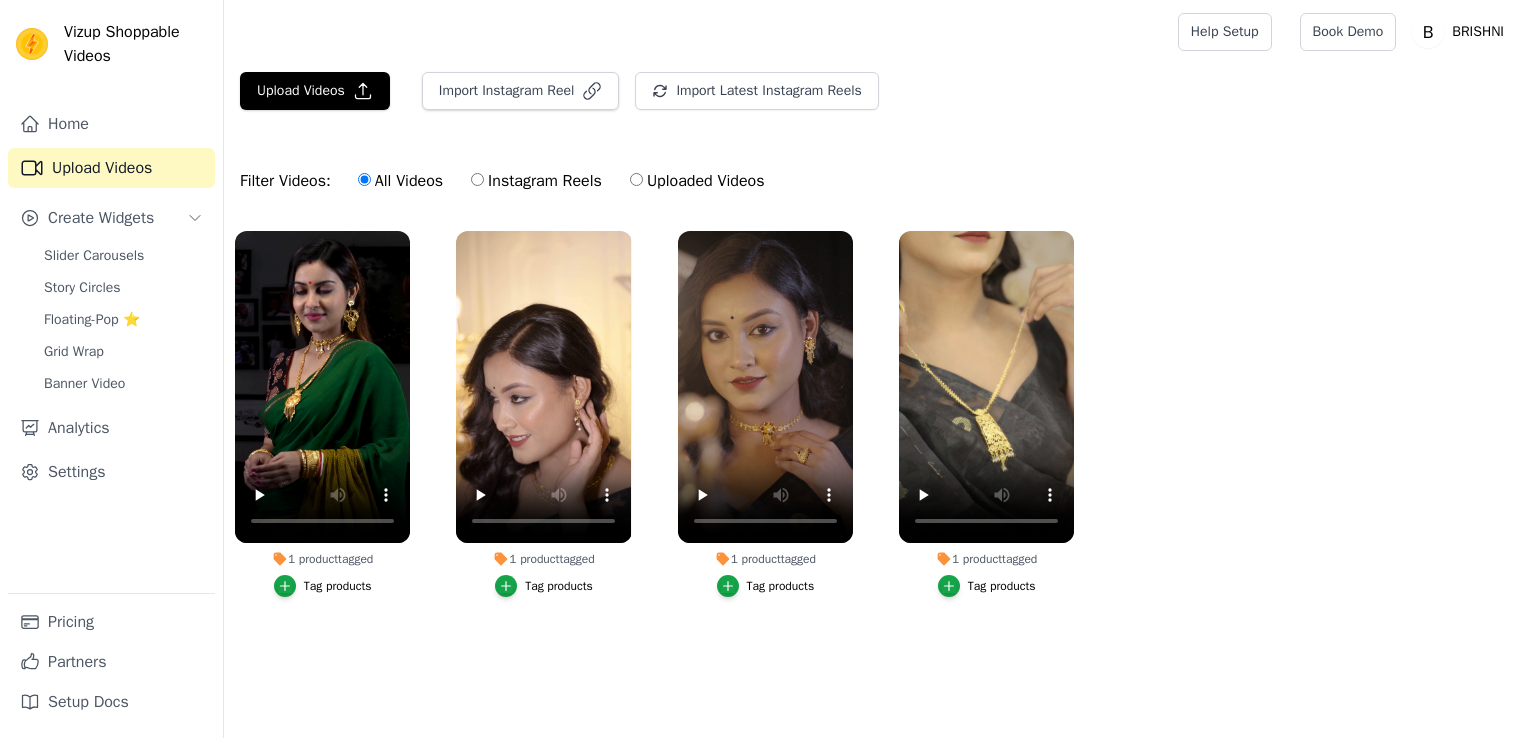 scroll, scrollTop: 0, scrollLeft: 0, axis: both 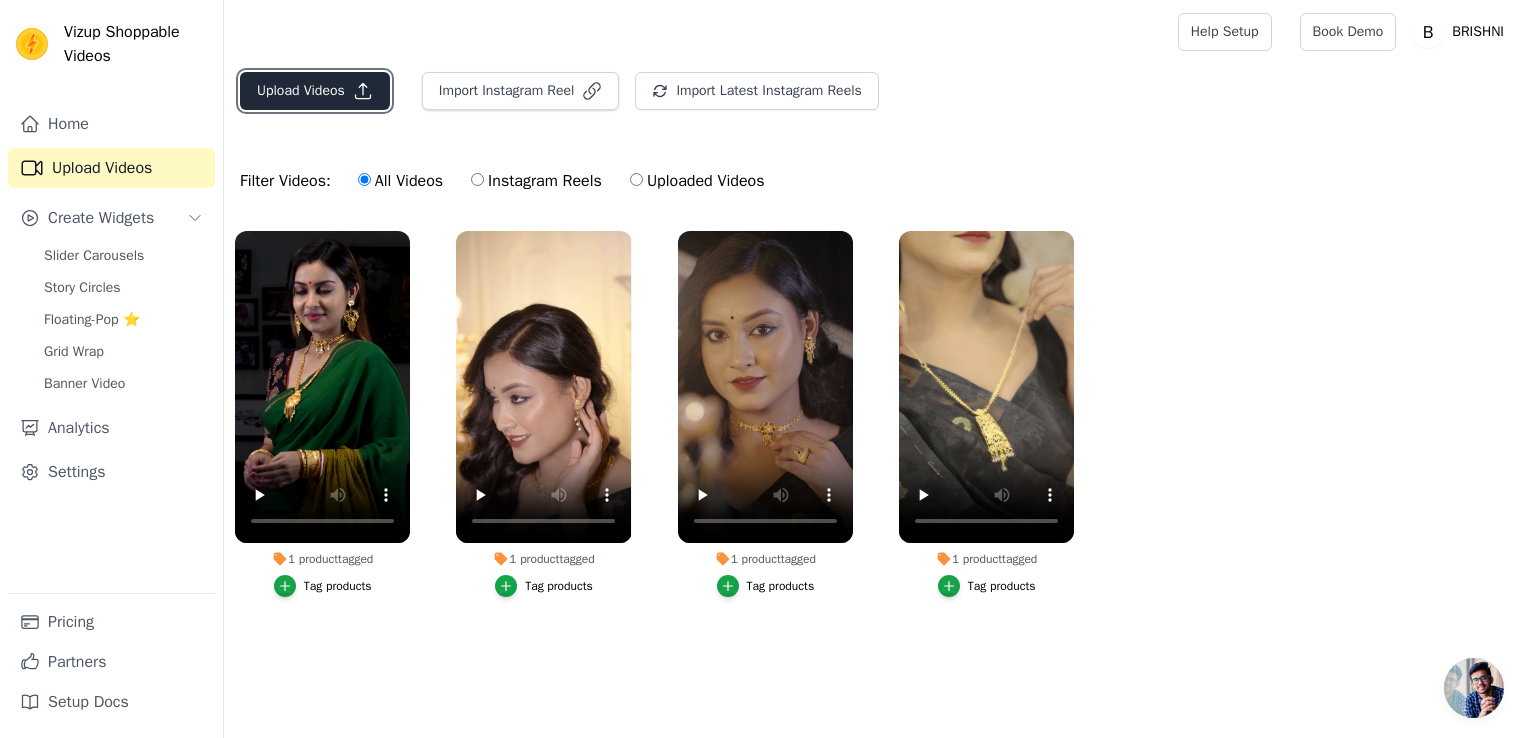 click 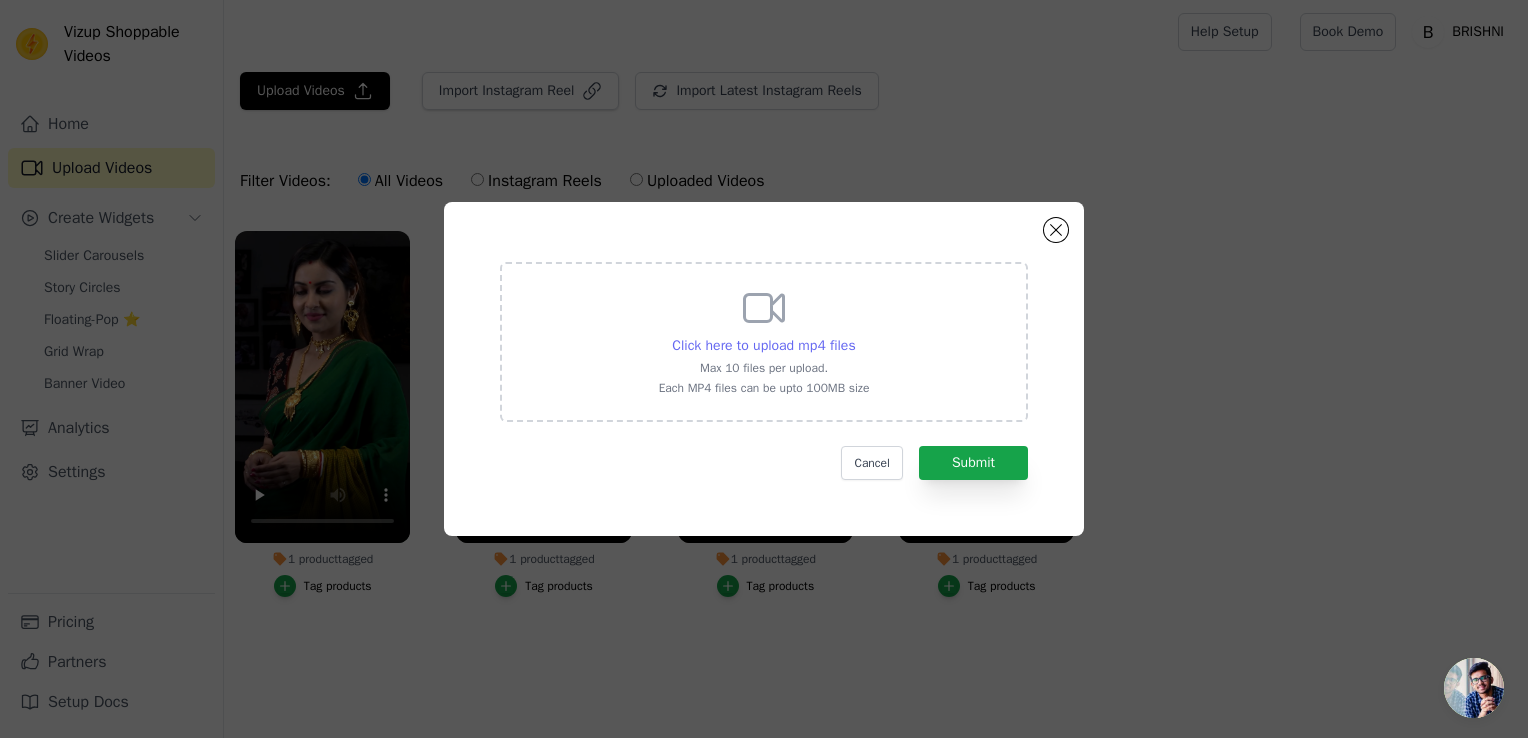click on "Click here to upload mp4 files" at bounding box center (763, 345) 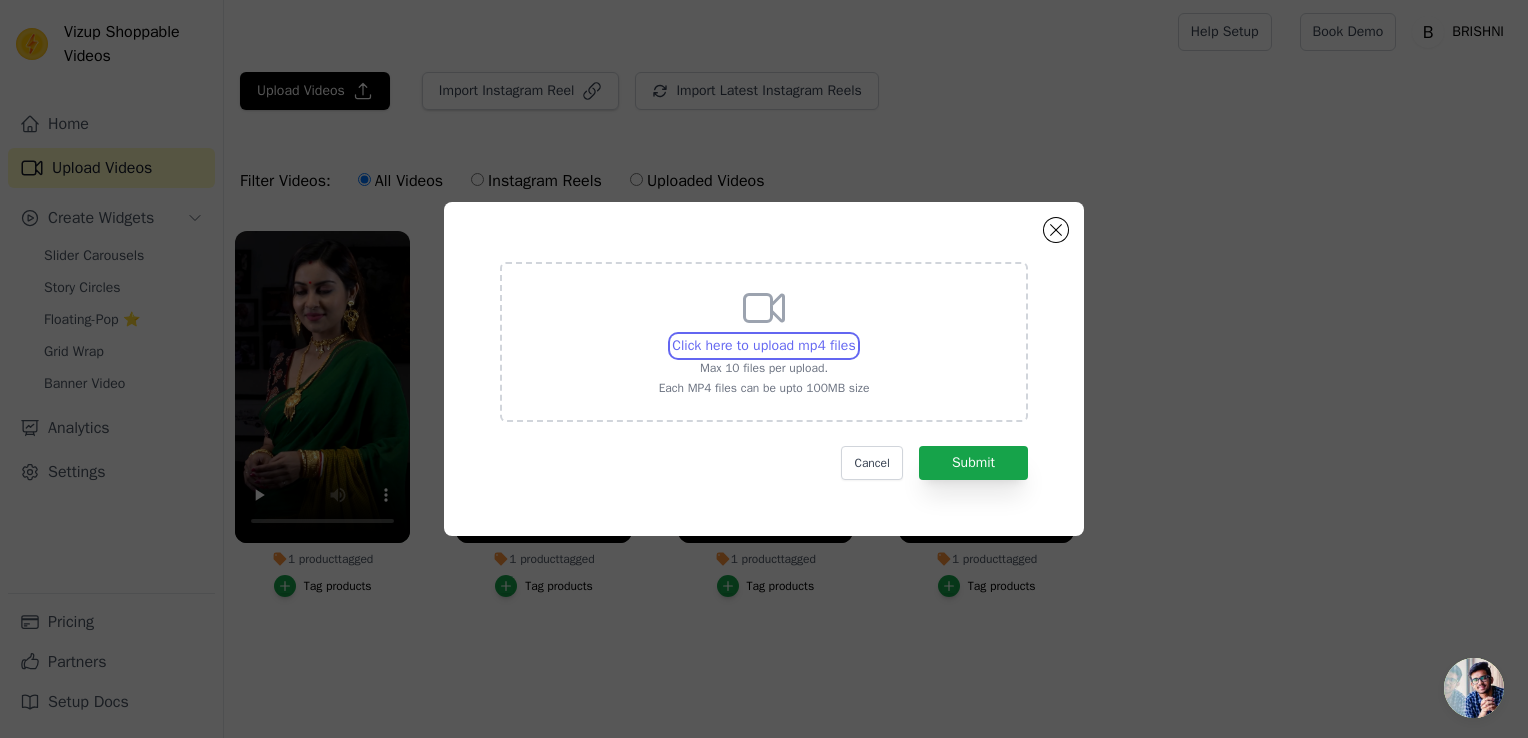 click on "Click here to upload mp4 files     Max 10 files per upload.   Each MP4 files can be upto 100MB size" at bounding box center [855, 335] 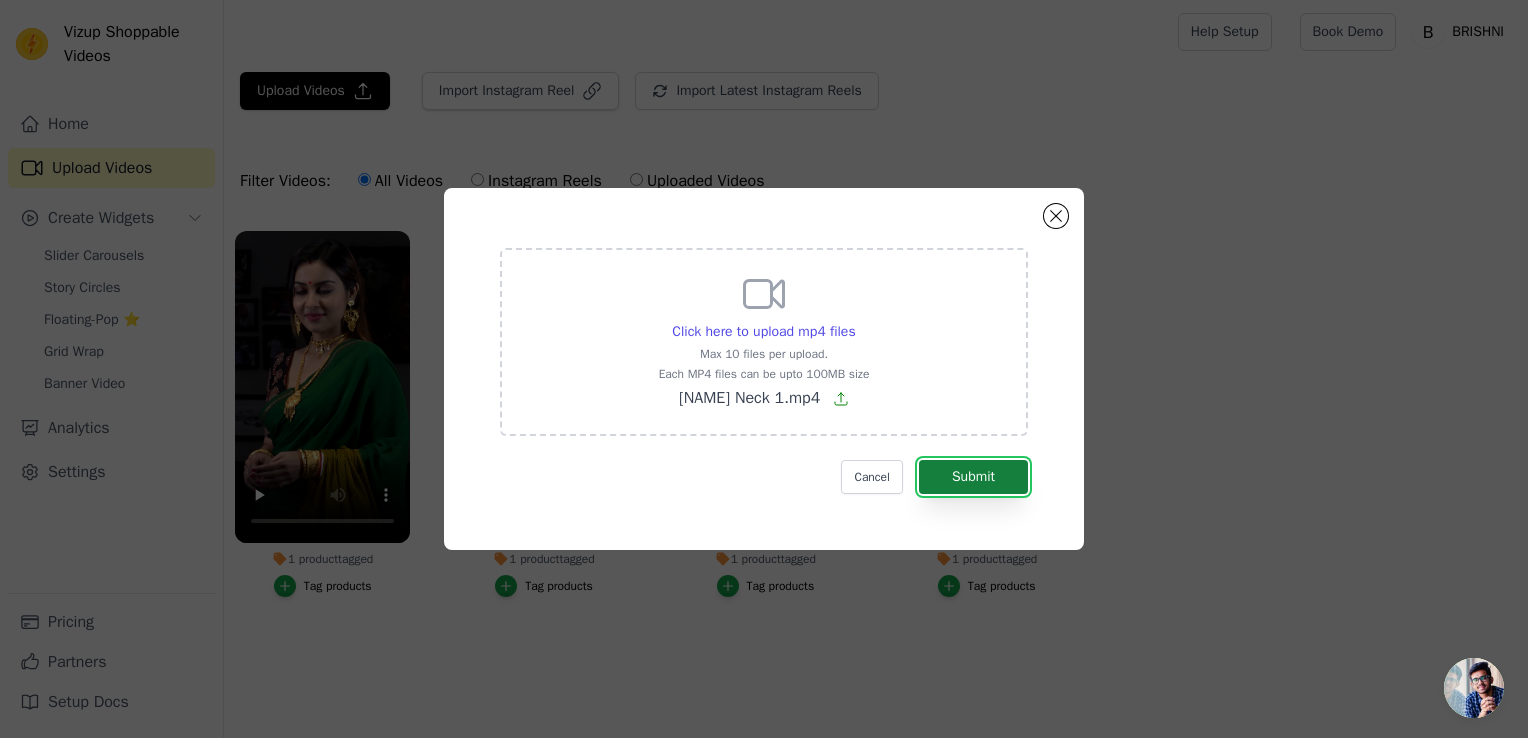 click on "Submit" at bounding box center (973, 477) 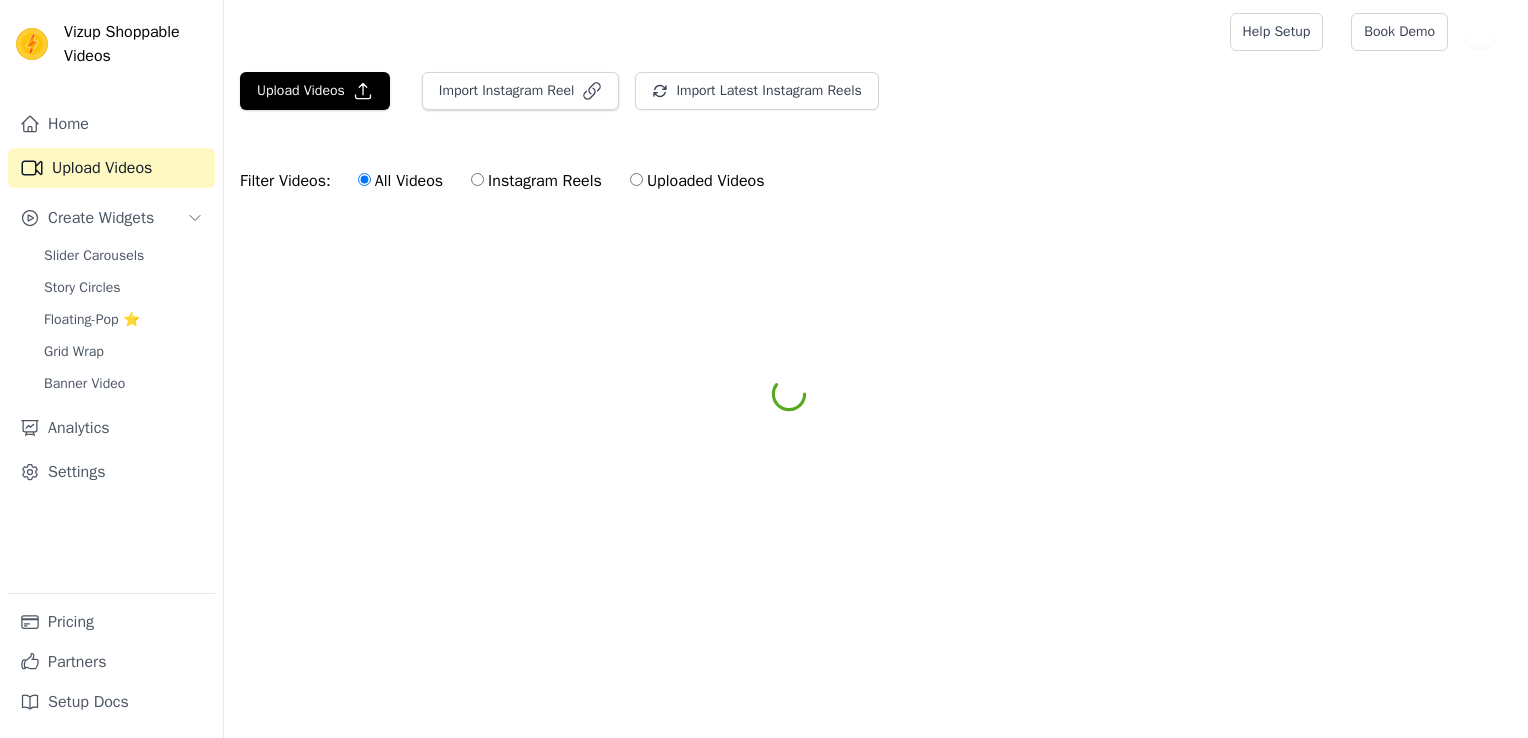 scroll, scrollTop: 0, scrollLeft: 0, axis: both 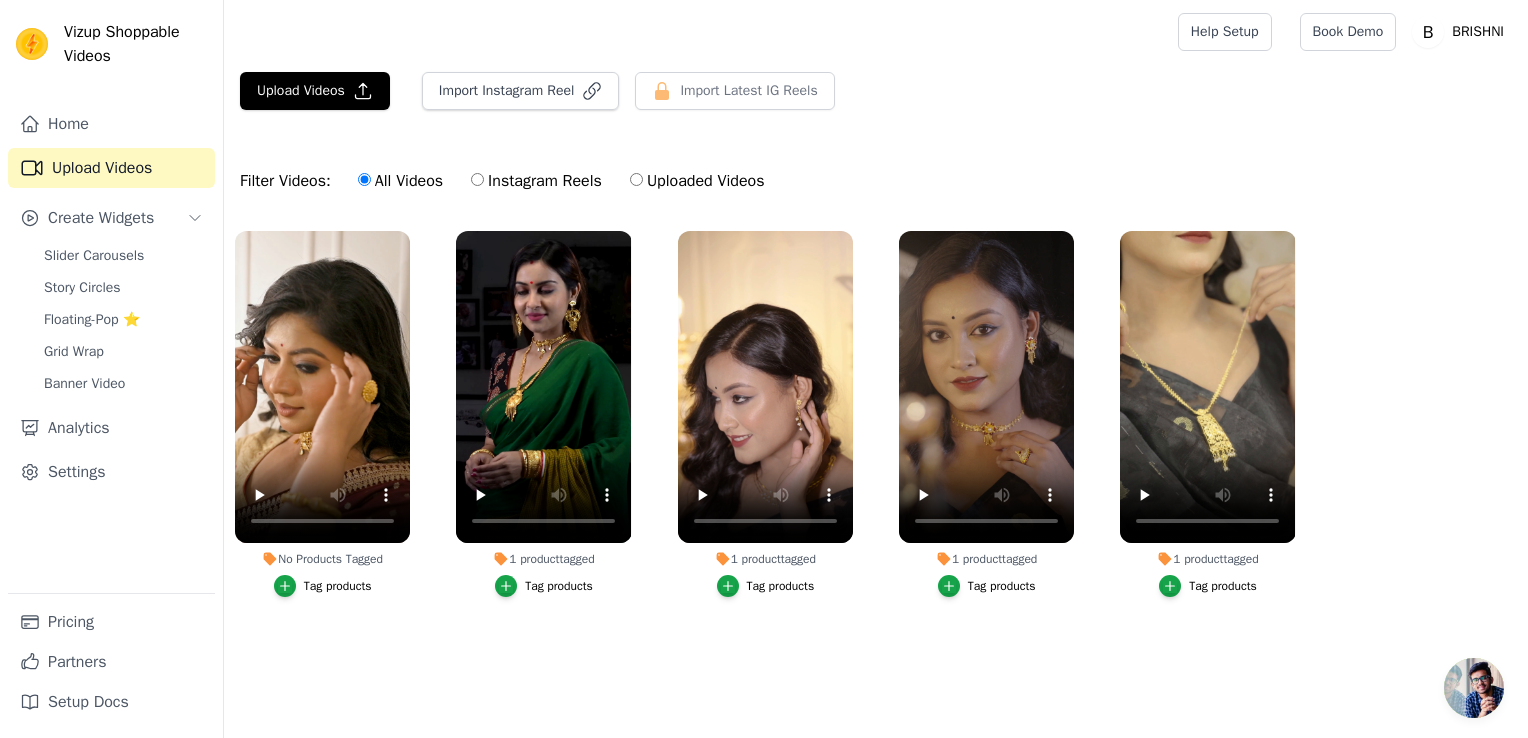 click on "Tag products" at bounding box center [338, 586] 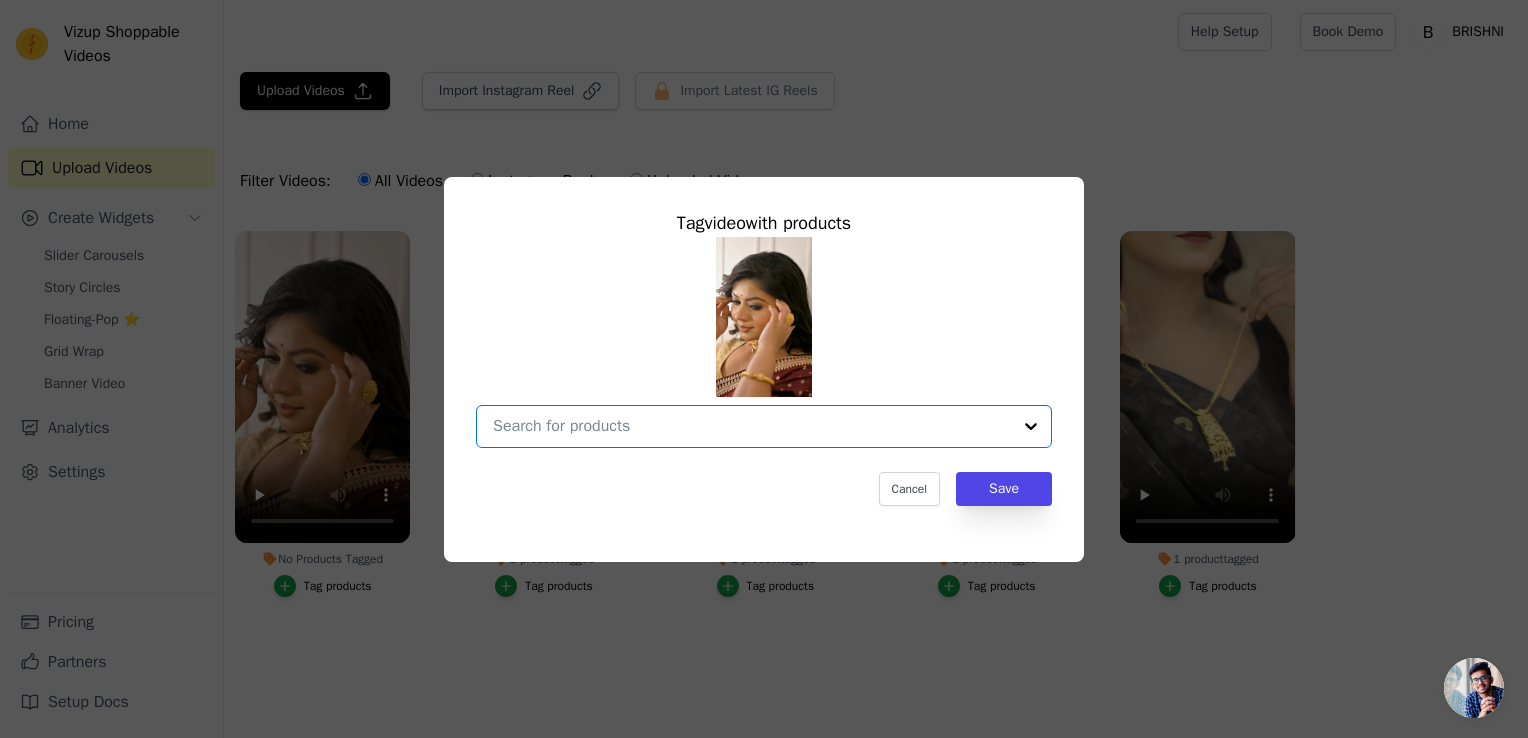click on "No Products Tagged     Tag  video  with products       Option undefined, selected.   Select is focused, type to refine list, press down to open the menu.                   Cancel   Save     Tag products" at bounding box center [752, 426] 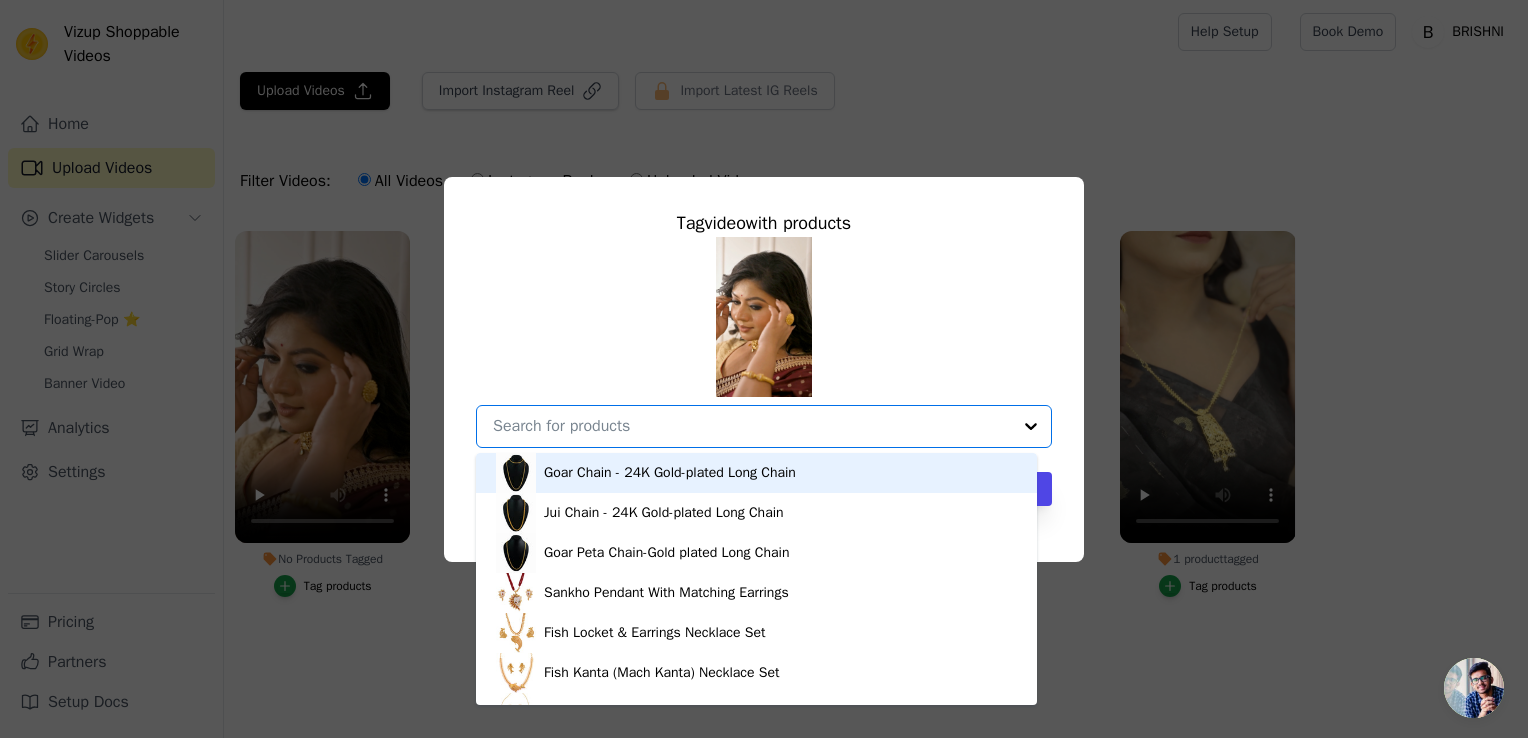 paste on "Mina Flower Small Crown Choker Se" 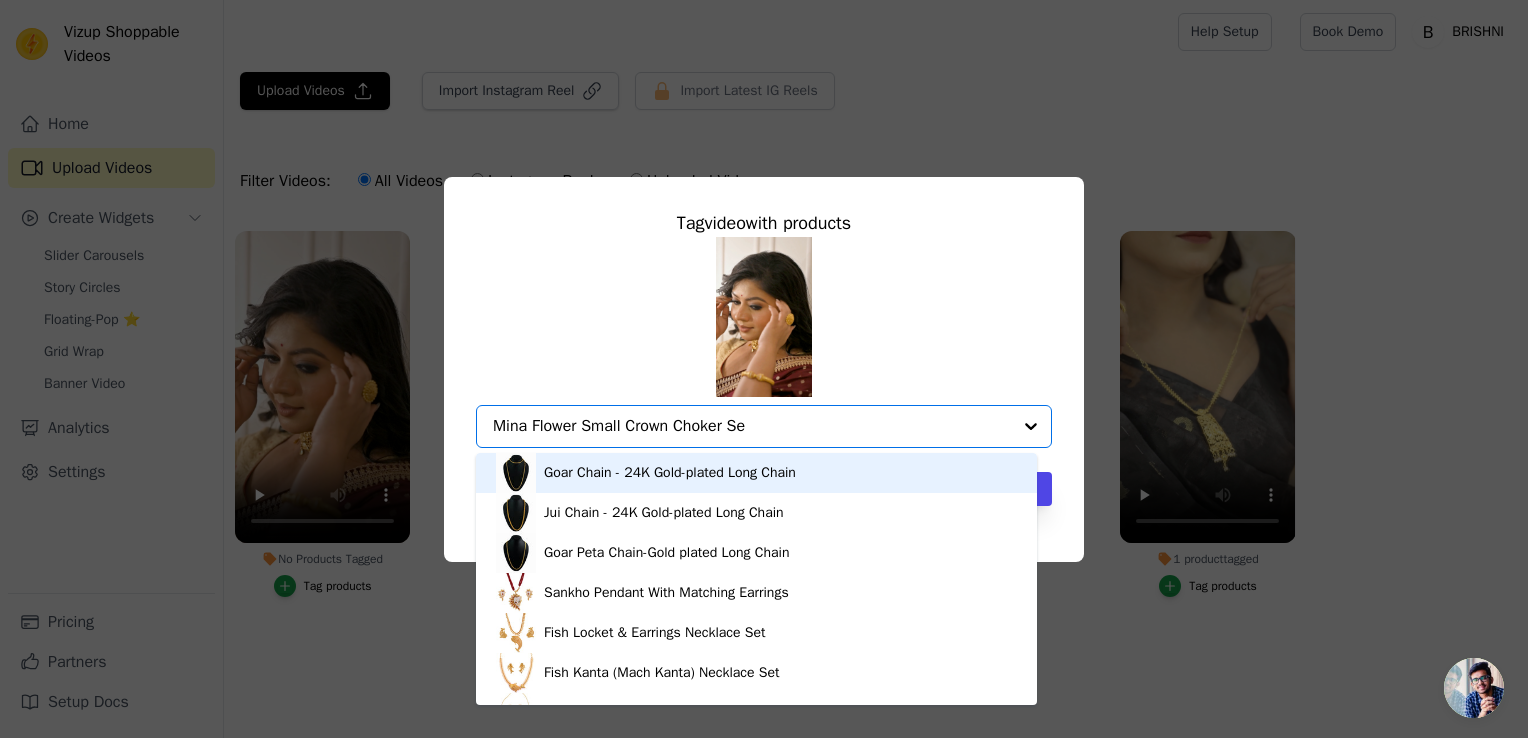 paste on "Mina Flower Small Crown Choker Se" 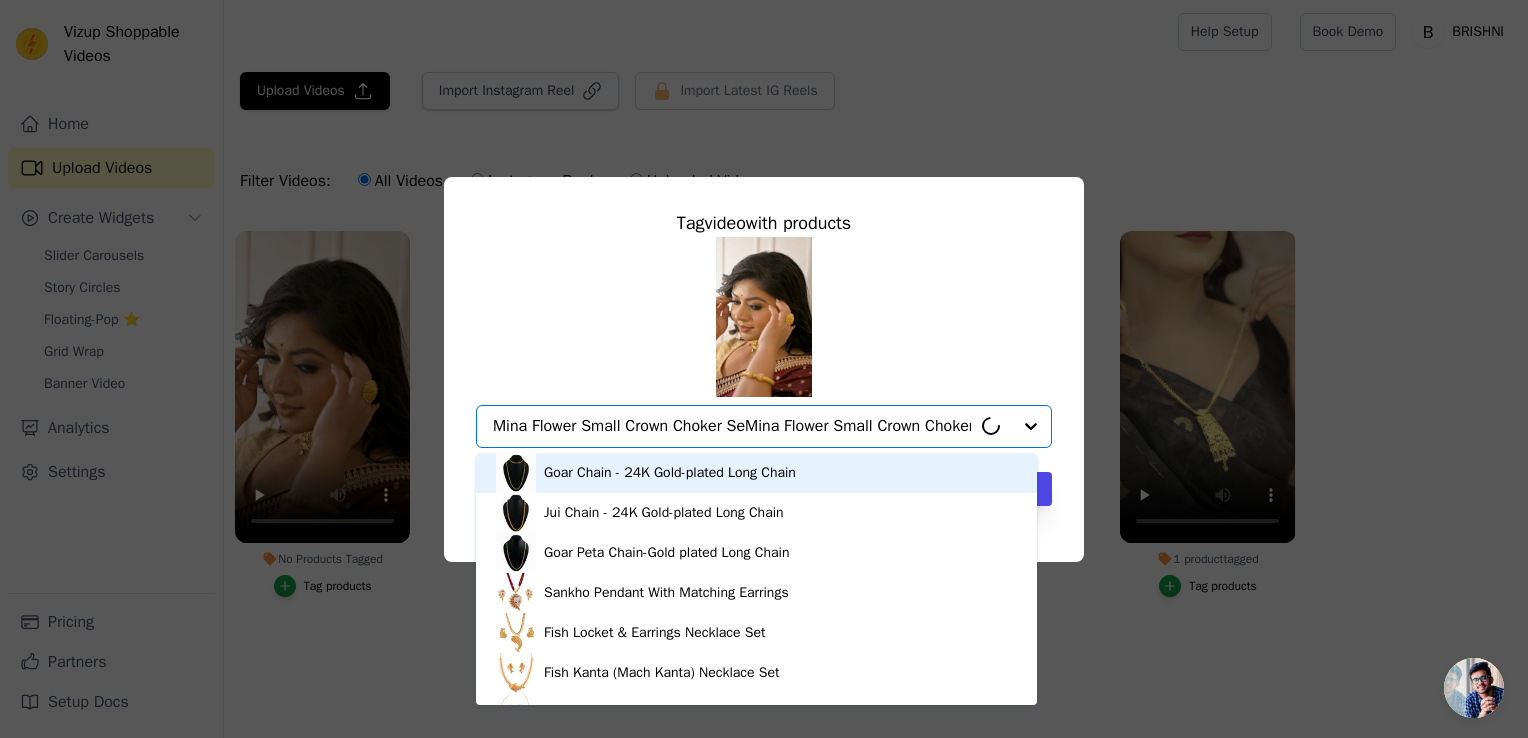 type on "Mina Flower Small Crown Choker Se" 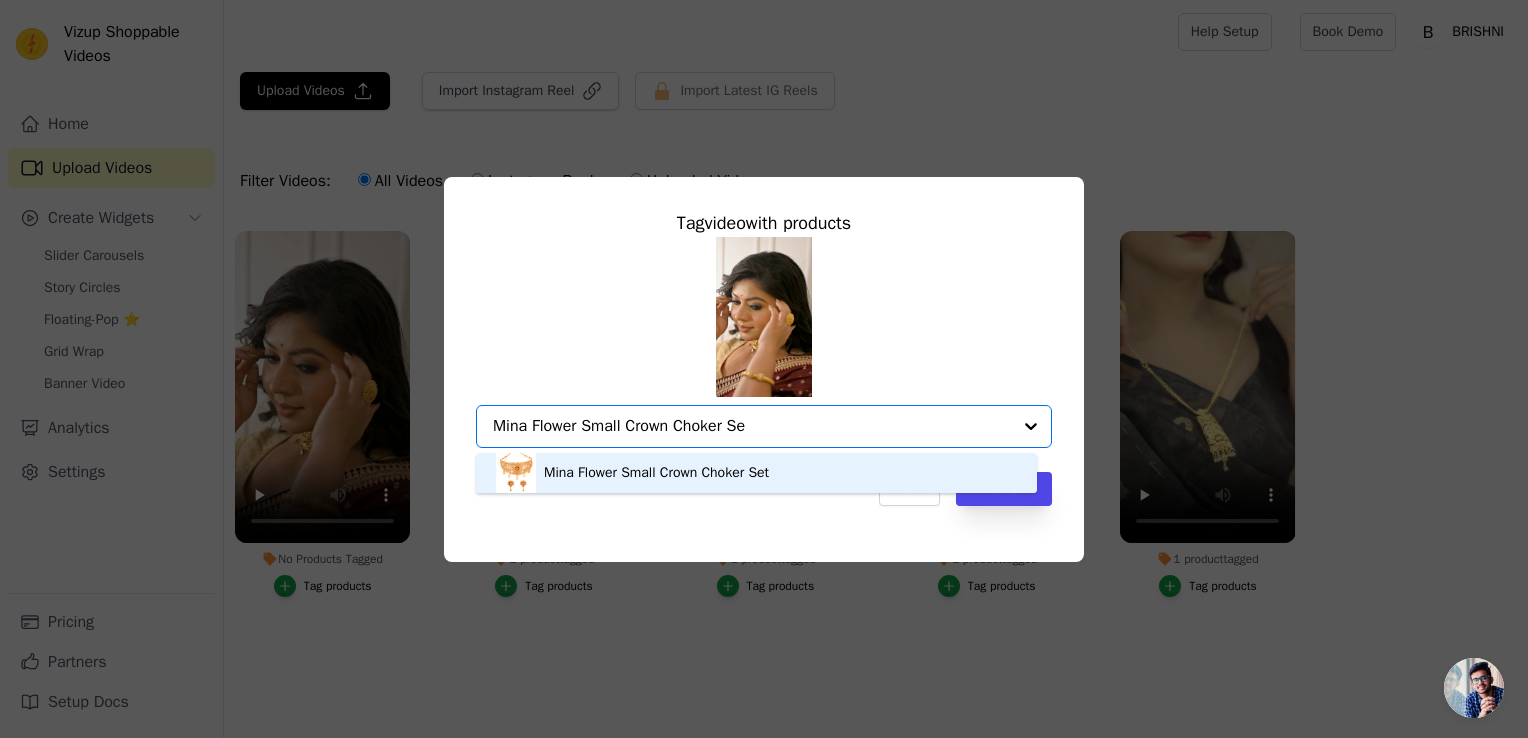 click on "Mina Flower Small Crown Choker Set" at bounding box center (656, 473) 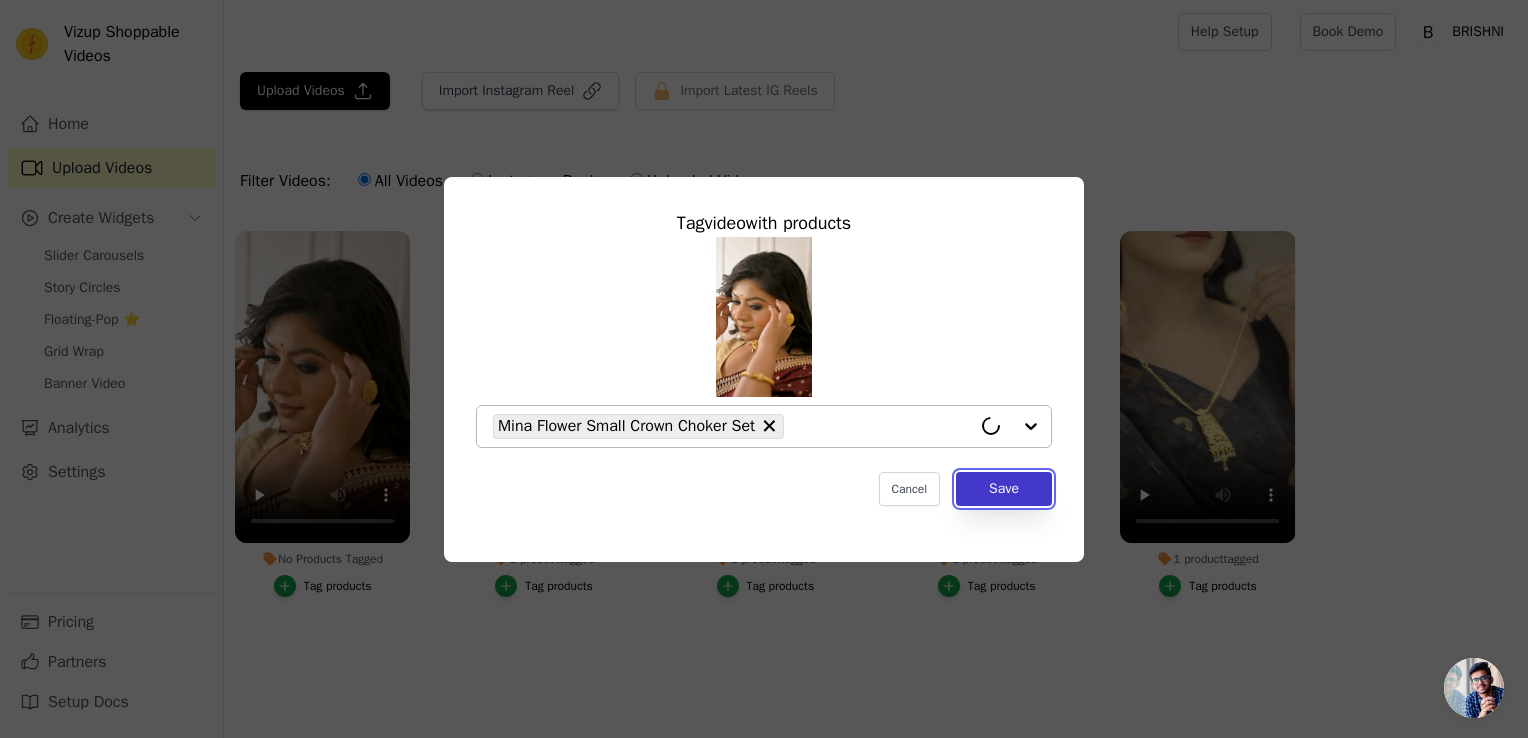 click on "Save" at bounding box center (1004, 489) 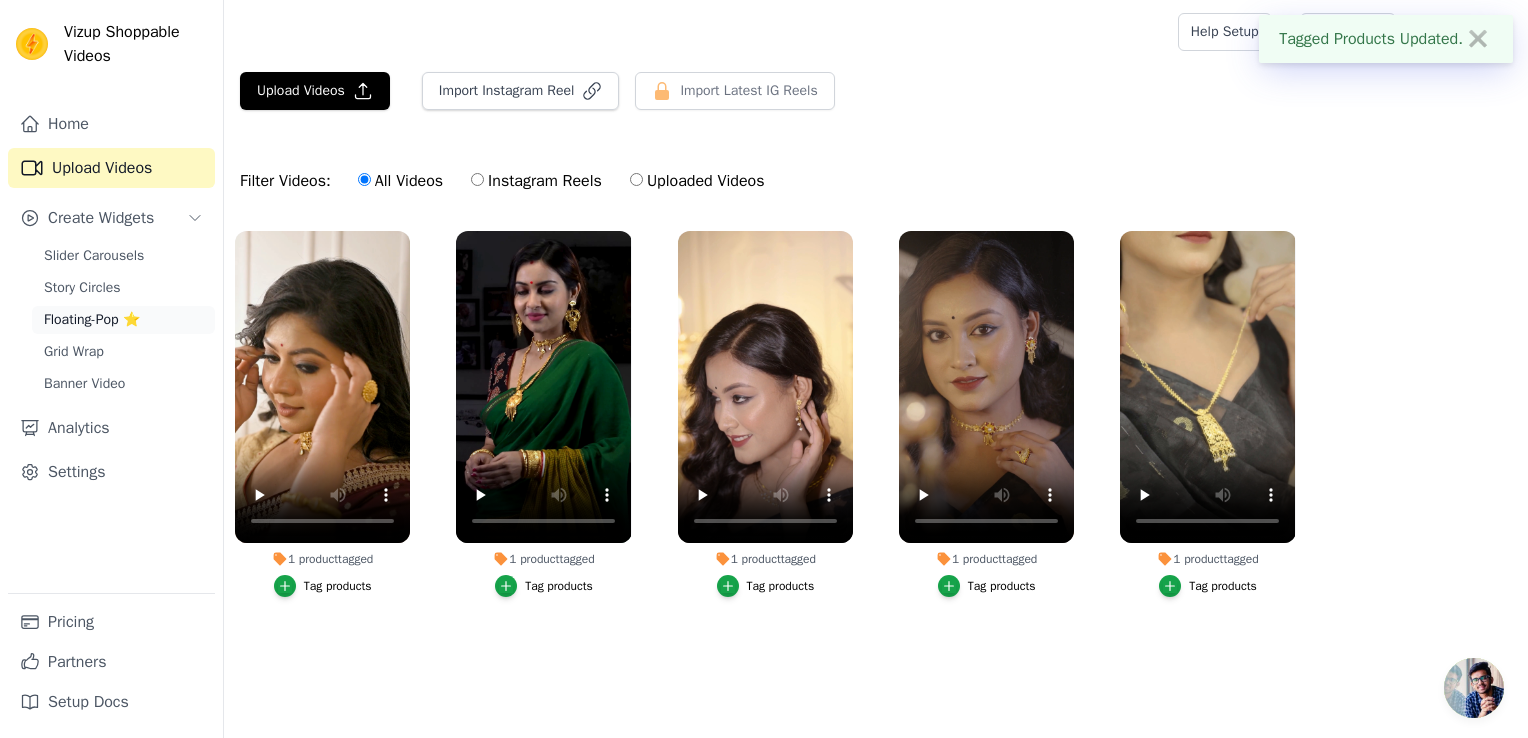 click on "Floating-Pop ⭐" at bounding box center (92, 320) 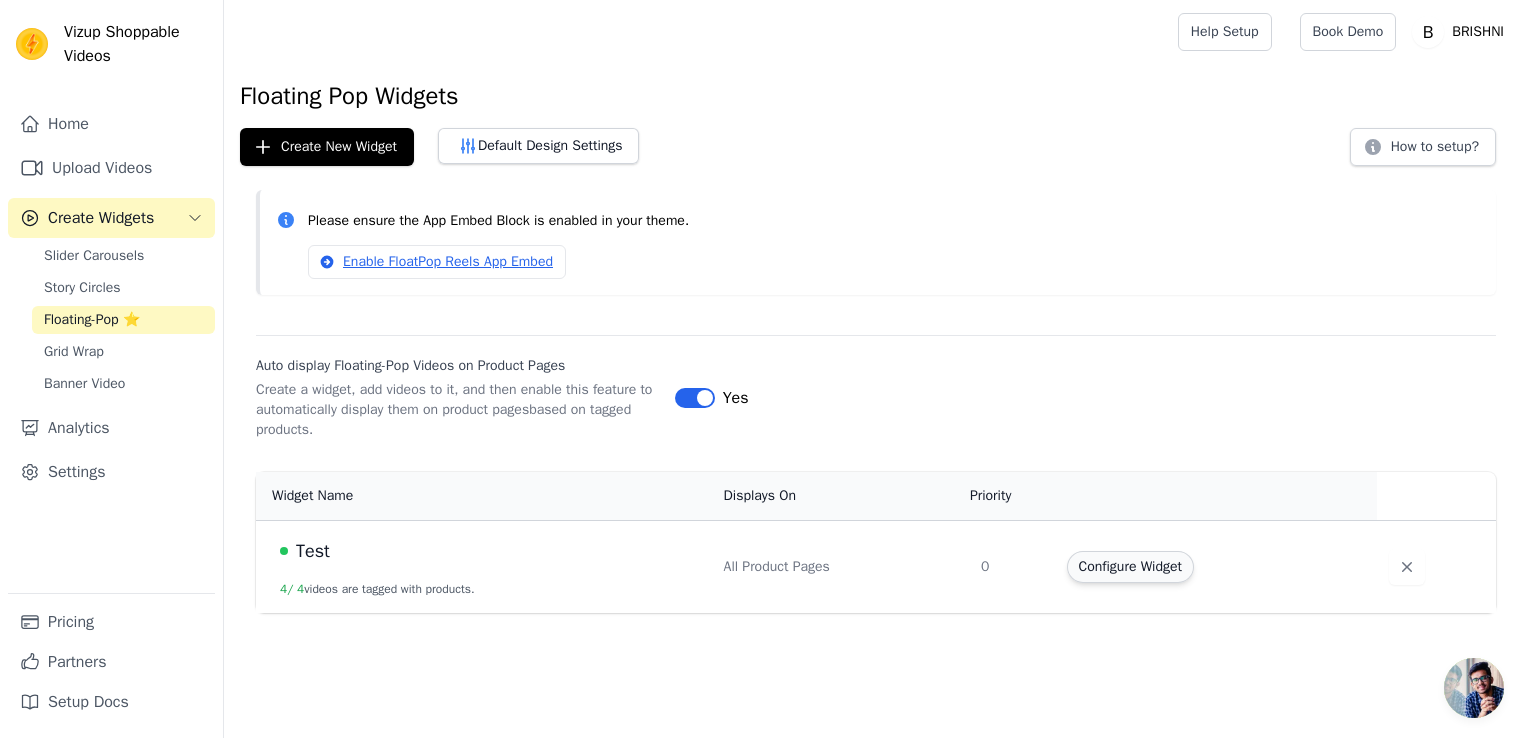 click on "Configure Widget" at bounding box center [1130, 567] 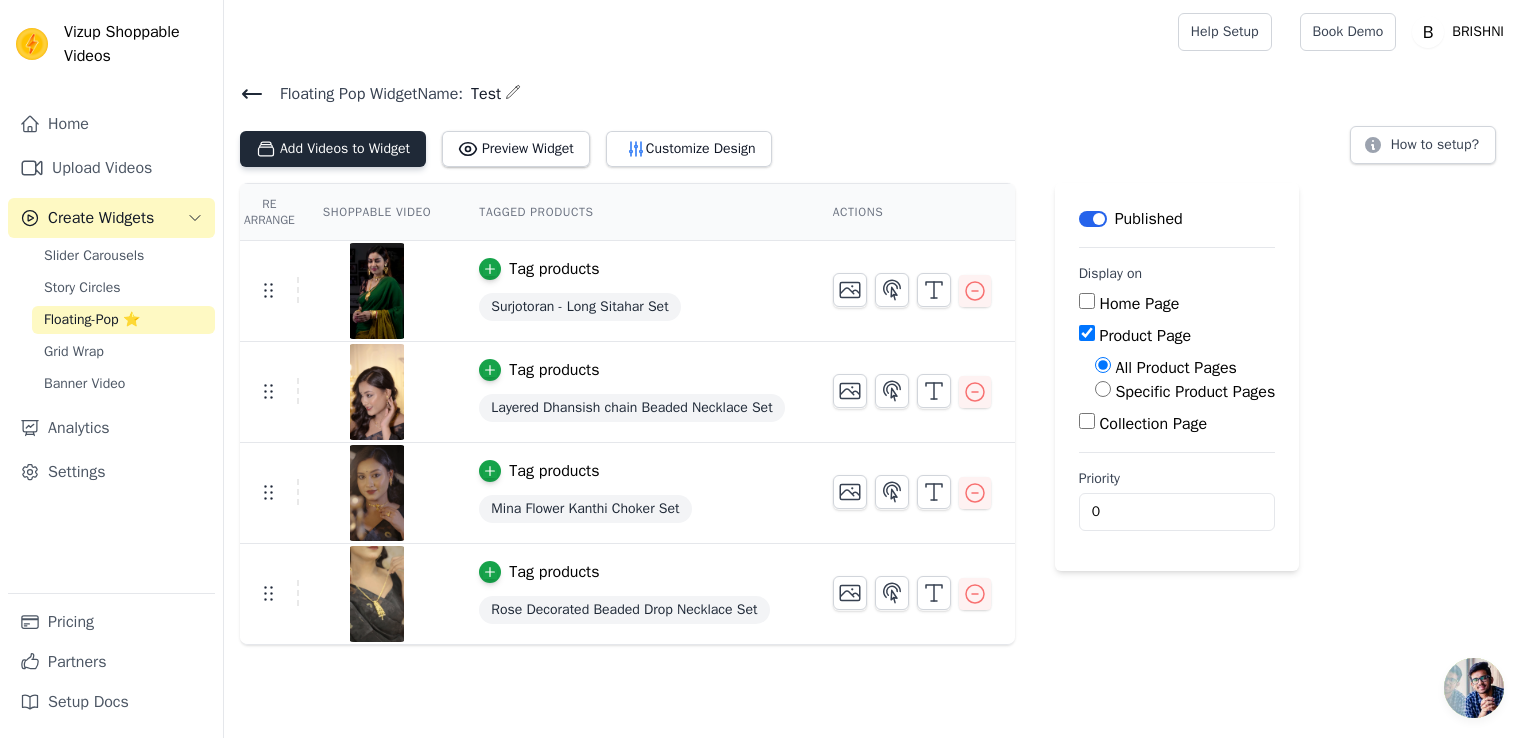 click on "Add Videos to Widget" at bounding box center [333, 149] 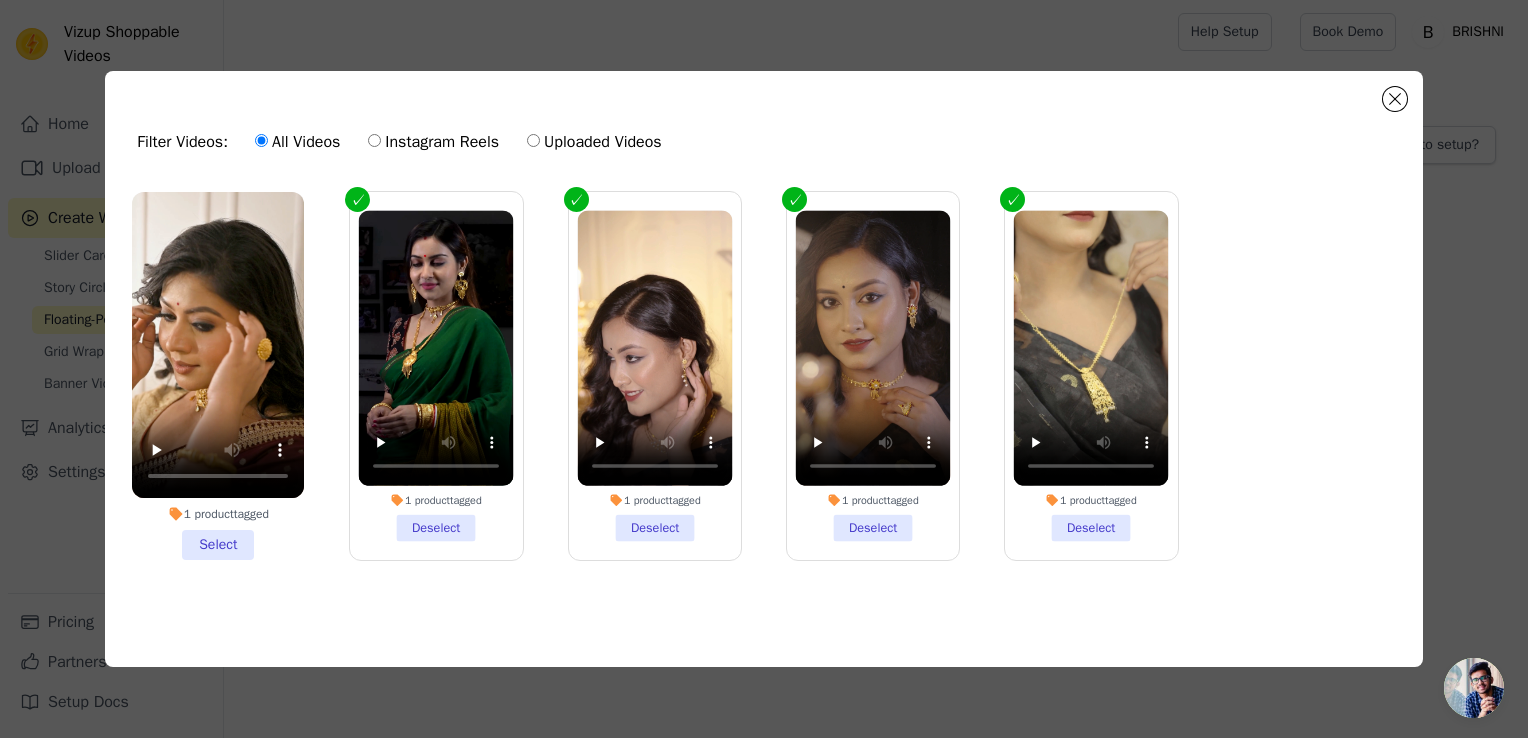 click on "1   product  tagged     Select" at bounding box center [218, 376] 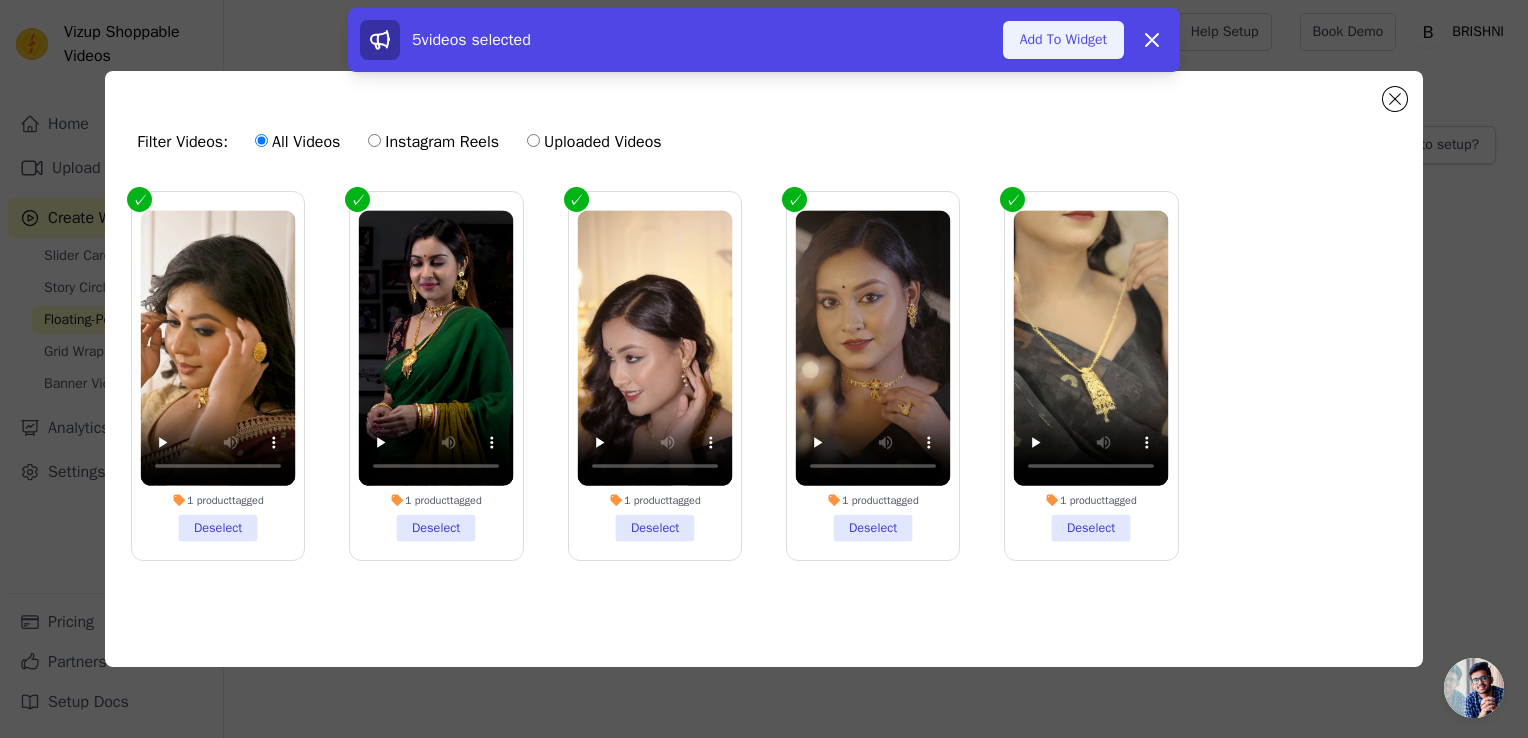 click on "Add To Widget" at bounding box center [1063, 40] 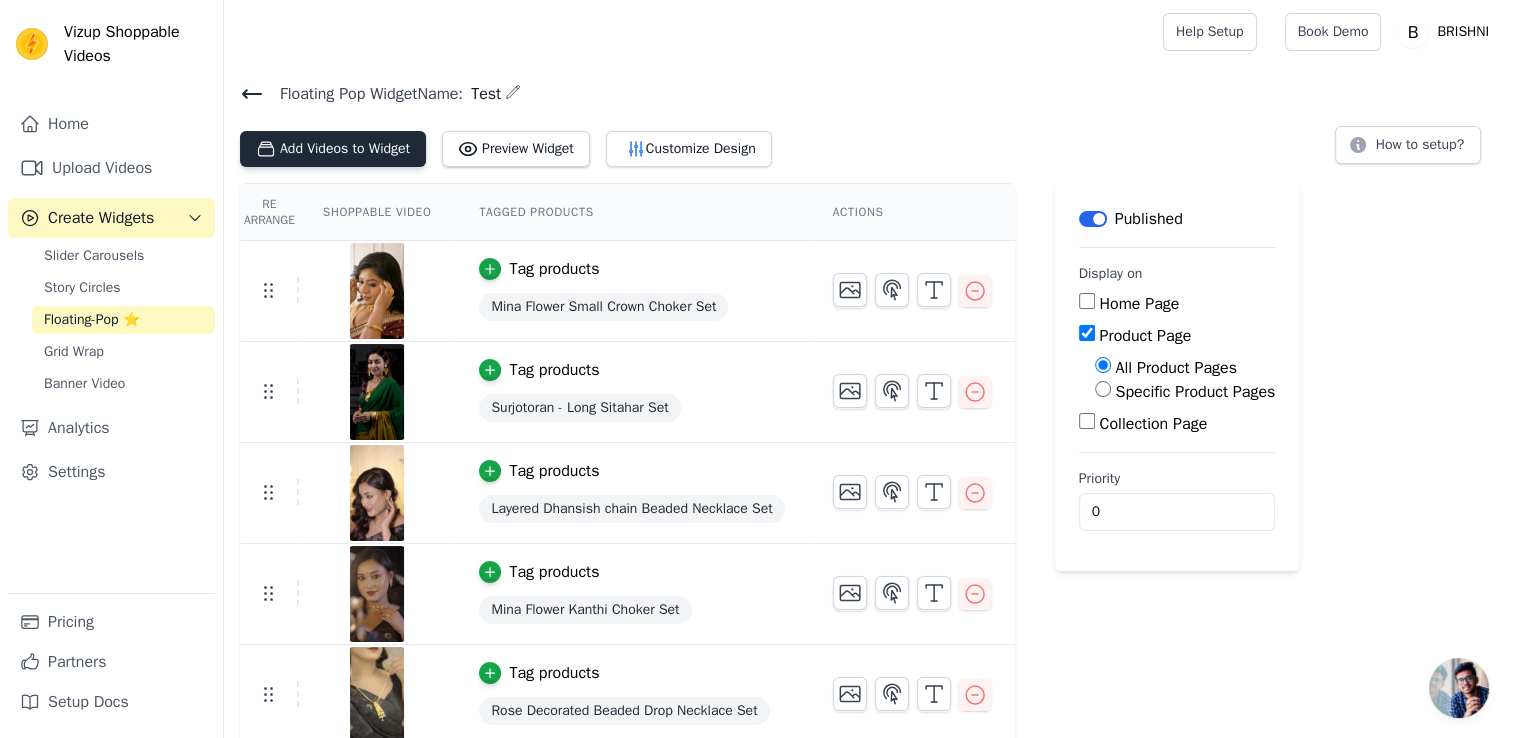 click on "Add Videos to Widget" at bounding box center [333, 149] 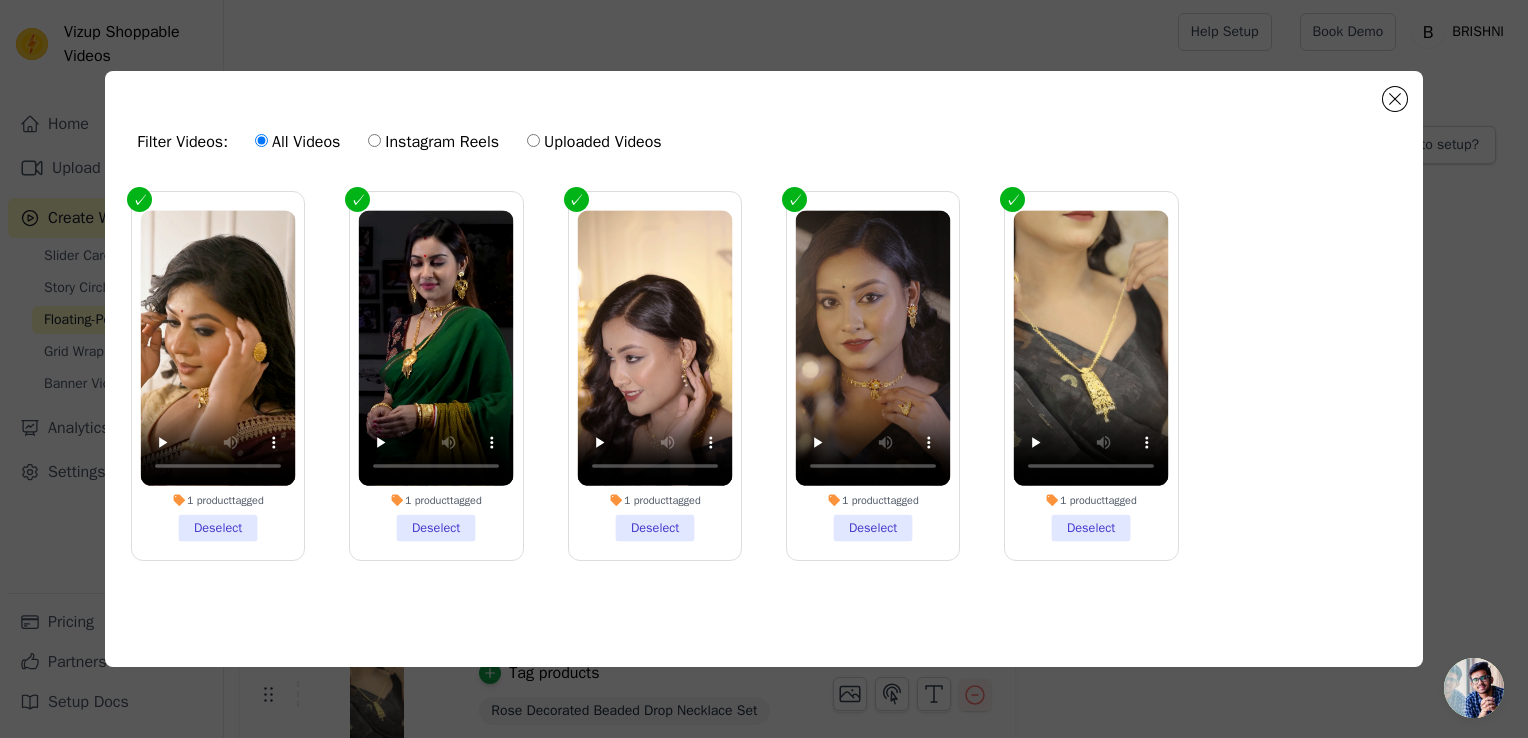 click on "Filter Videos:
All Videos
Instagram Reels
Uploaded Videos" at bounding box center (764, 142) 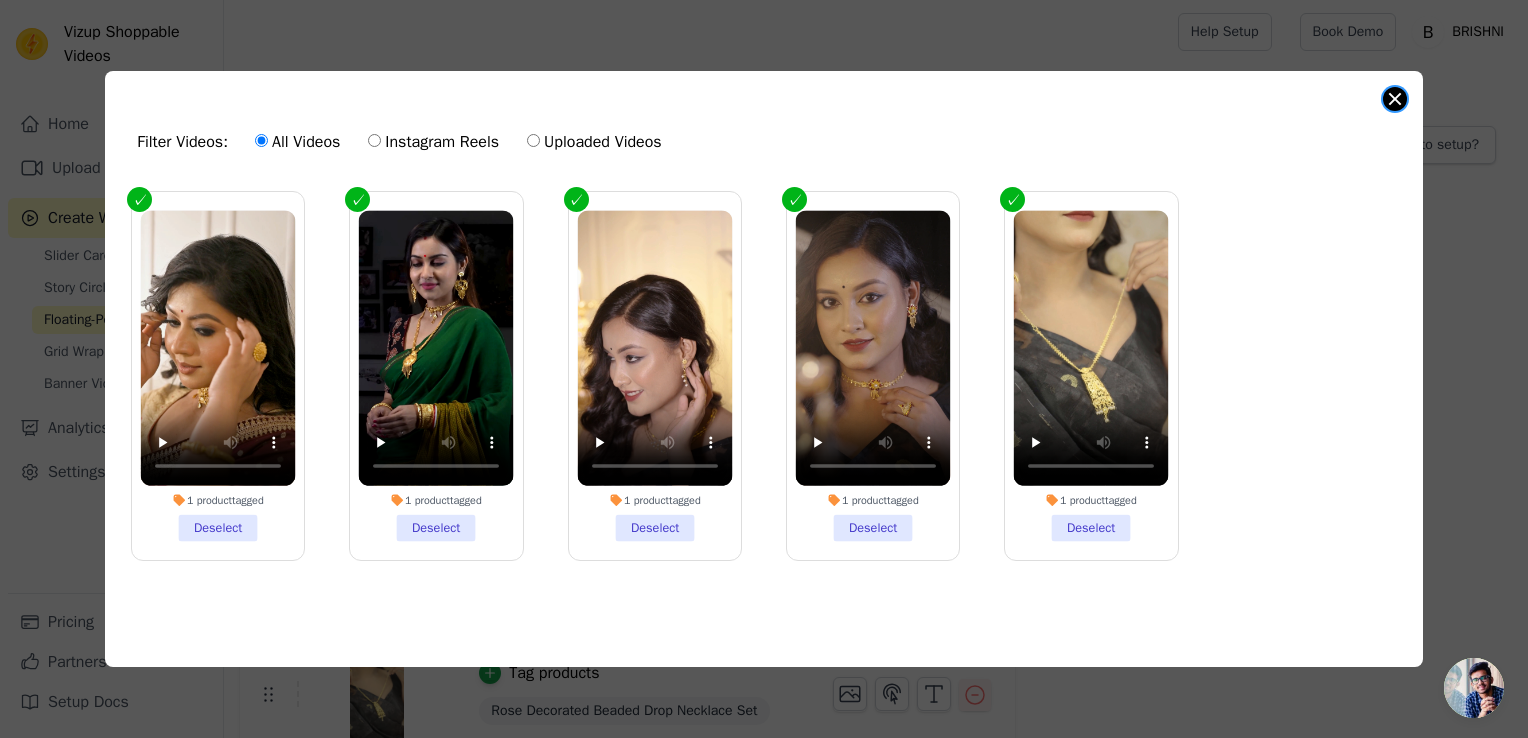 click at bounding box center [1395, 99] 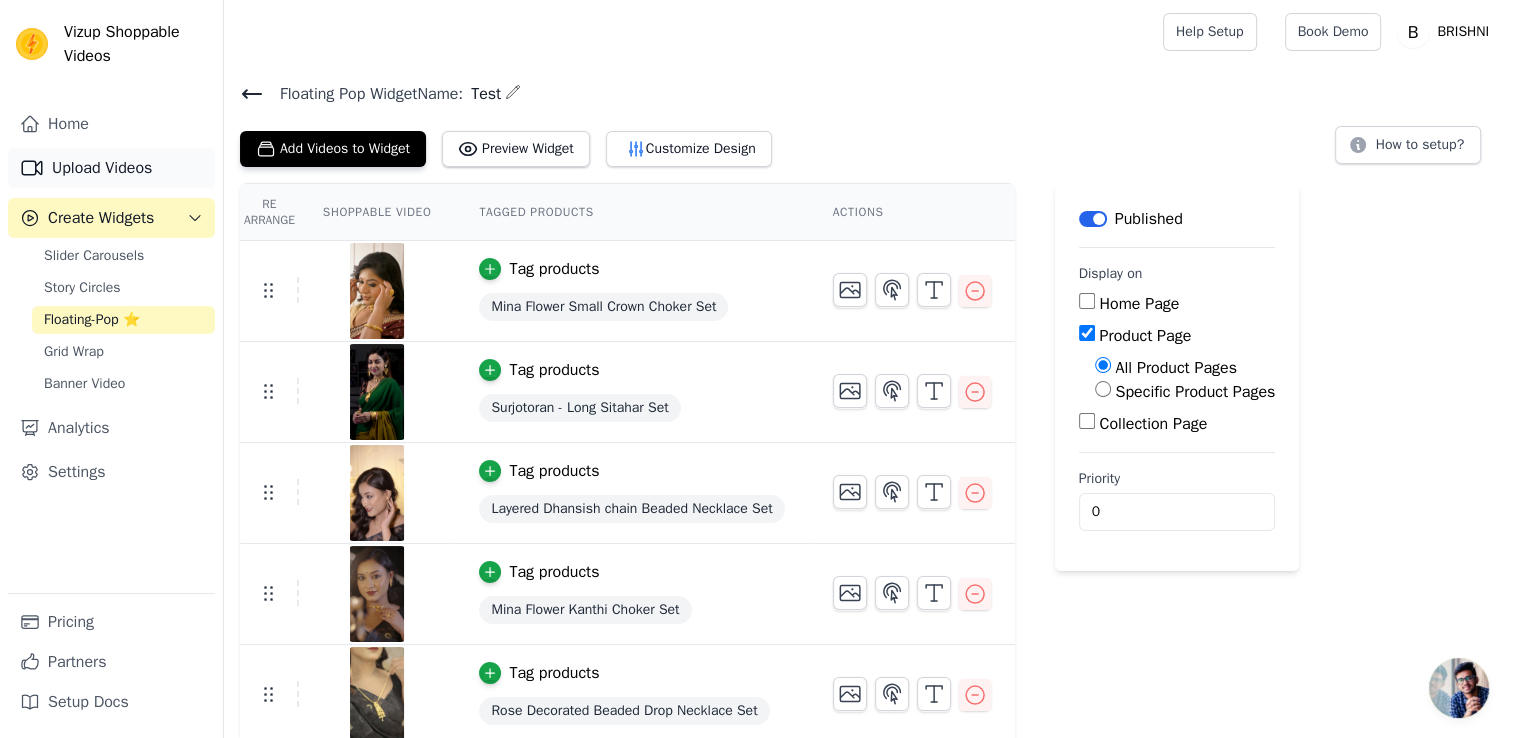 click on "Upload Videos" at bounding box center (111, 168) 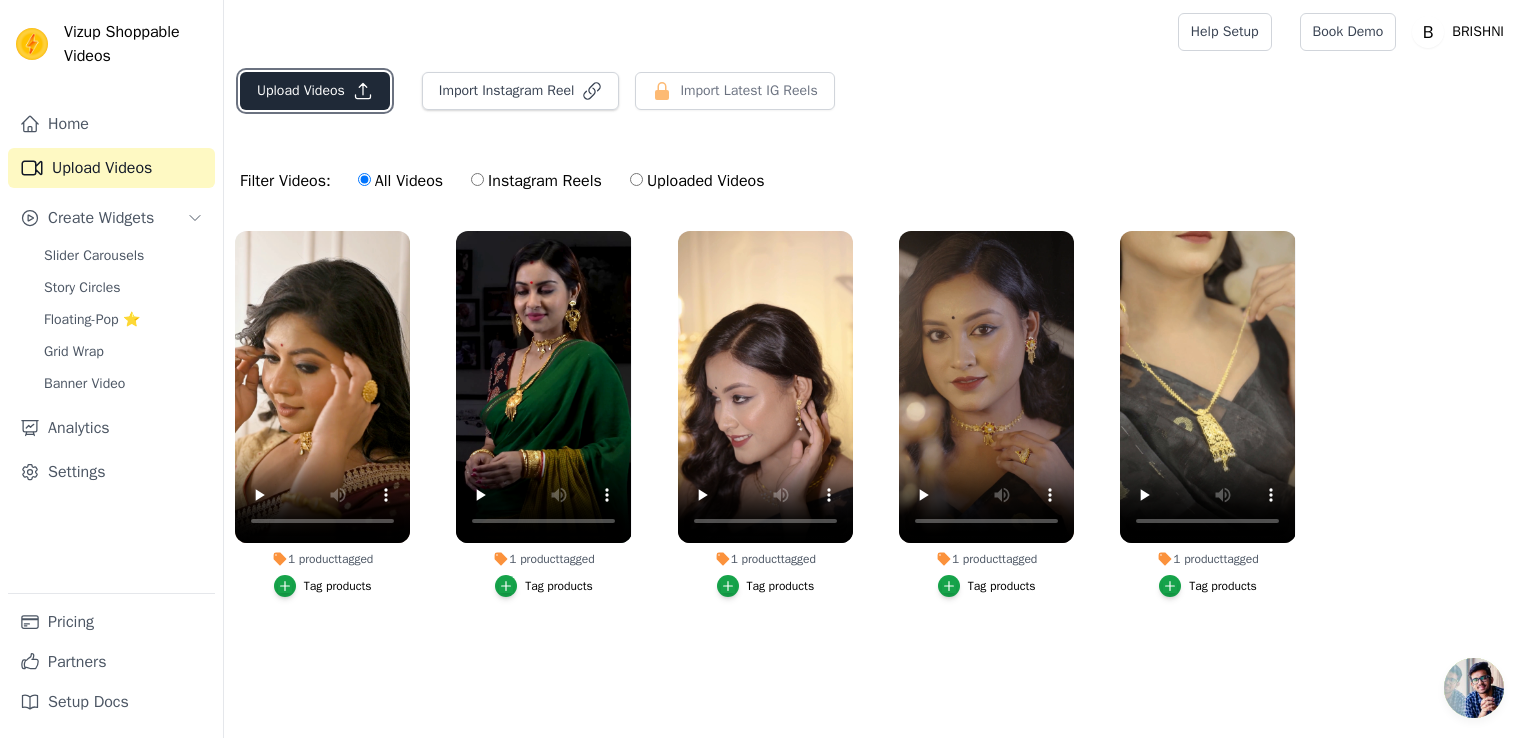 click on "Upload Videos" at bounding box center (315, 91) 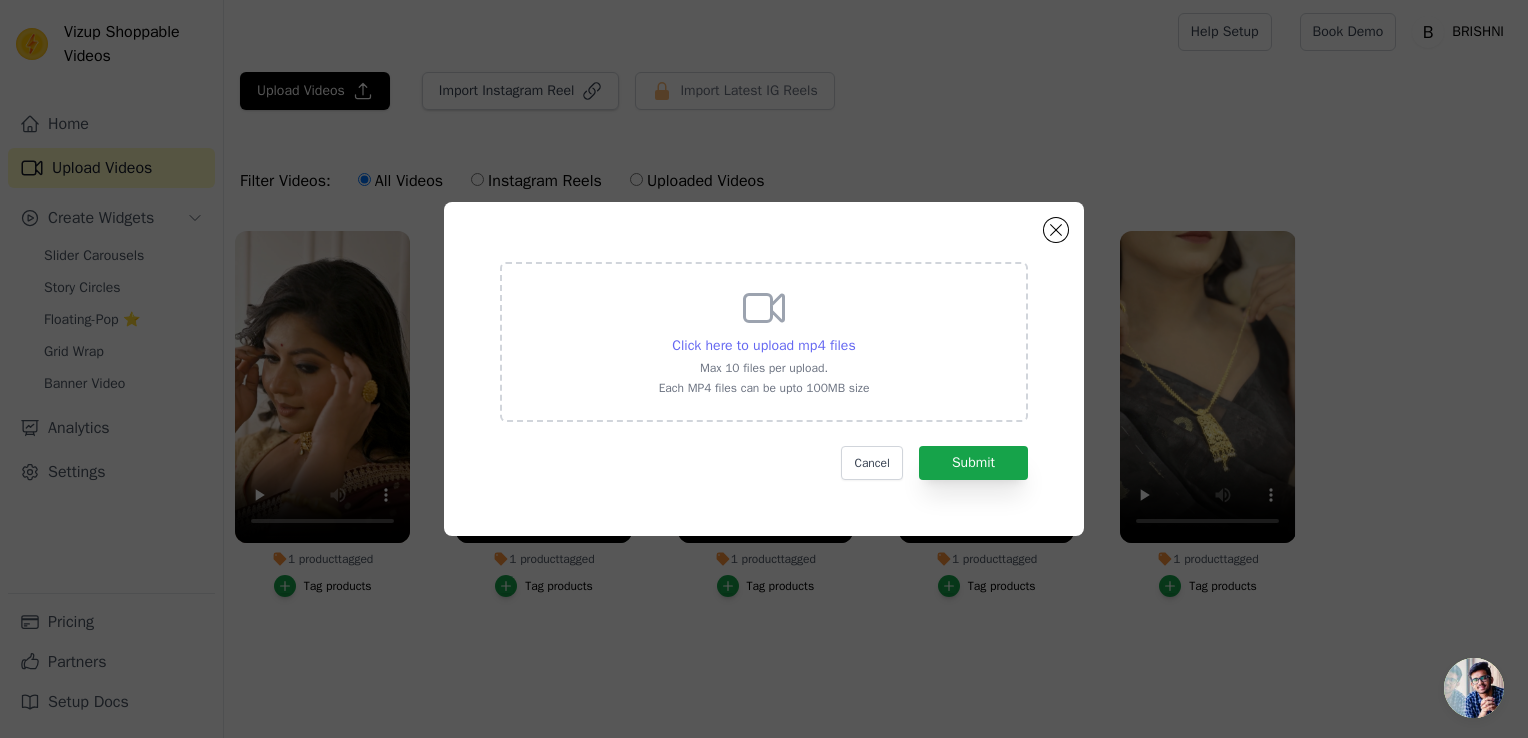 click on "Click here to upload mp4 files" at bounding box center (763, 345) 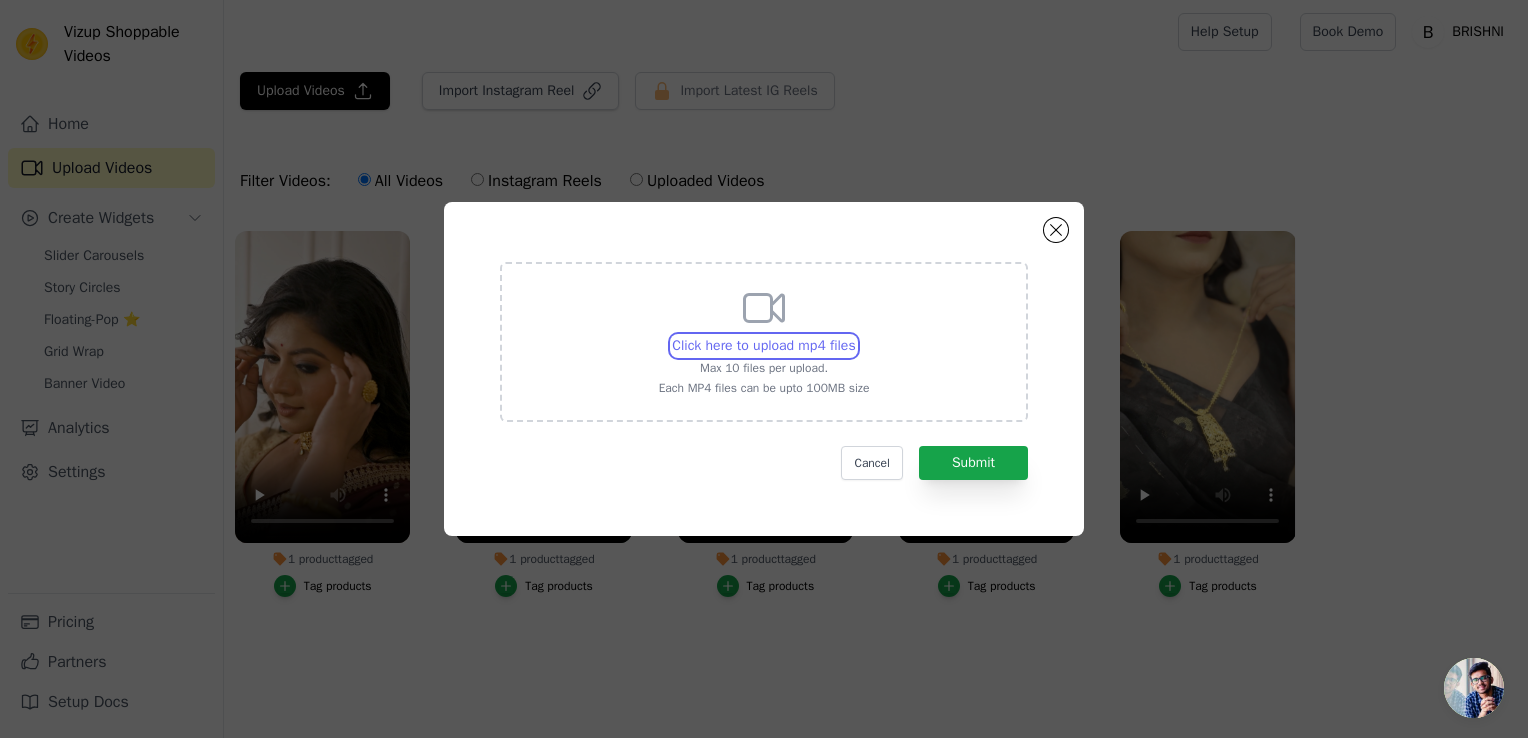 click on "Click here to upload mp4 files     Max 10 files per upload.   Each MP4 files can be upto 100MB size" at bounding box center (855, 335) 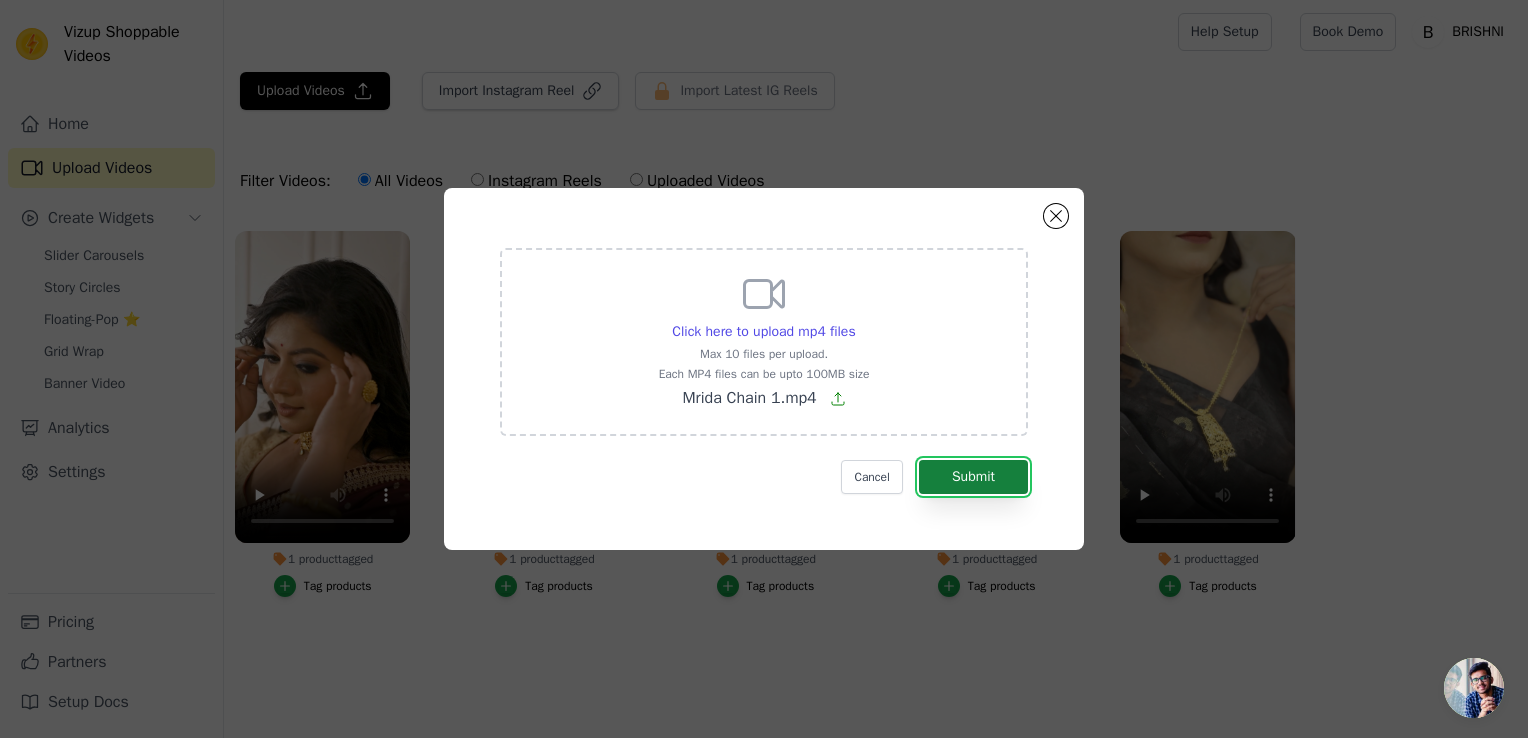 click on "Submit" at bounding box center (973, 477) 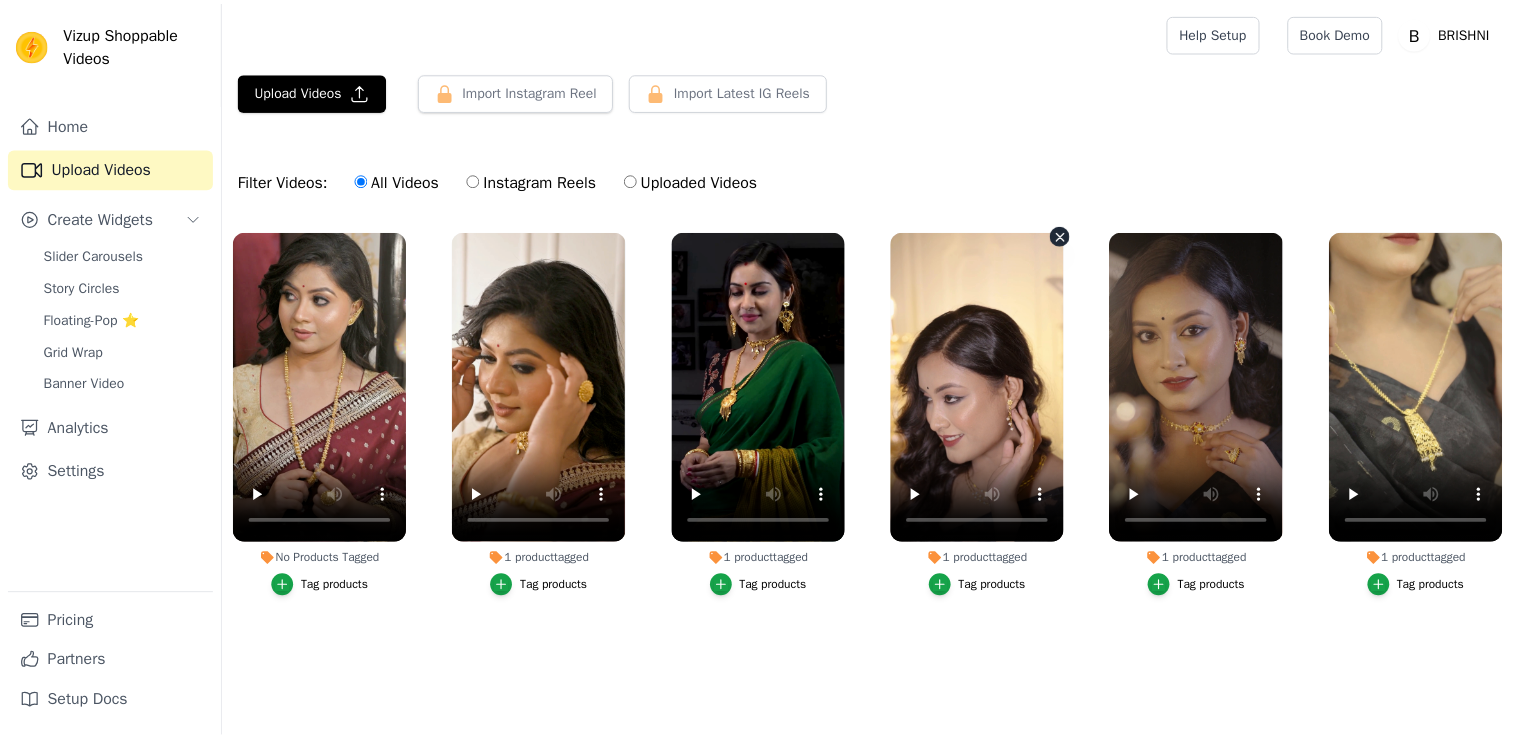 scroll, scrollTop: 0, scrollLeft: 0, axis: both 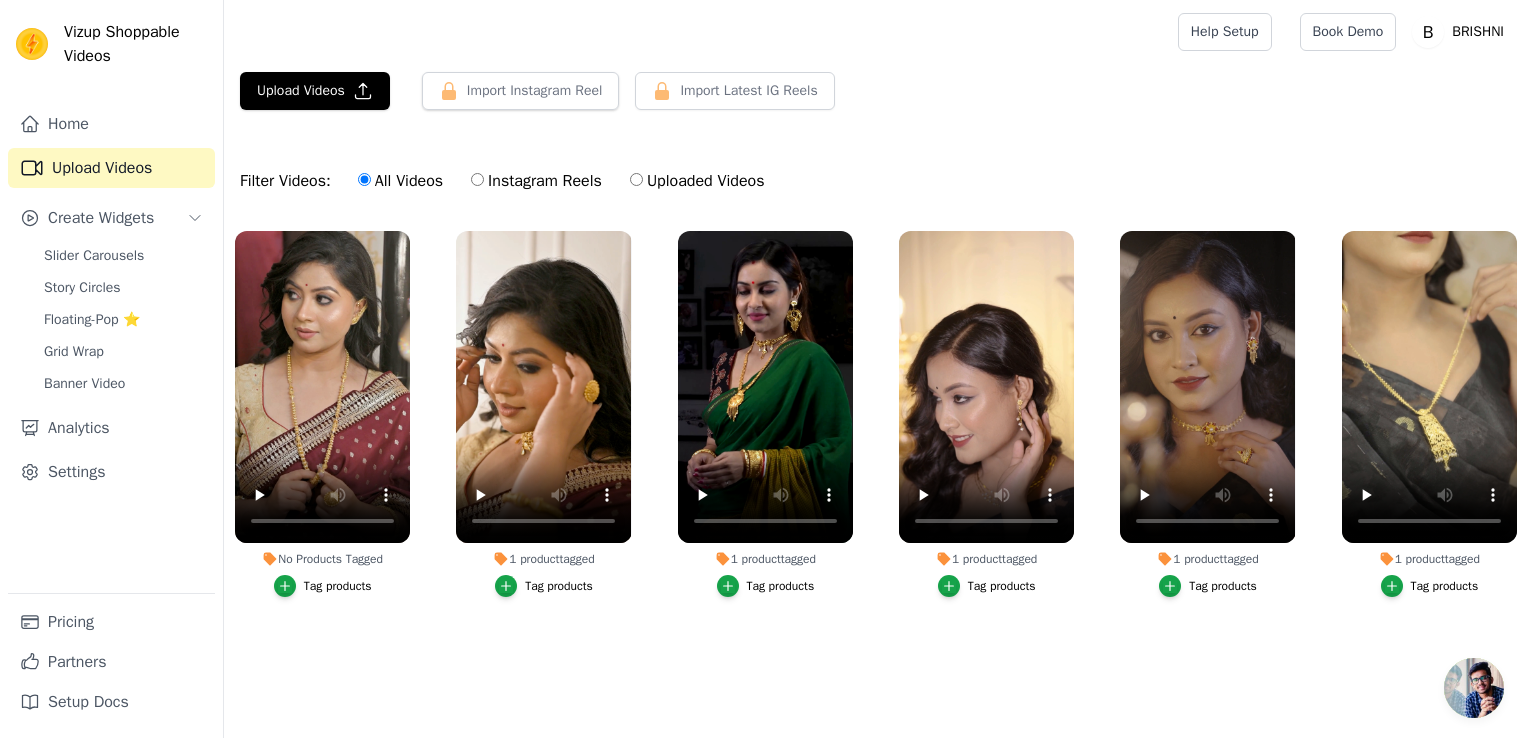 click on "Tag products" at bounding box center [338, 586] 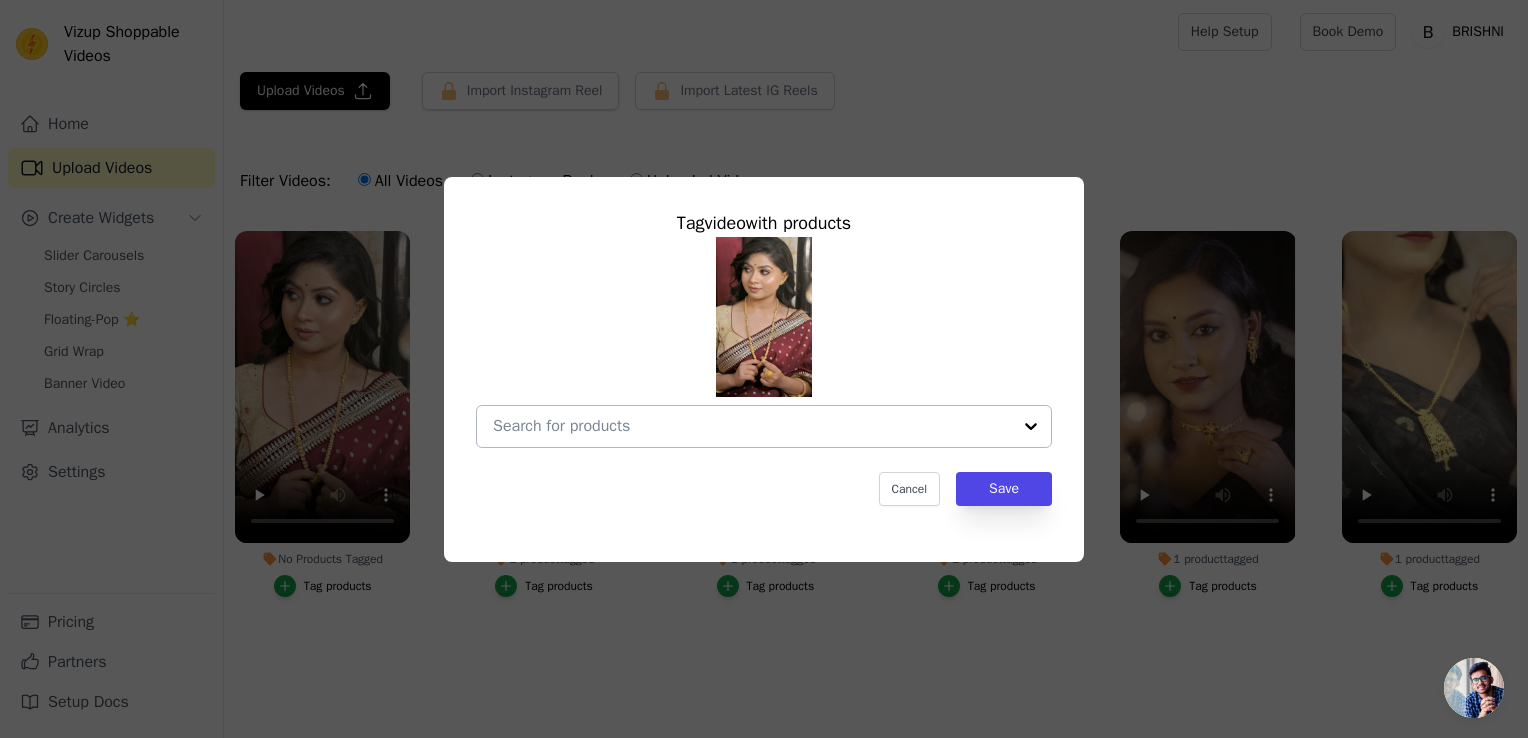 click at bounding box center [752, 426] 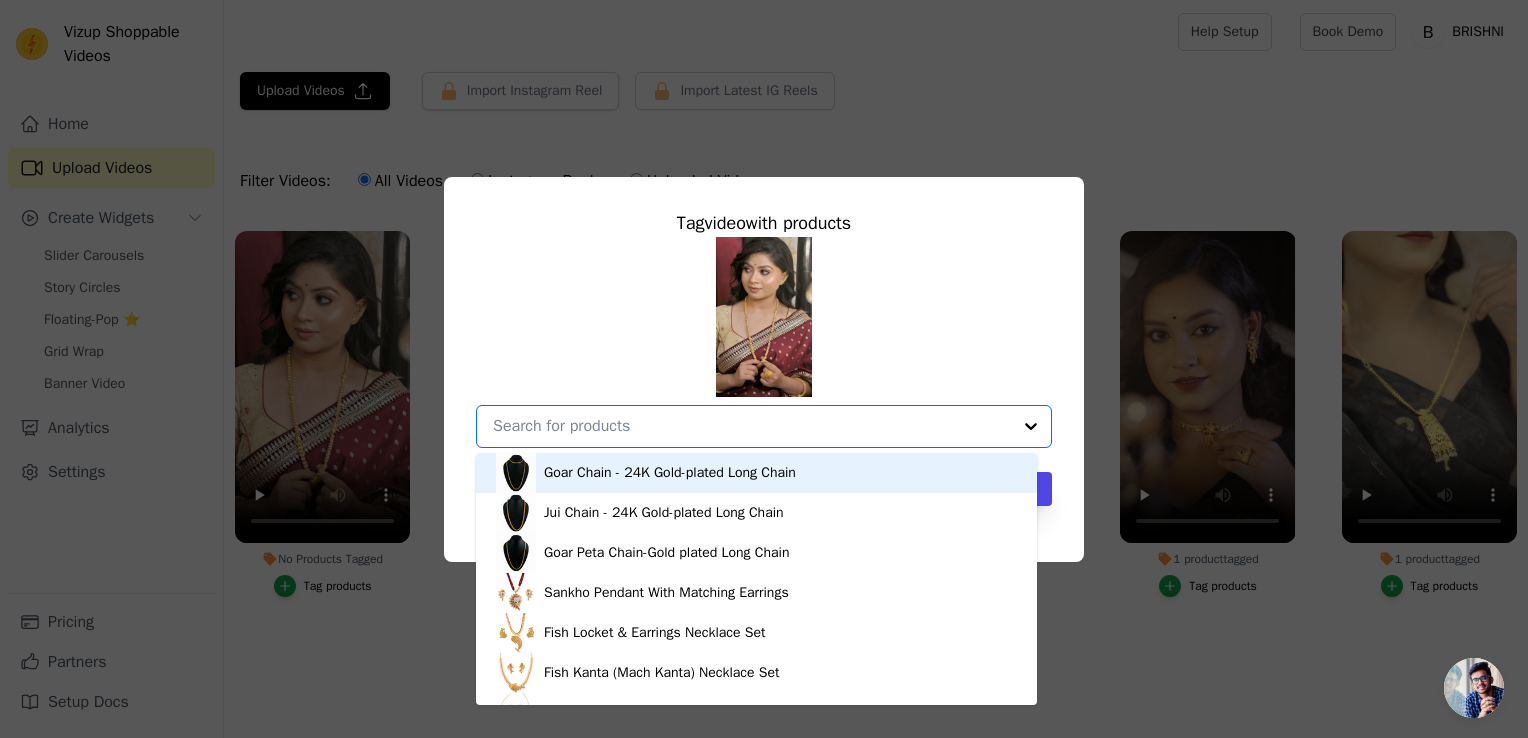 paste on "Bonobithi Topa Long Chain" 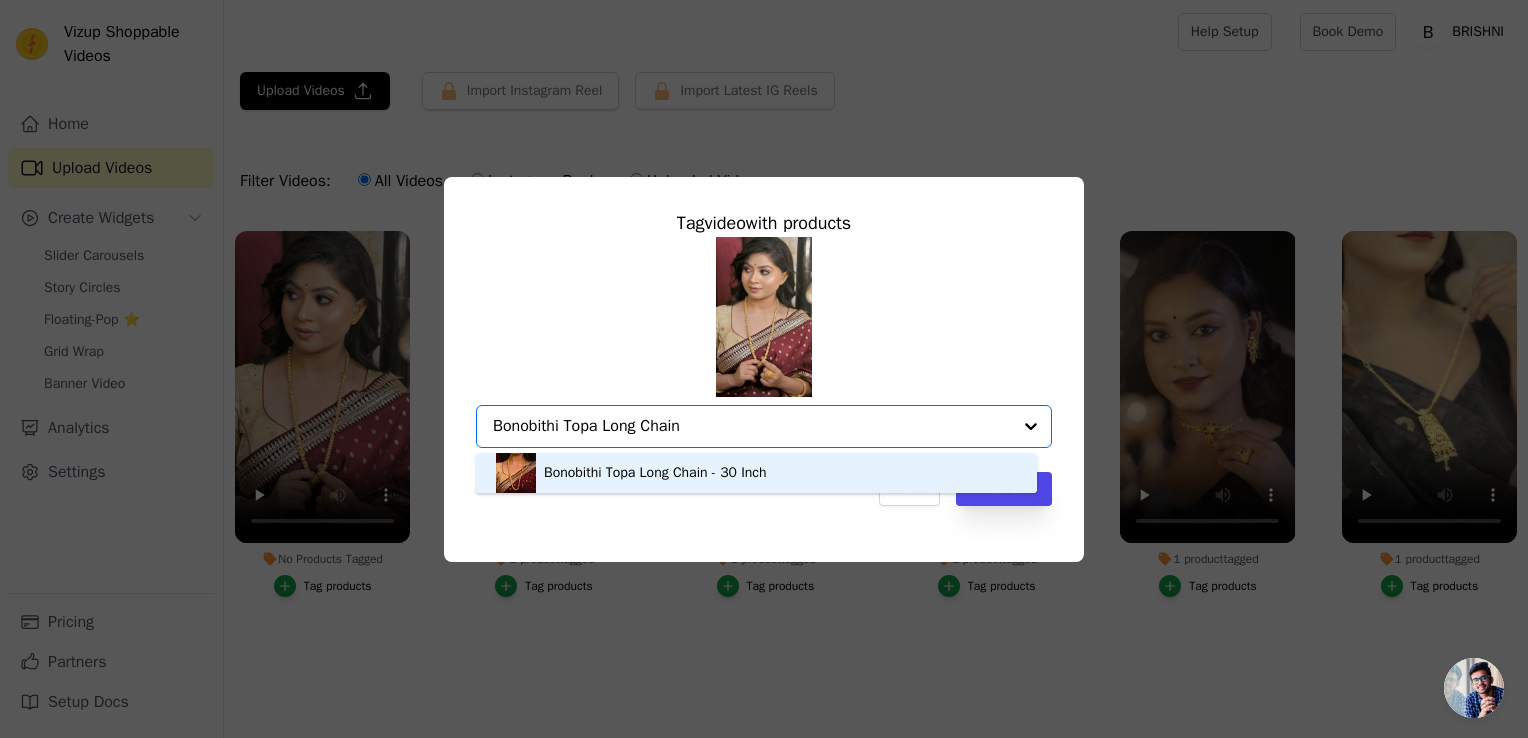 click on "Bonobithi Topa Long Chain - 30 Inch" at bounding box center [655, 473] 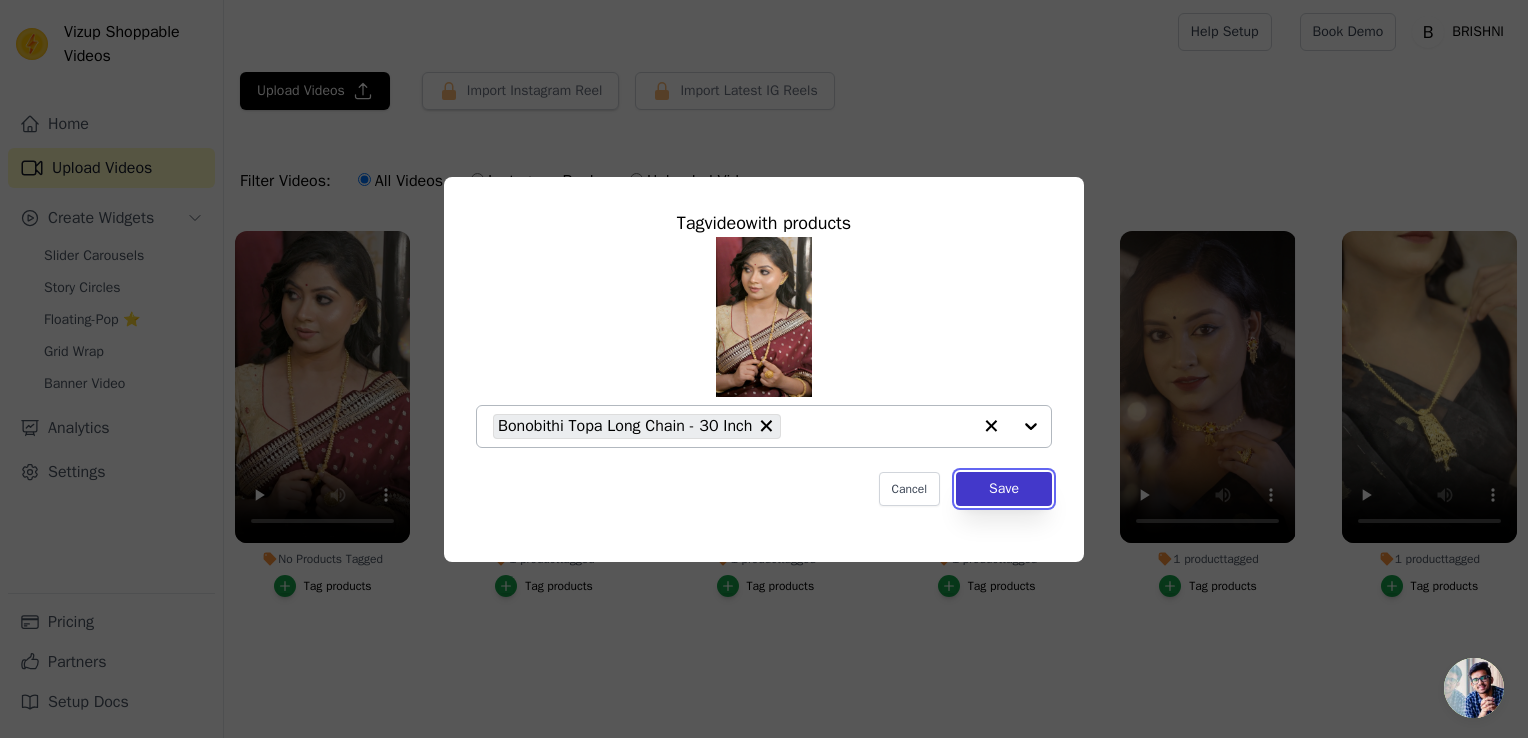 click on "Save" at bounding box center (1004, 489) 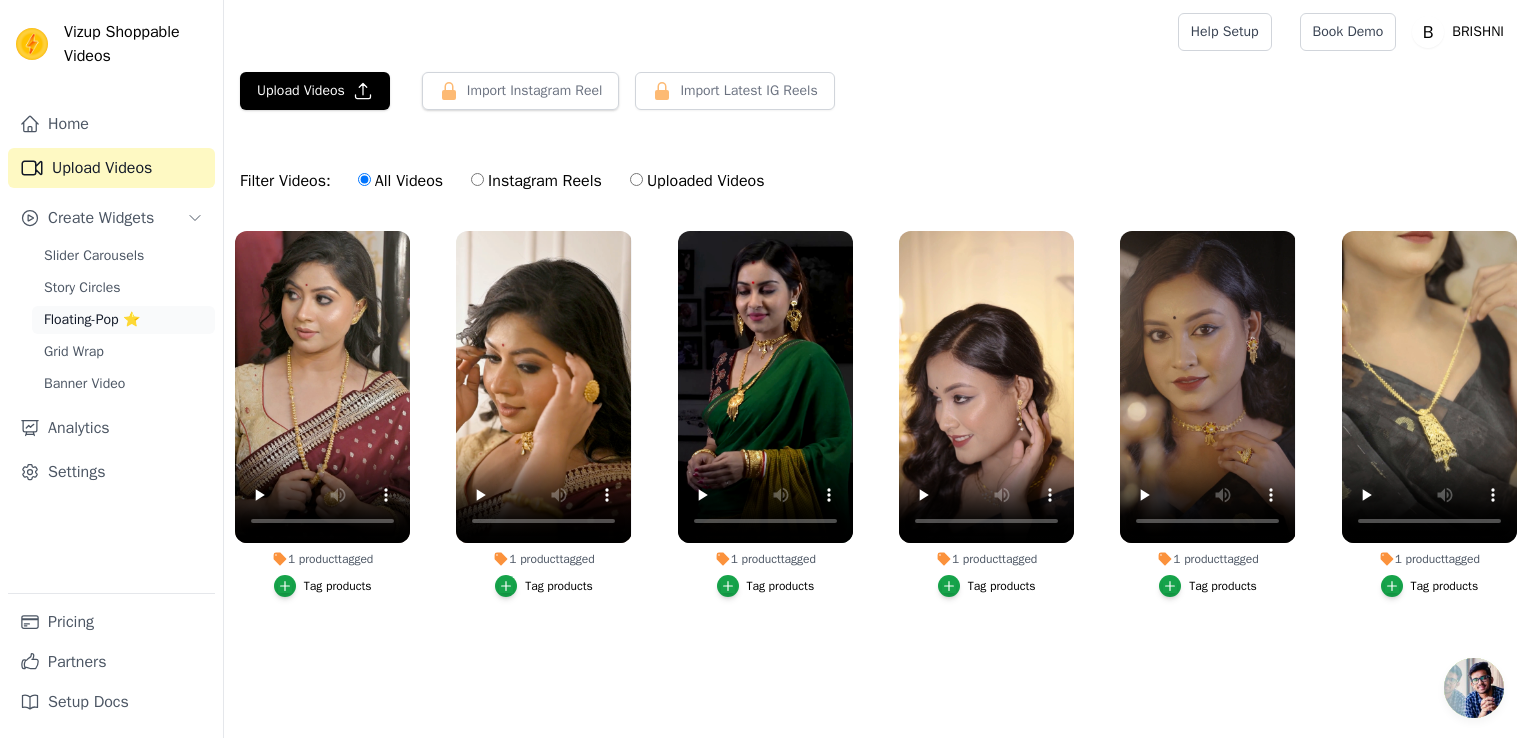 click on "Floating-Pop ⭐" at bounding box center (123, 320) 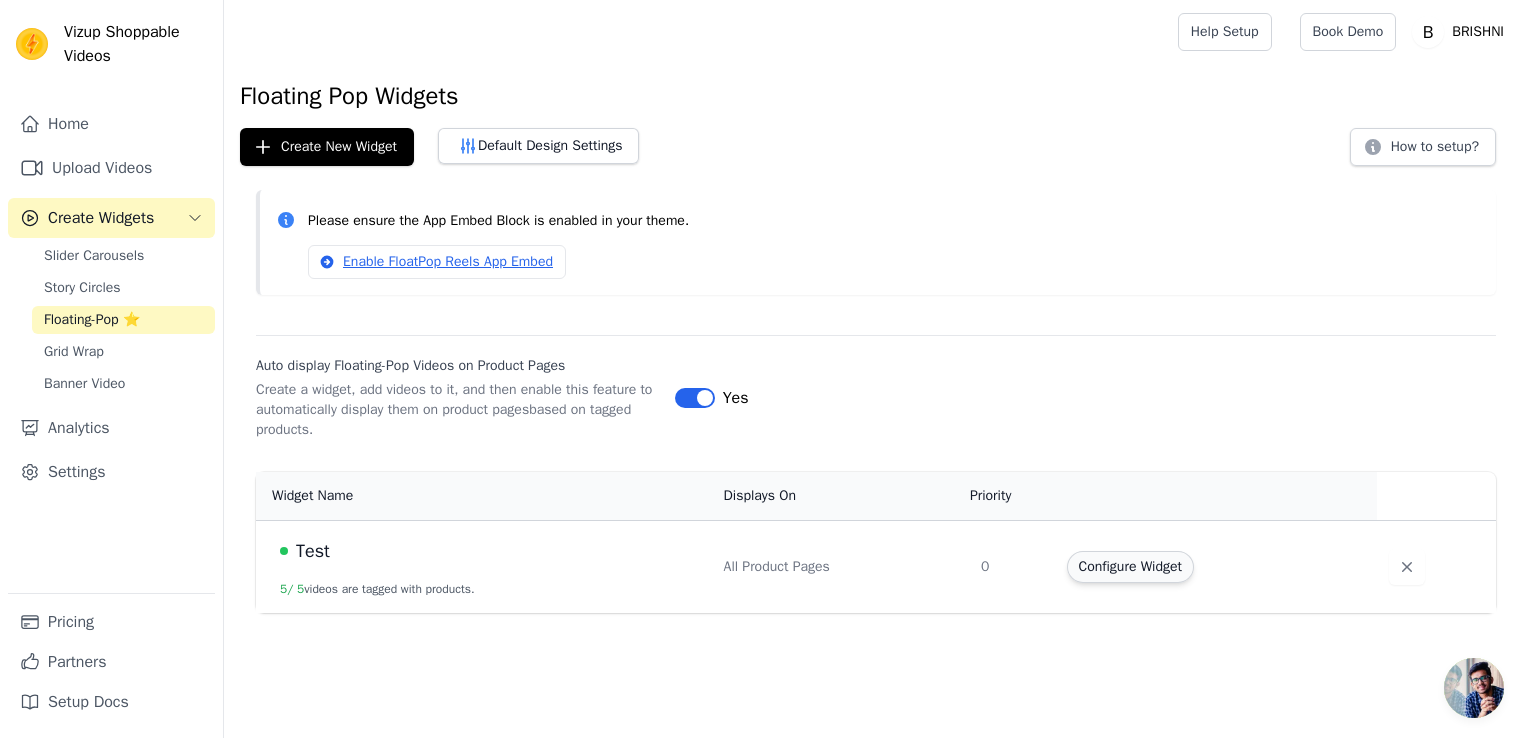 click on "Configure Widget" at bounding box center (1130, 567) 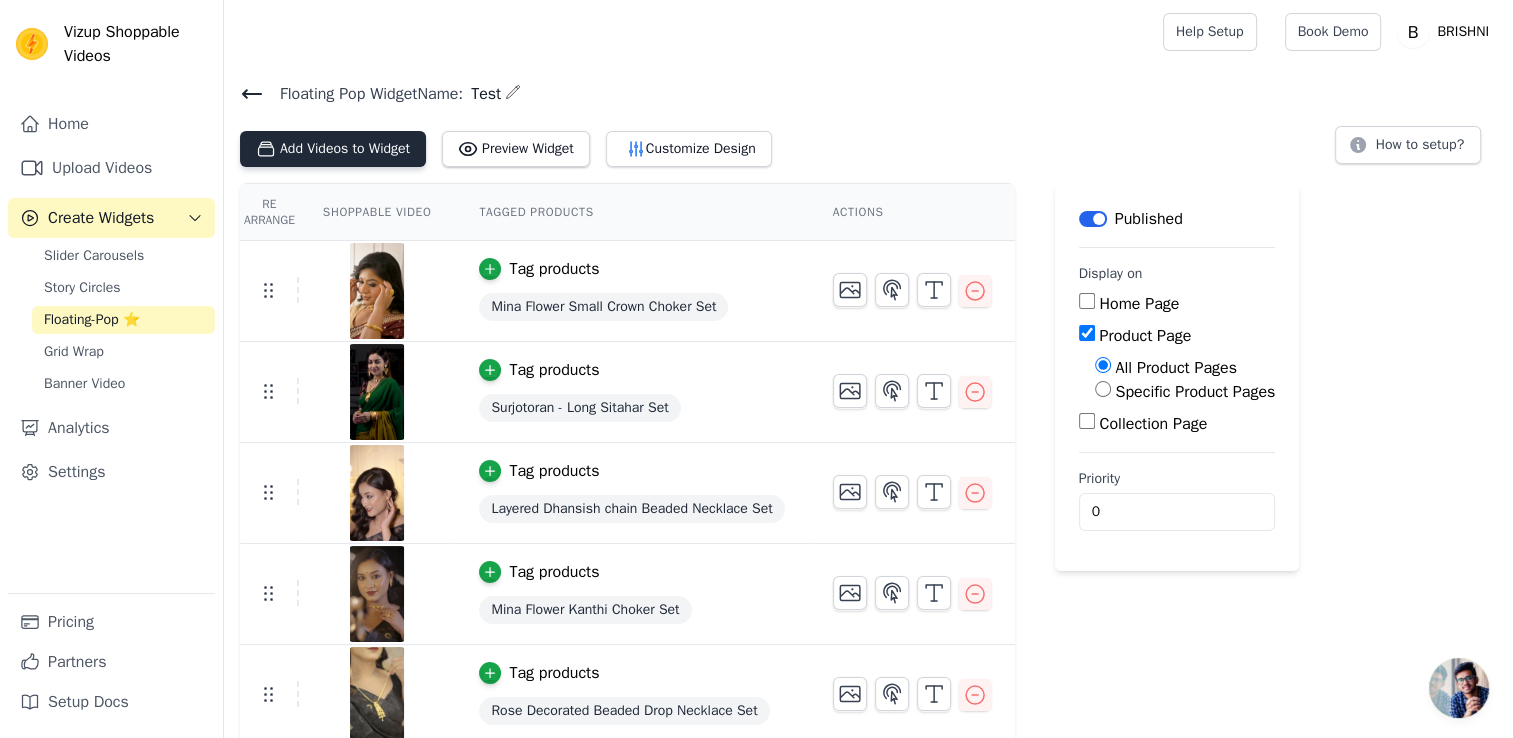 click on "Add Videos to Widget" at bounding box center (333, 149) 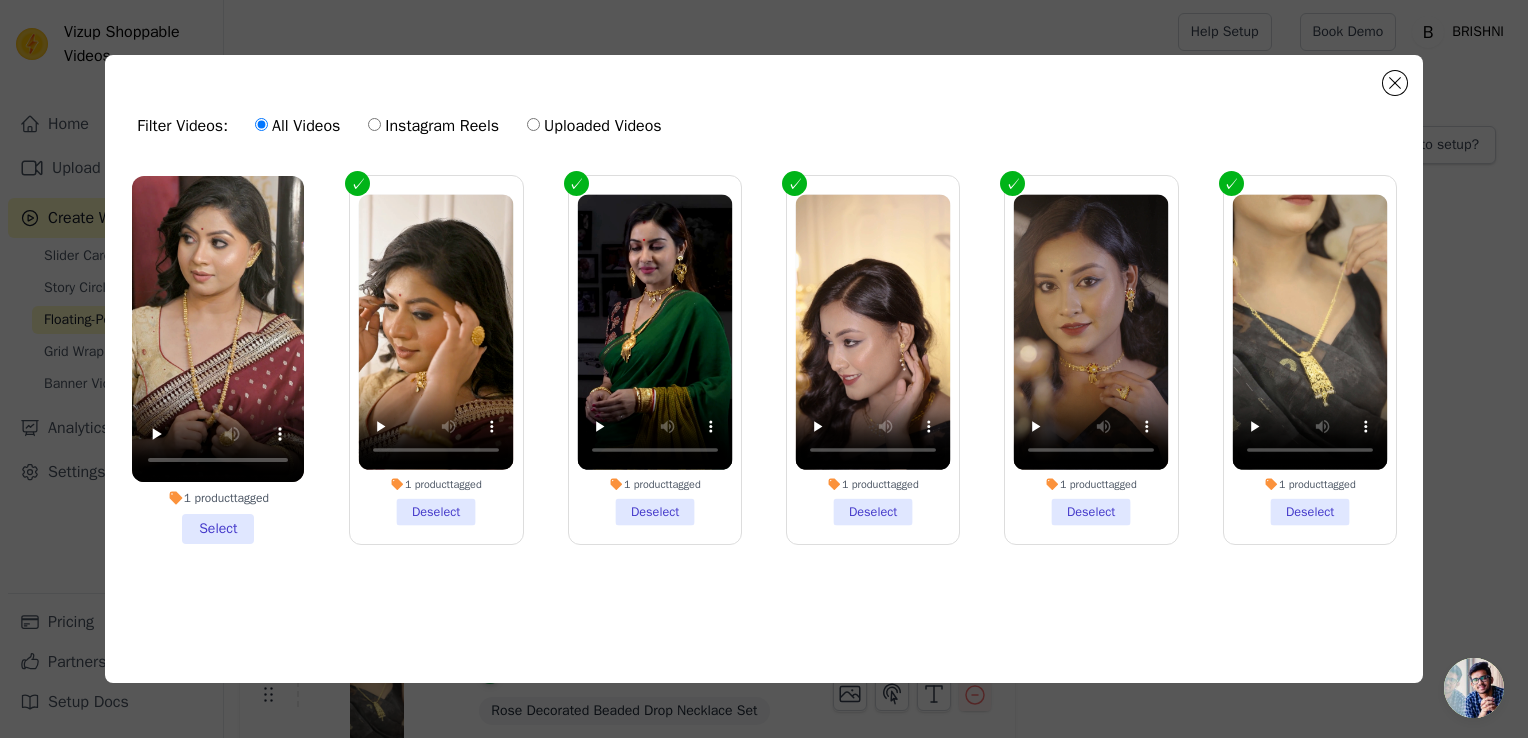 click on "1   product  tagged     Select" at bounding box center (218, 360) 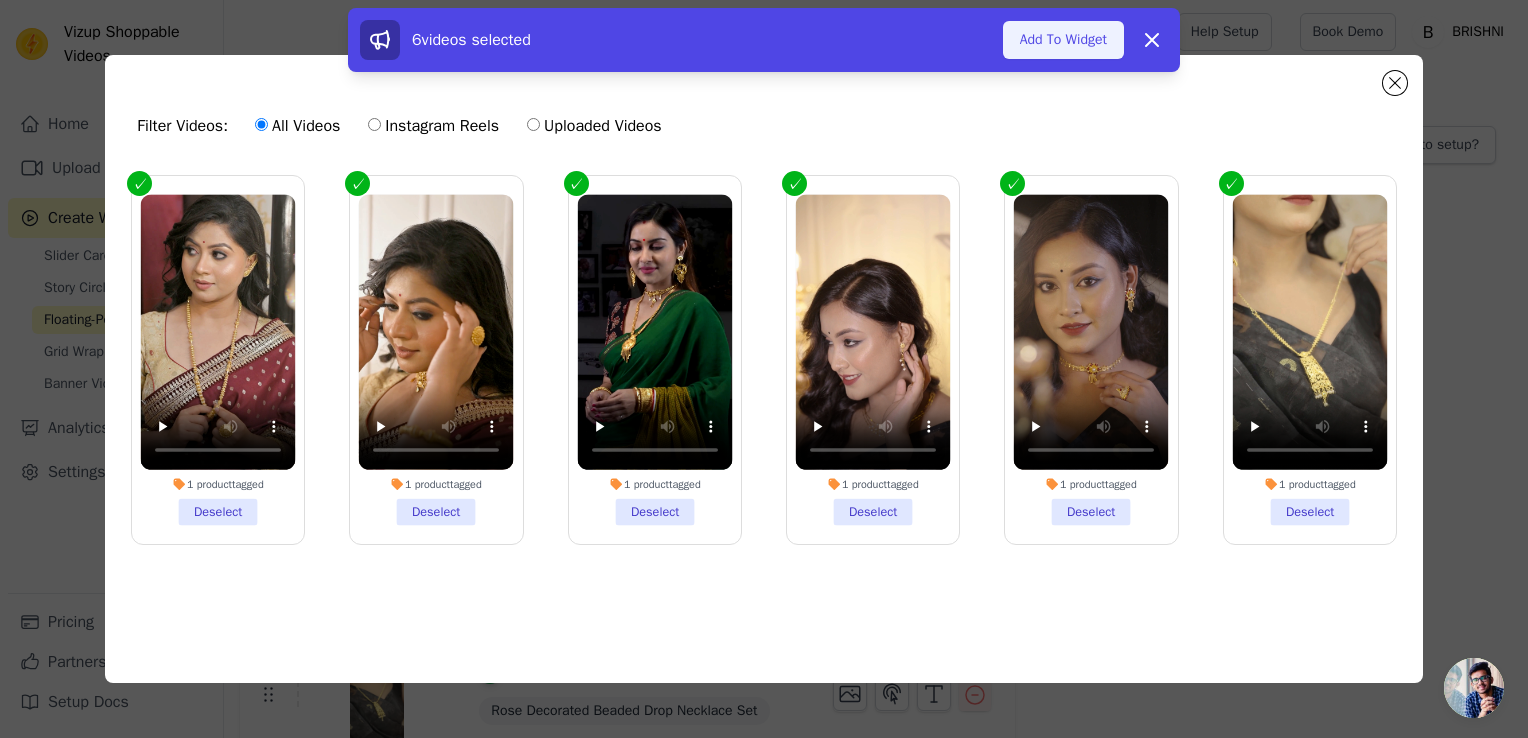 click on "Add To Widget" at bounding box center [1063, 40] 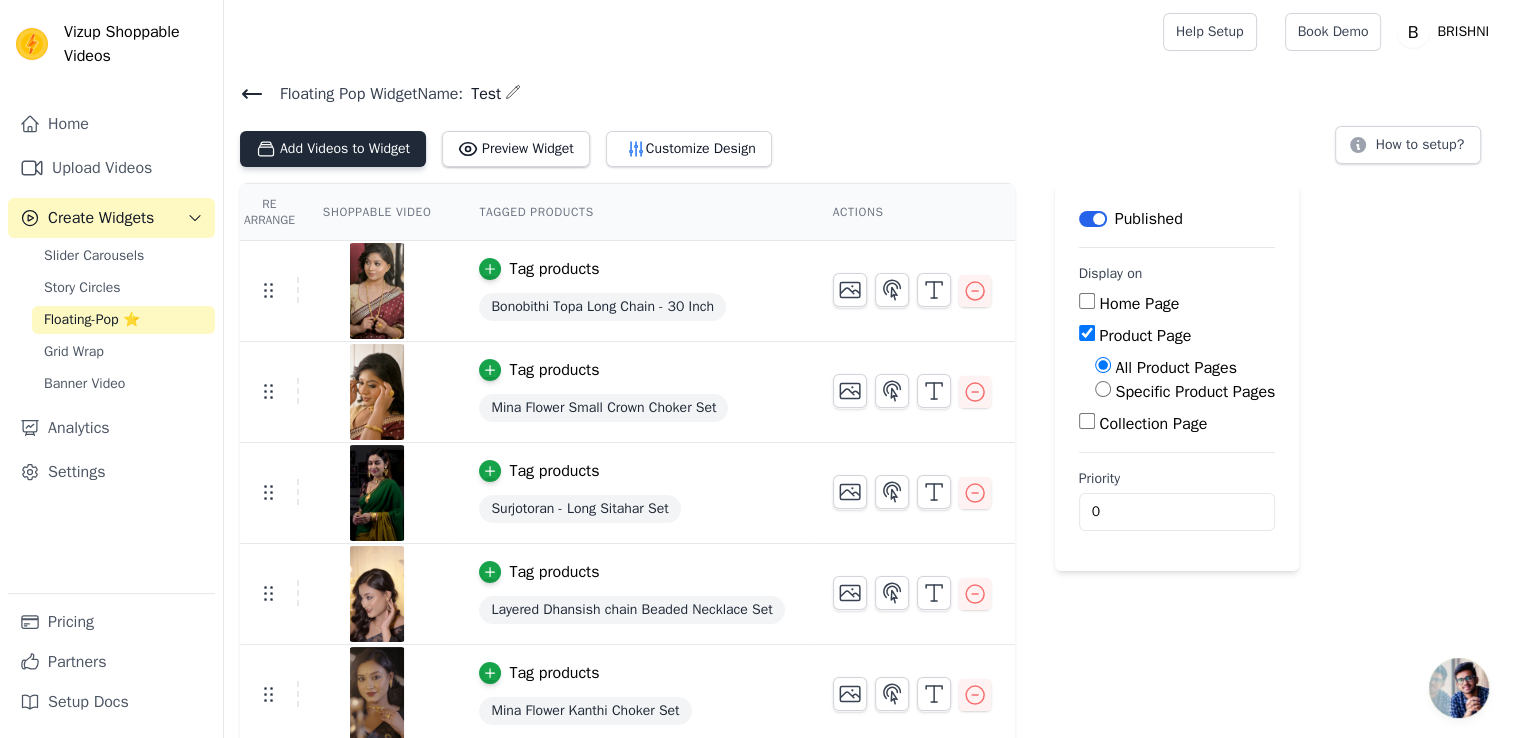 click on "Add Videos to Widget" at bounding box center [333, 149] 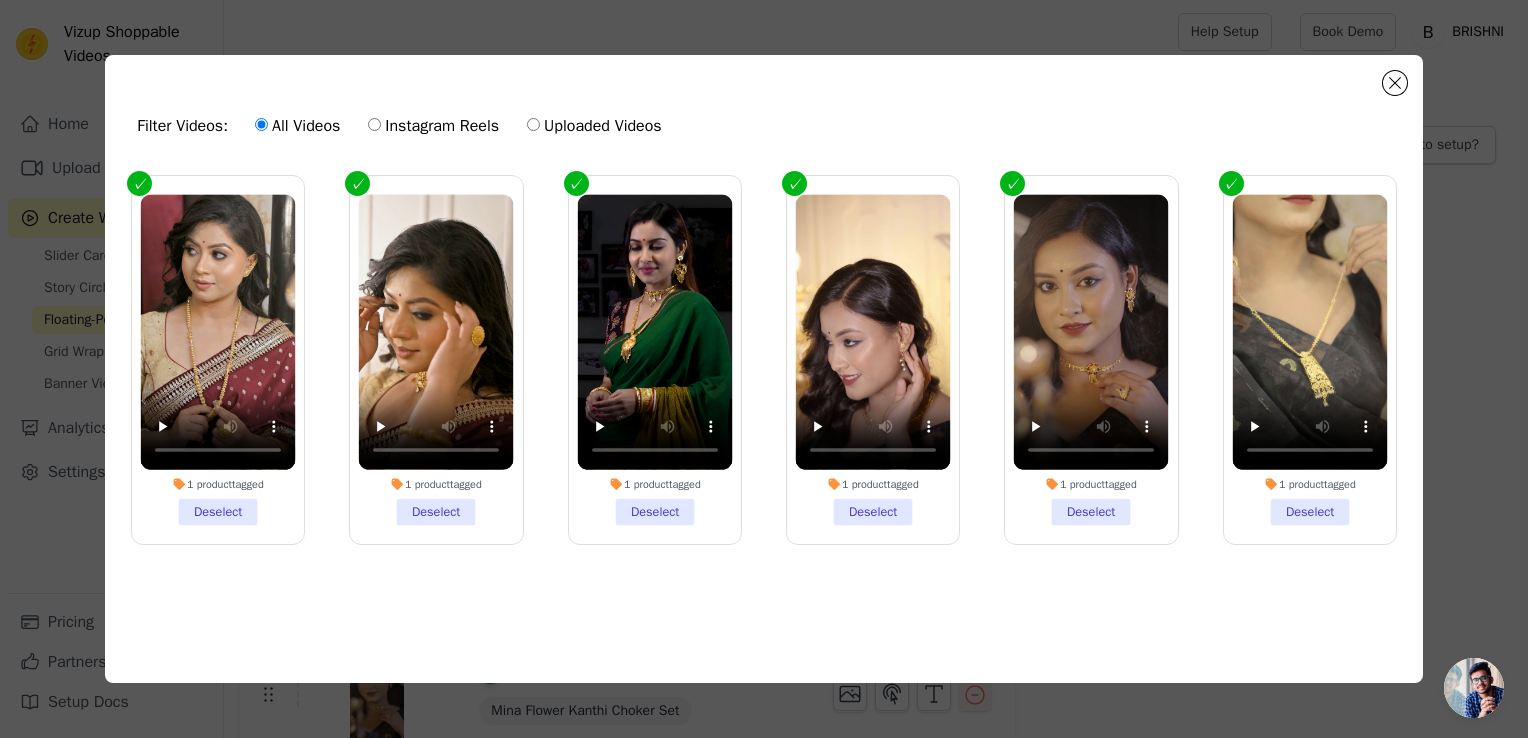 click on "Filter Videos:
All Videos
Instagram Reels
Uploaded Videos" at bounding box center [764, 126] 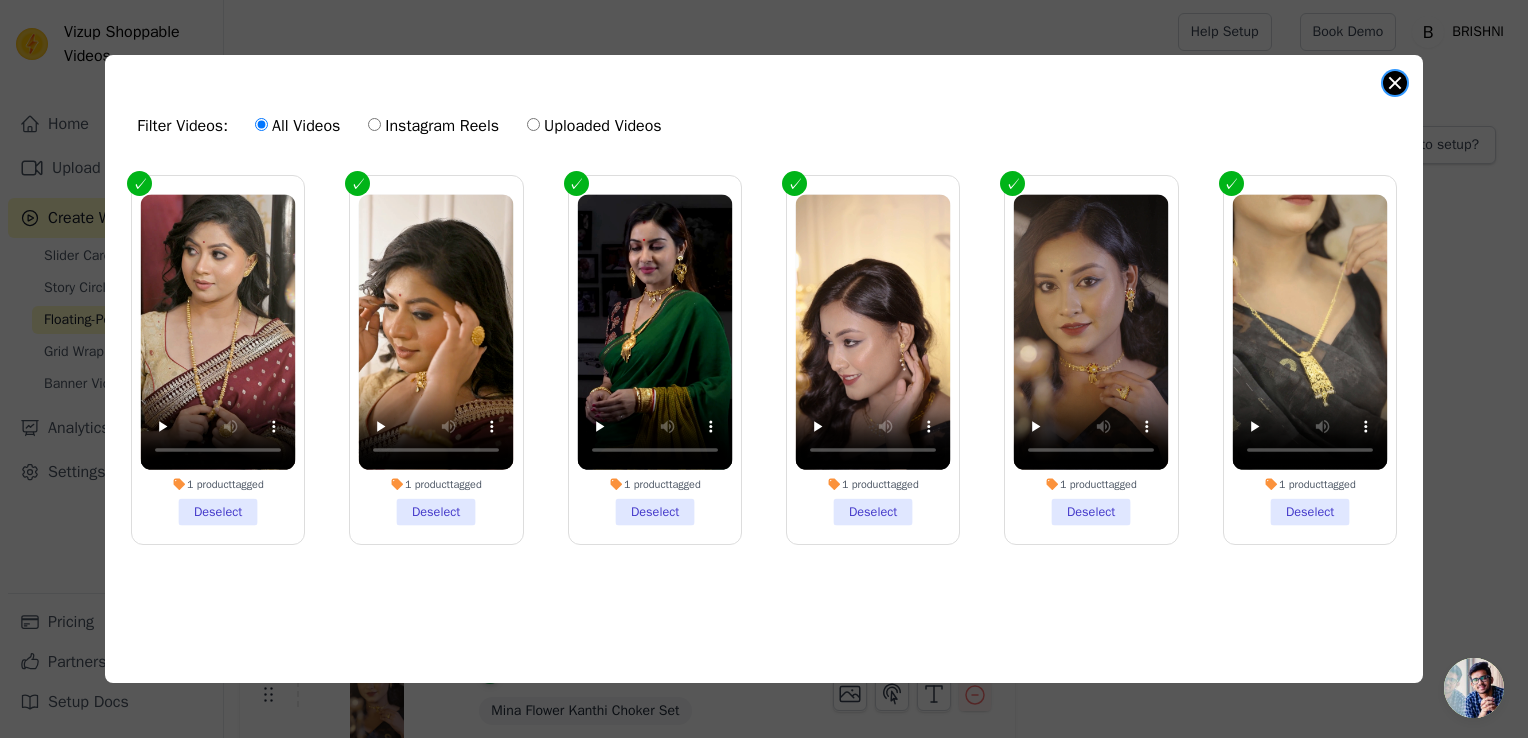click at bounding box center [1395, 83] 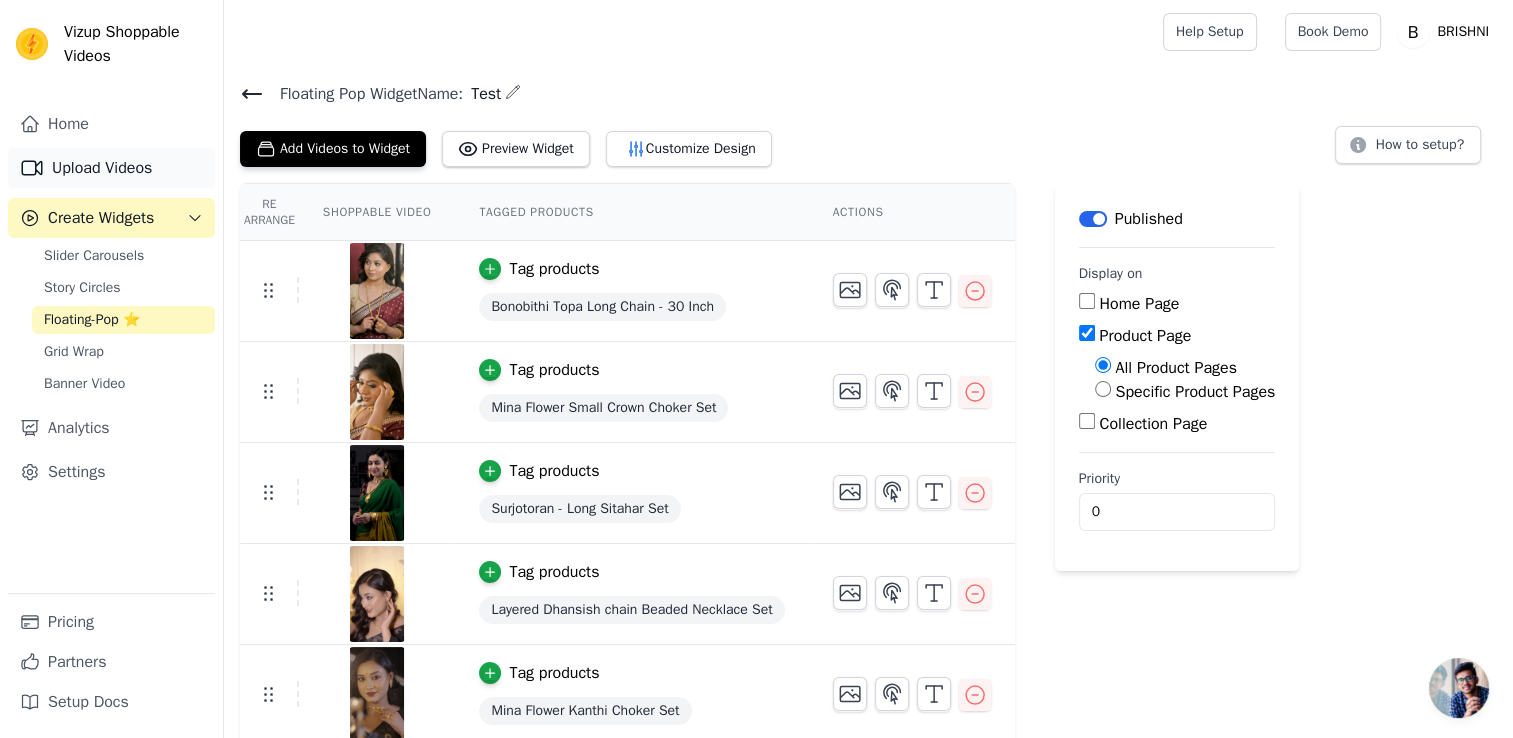 click on "Upload Videos" at bounding box center [111, 168] 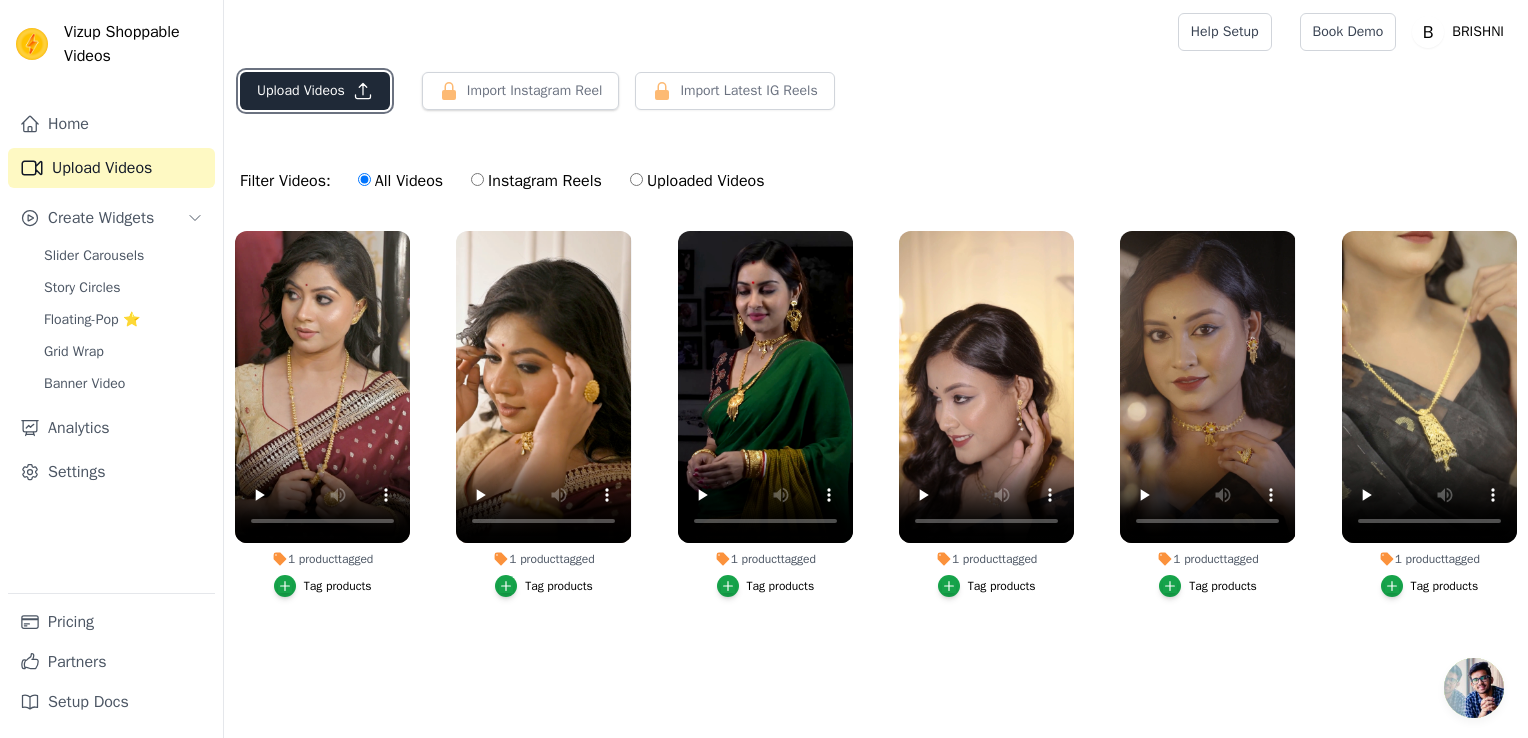 click on "Upload Videos" at bounding box center (315, 91) 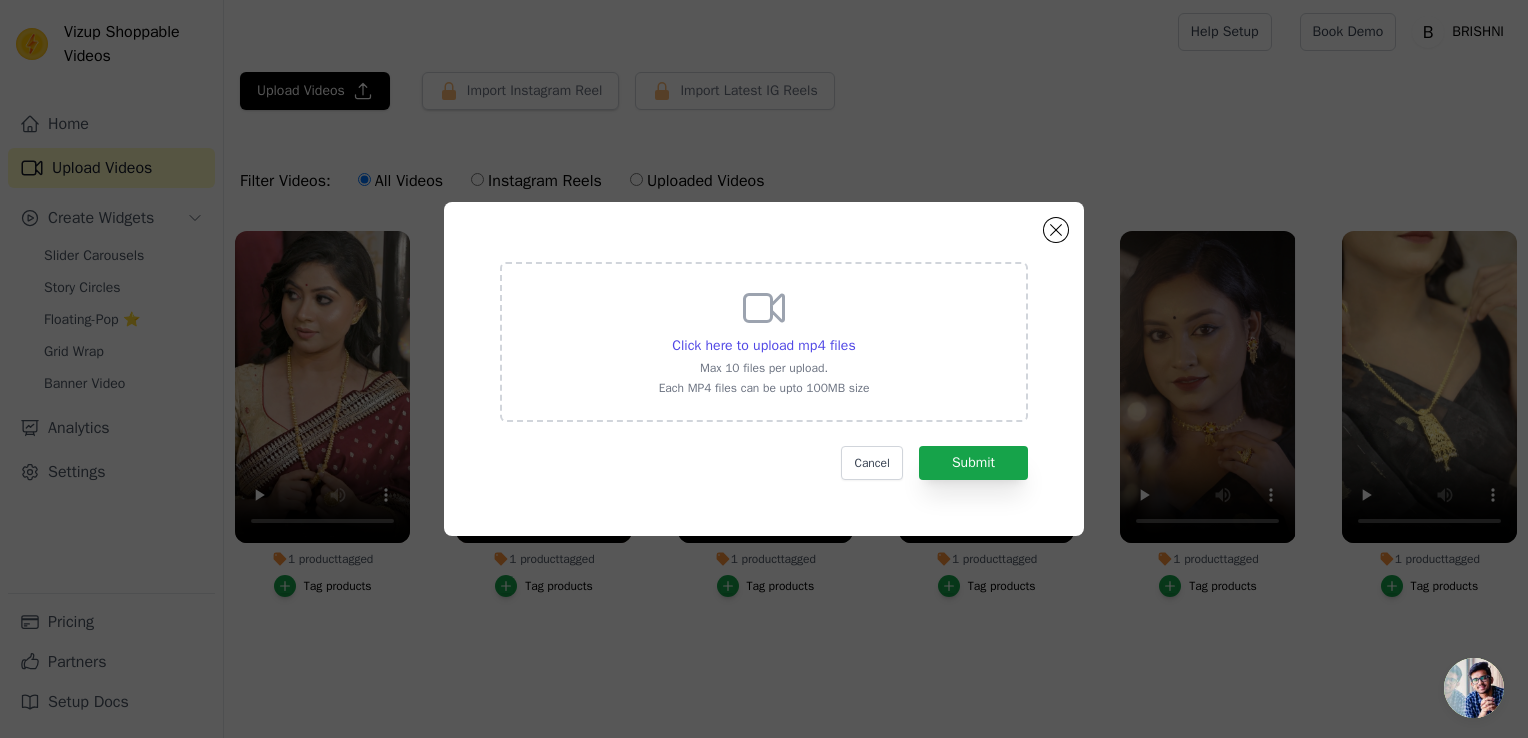 click on "Click here to upload mp4 files     Max 10 files per upload.   Each MP4 files can be upto 100MB size" at bounding box center (764, 340) 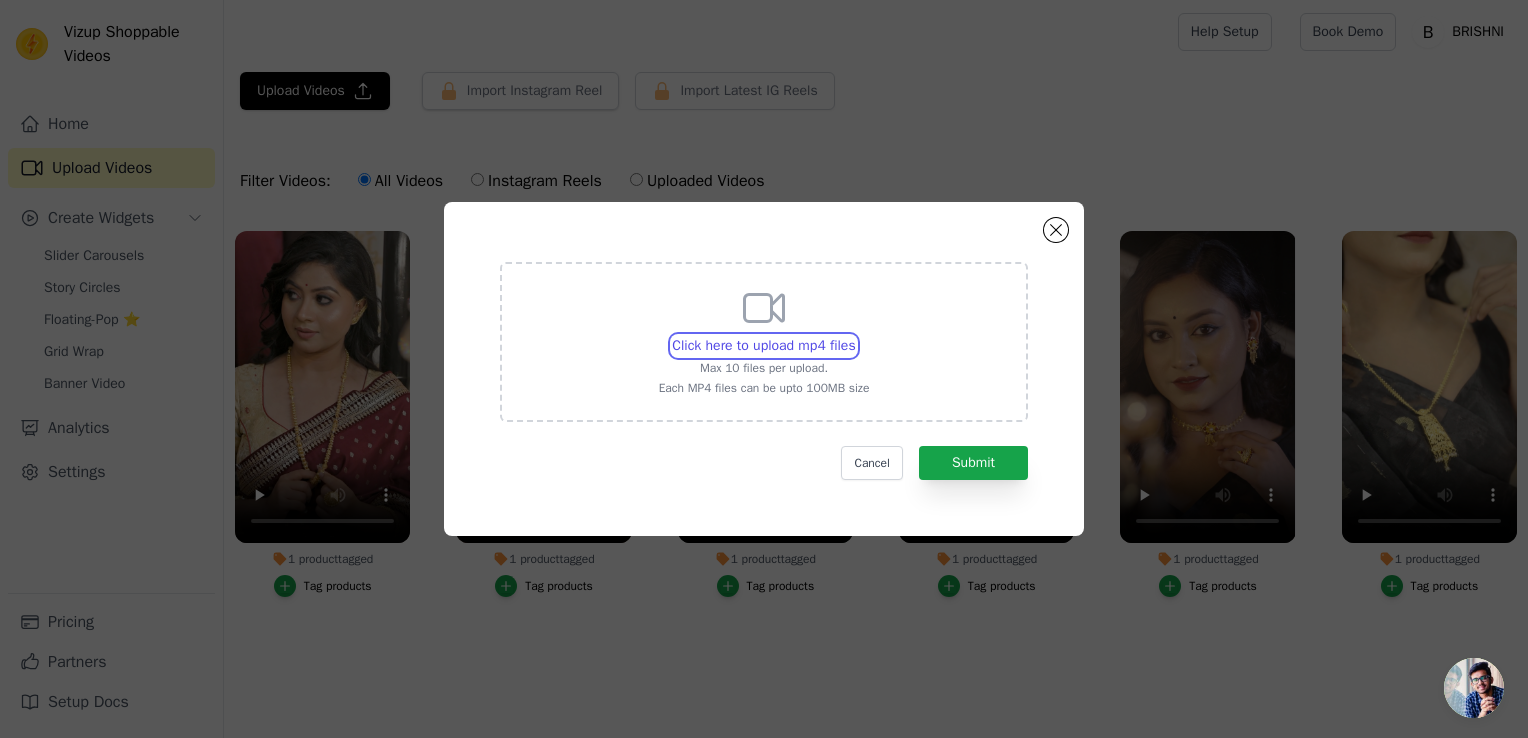 type on "C:\fakepath\Mrida Necklace 2.mp4" 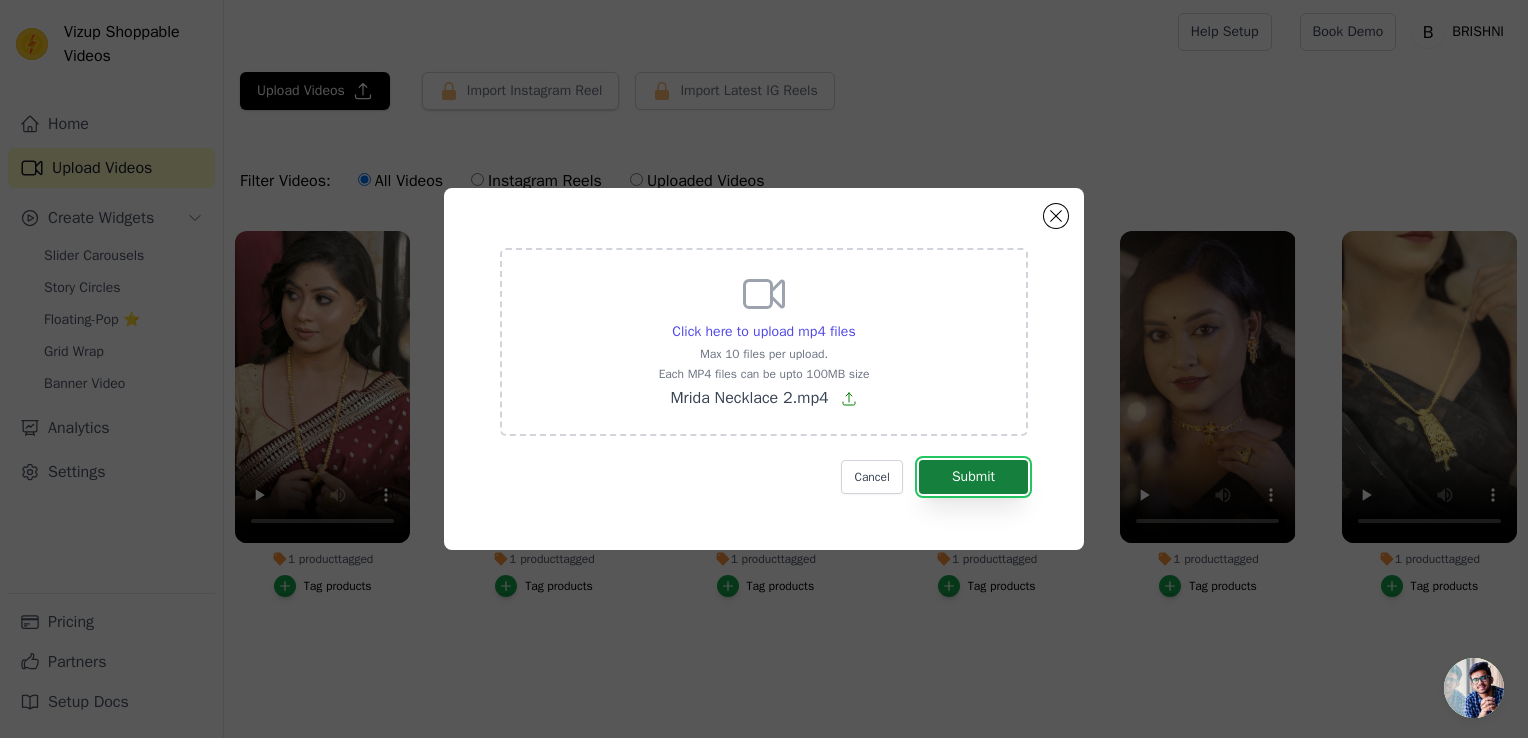 click on "Submit" at bounding box center (973, 477) 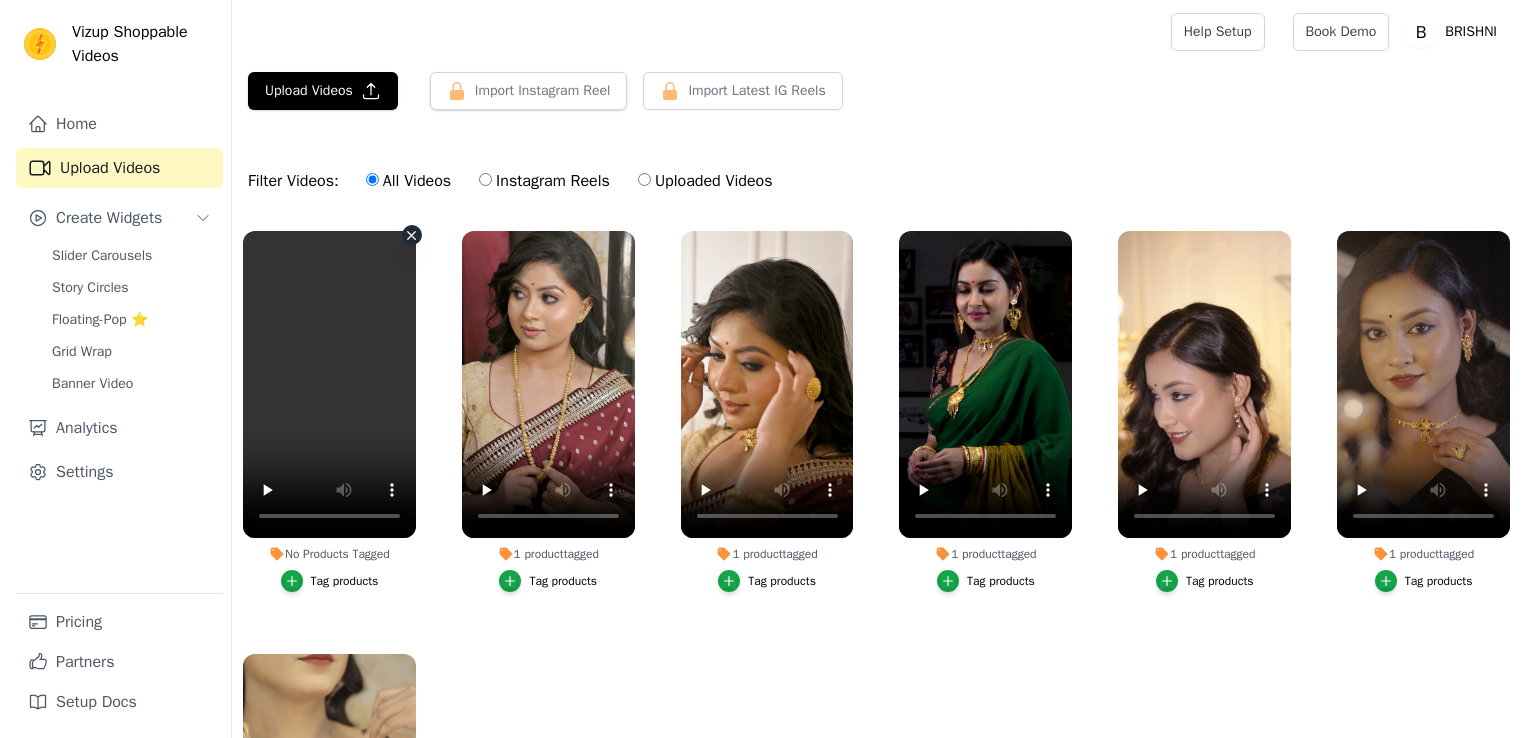 scroll, scrollTop: 0, scrollLeft: 0, axis: both 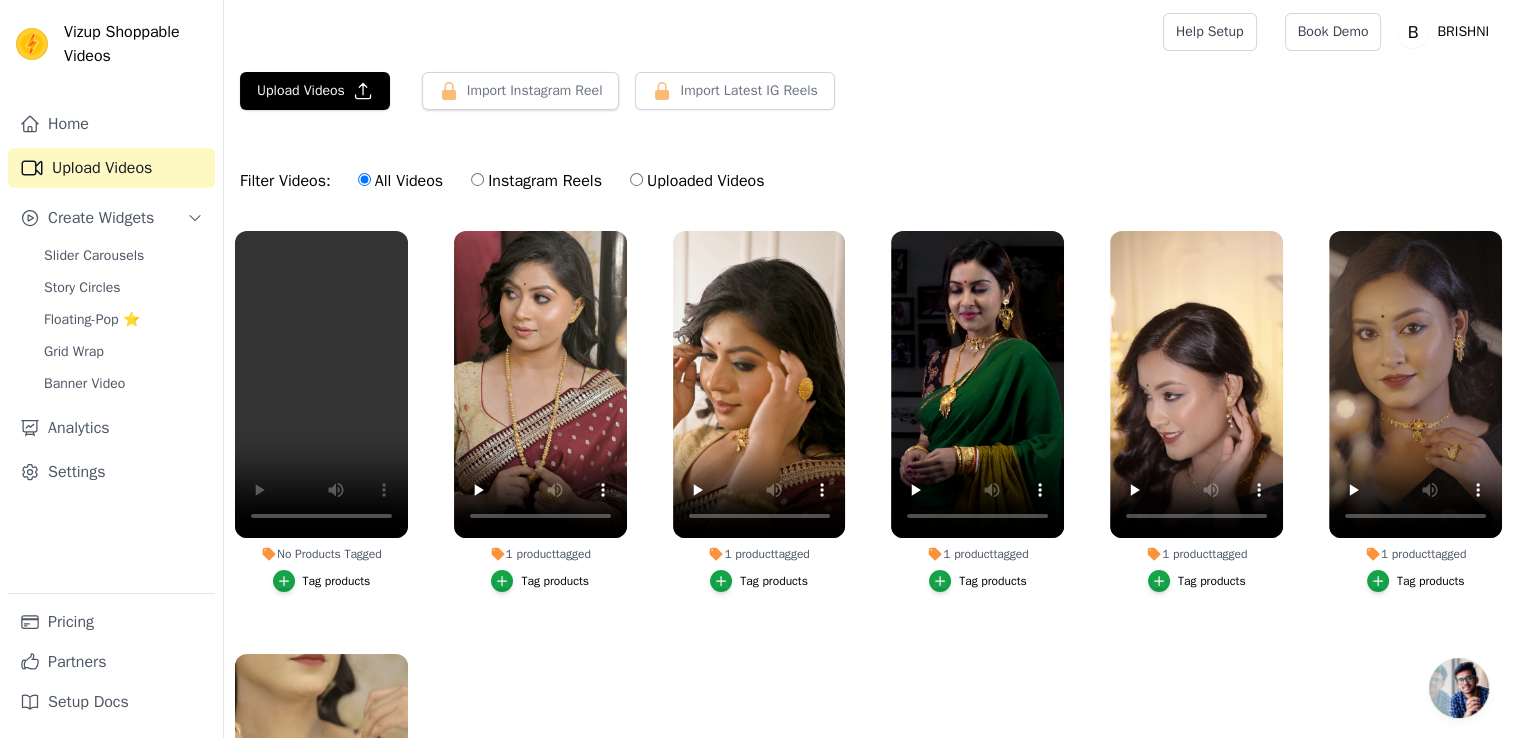 click on "Tag products" at bounding box center (337, 581) 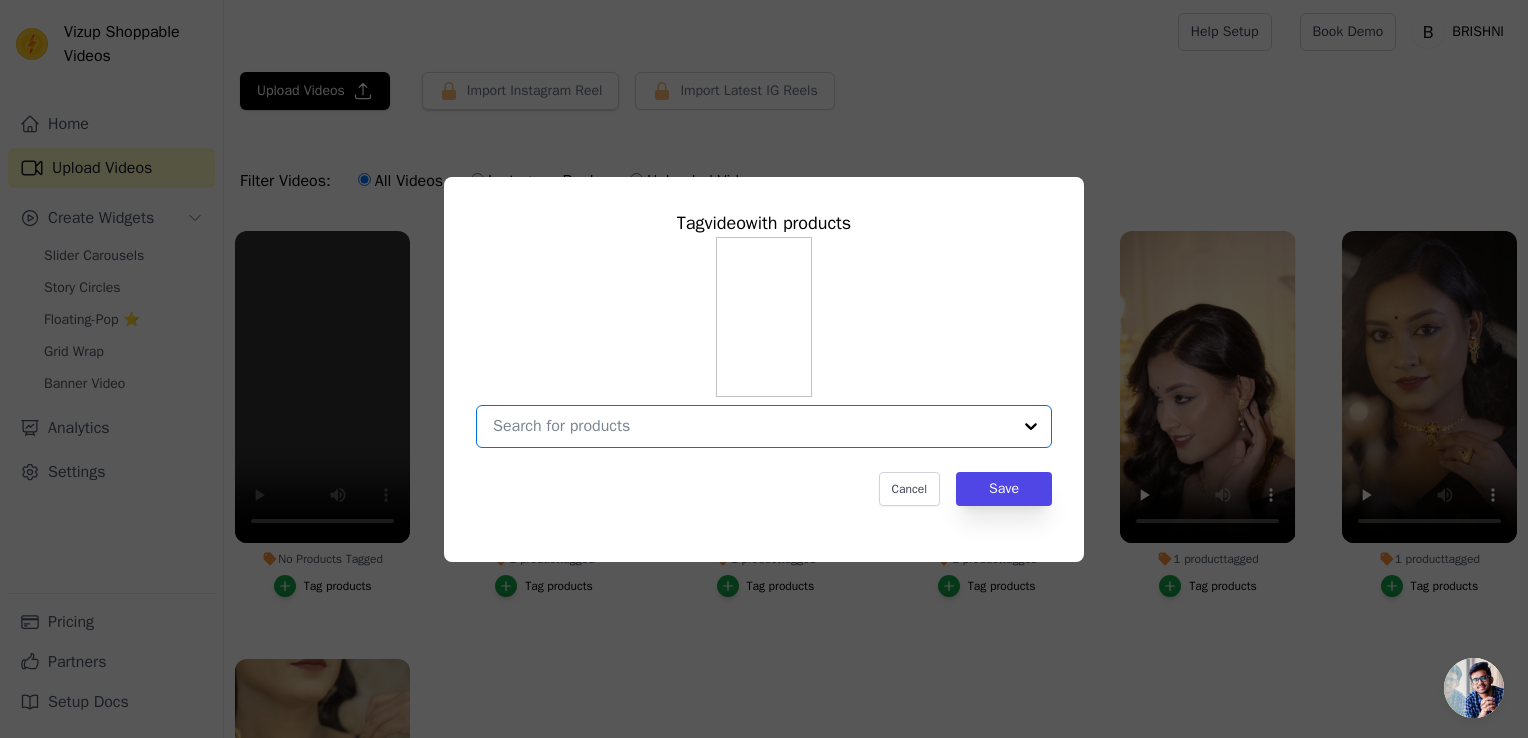click on "No Products Tagged     Tag  video  with products       Option undefined, selected.   Select is focused, type to refine list, press down to open the menu.                   Cancel   Save     Tag products" at bounding box center (752, 426) 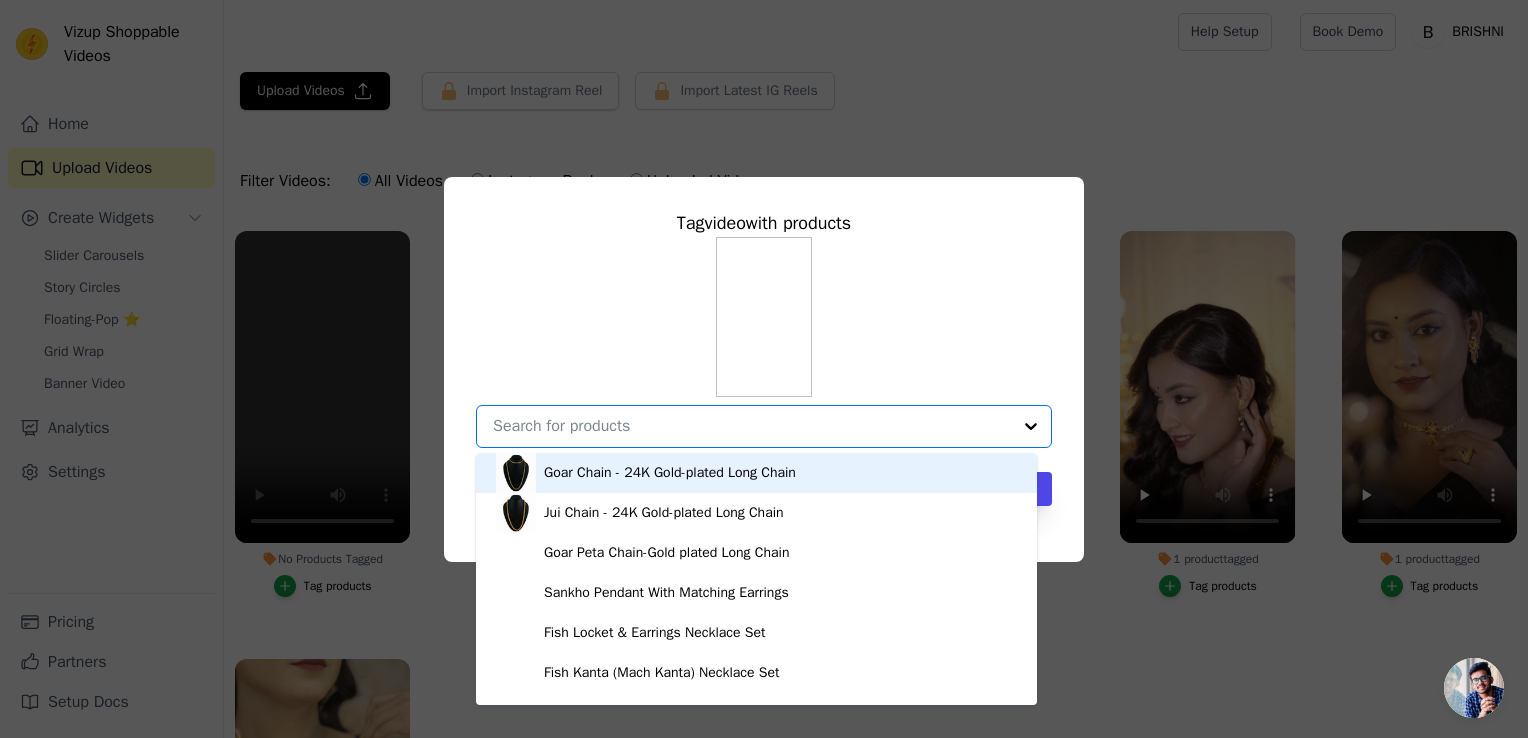 paste on "Oval Frame Slick Minakari Kanthi Necklace" 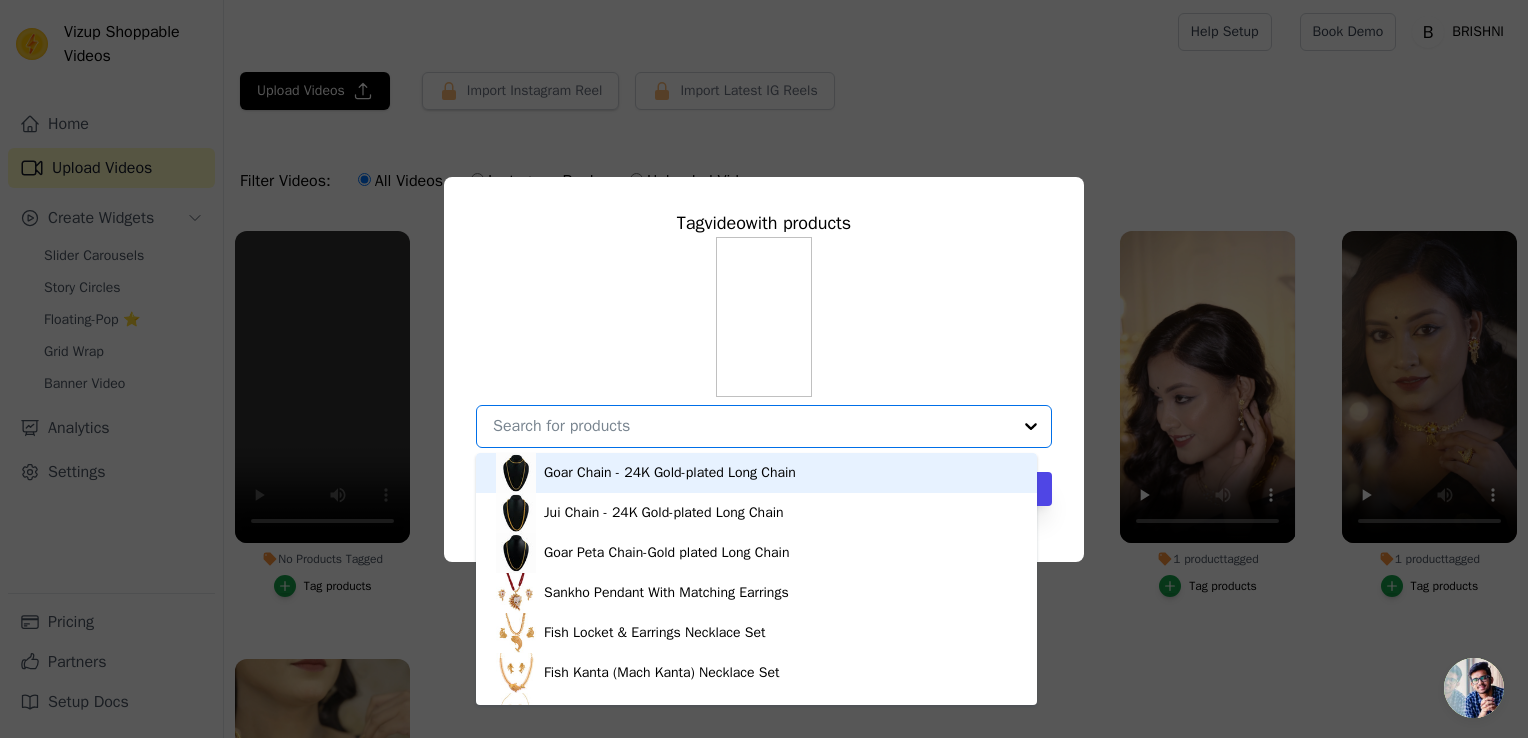 type on "Oval Frame Slick Minakari Kanthi Necklace" 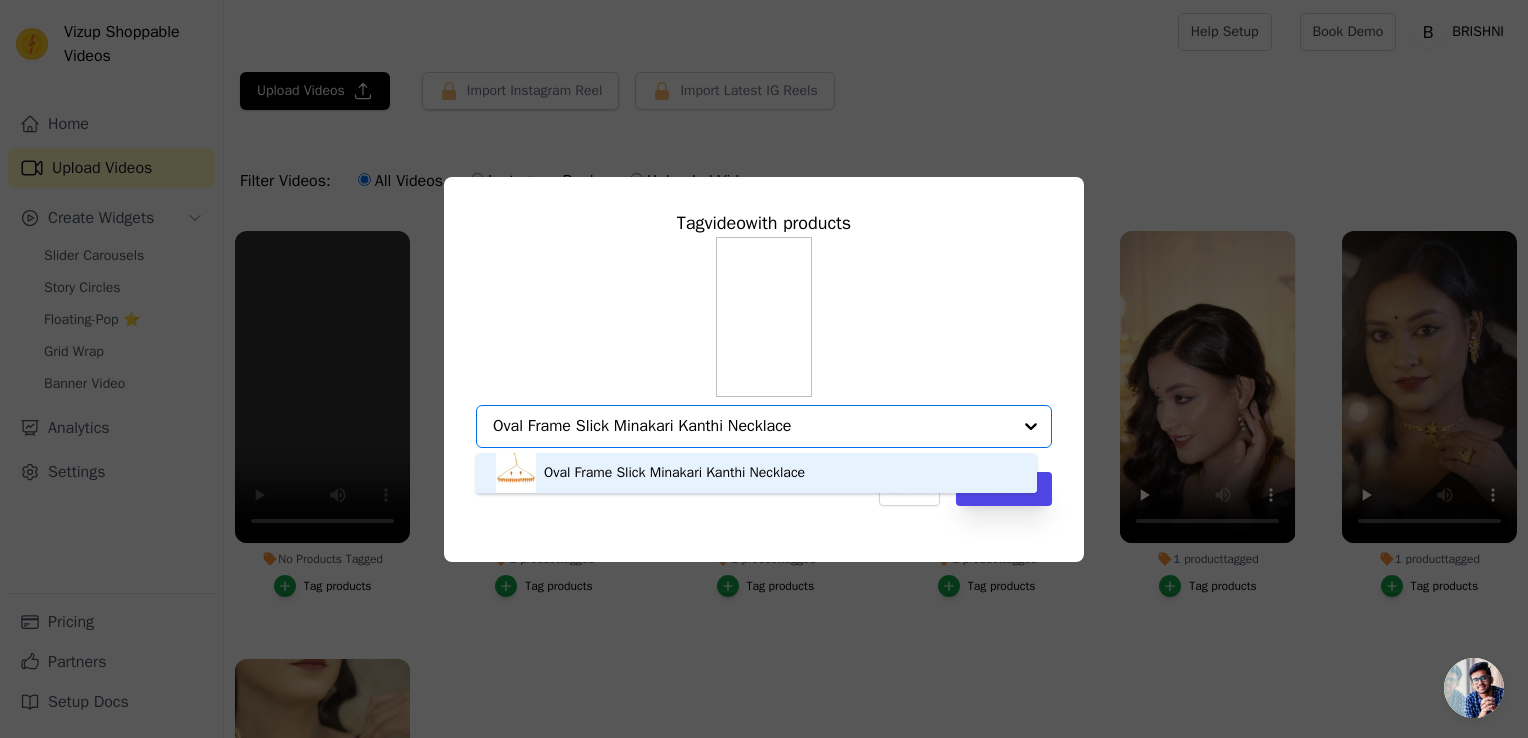 click on "Oval Frame Slick Minakari Kanthi Necklace" at bounding box center (756, 473) 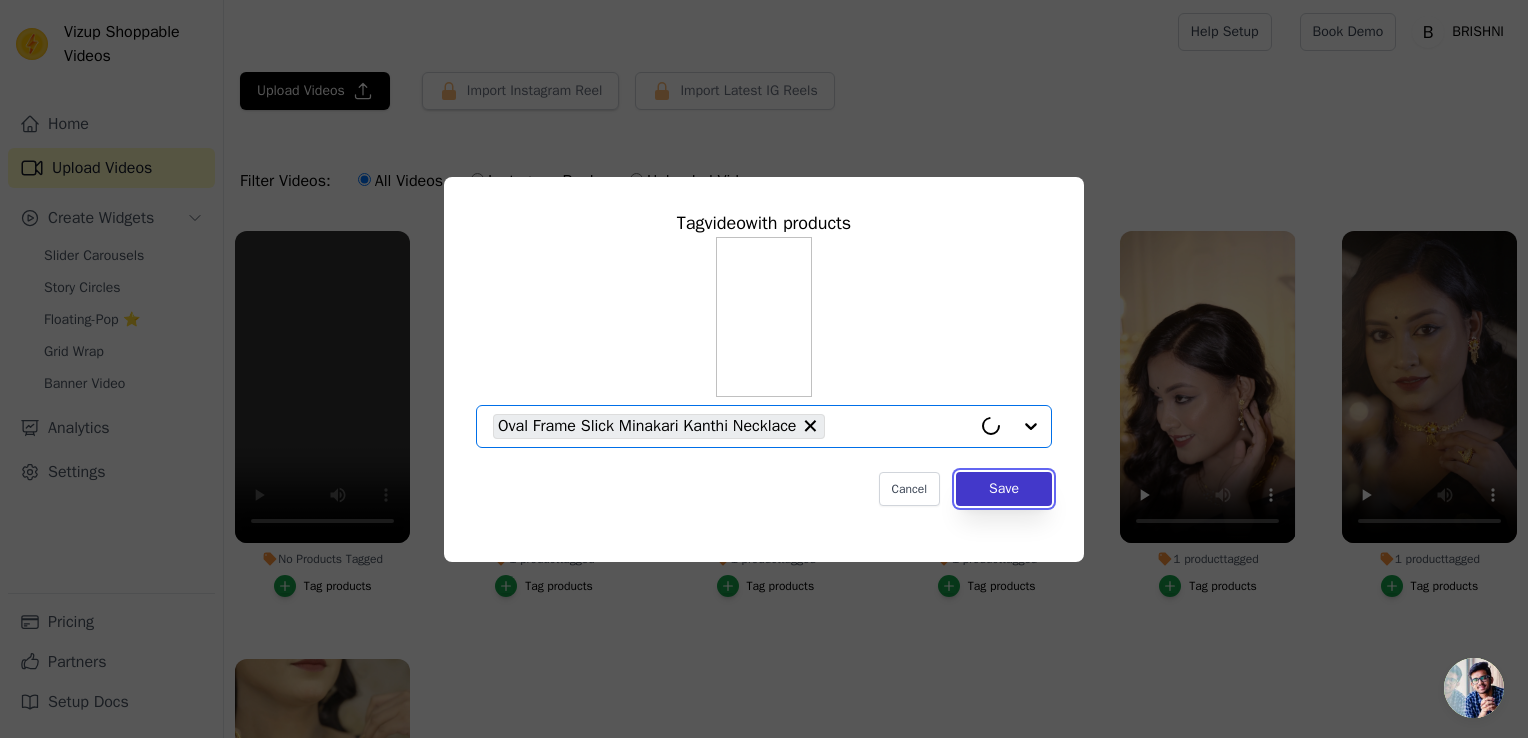 click on "Save" at bounding box center (1004, 489) 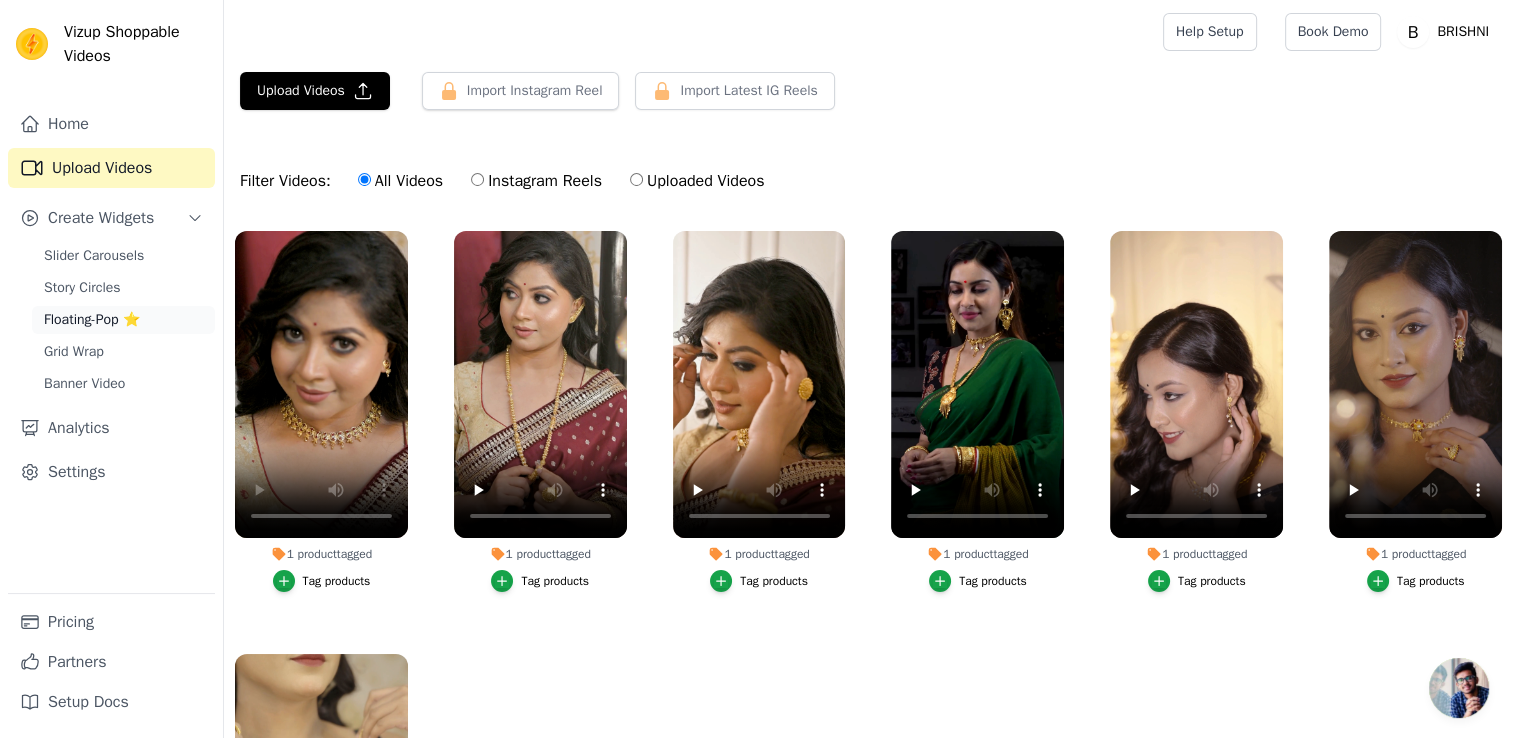 click on "Floating-Pop ⭐" at bounding box center (92, 320) 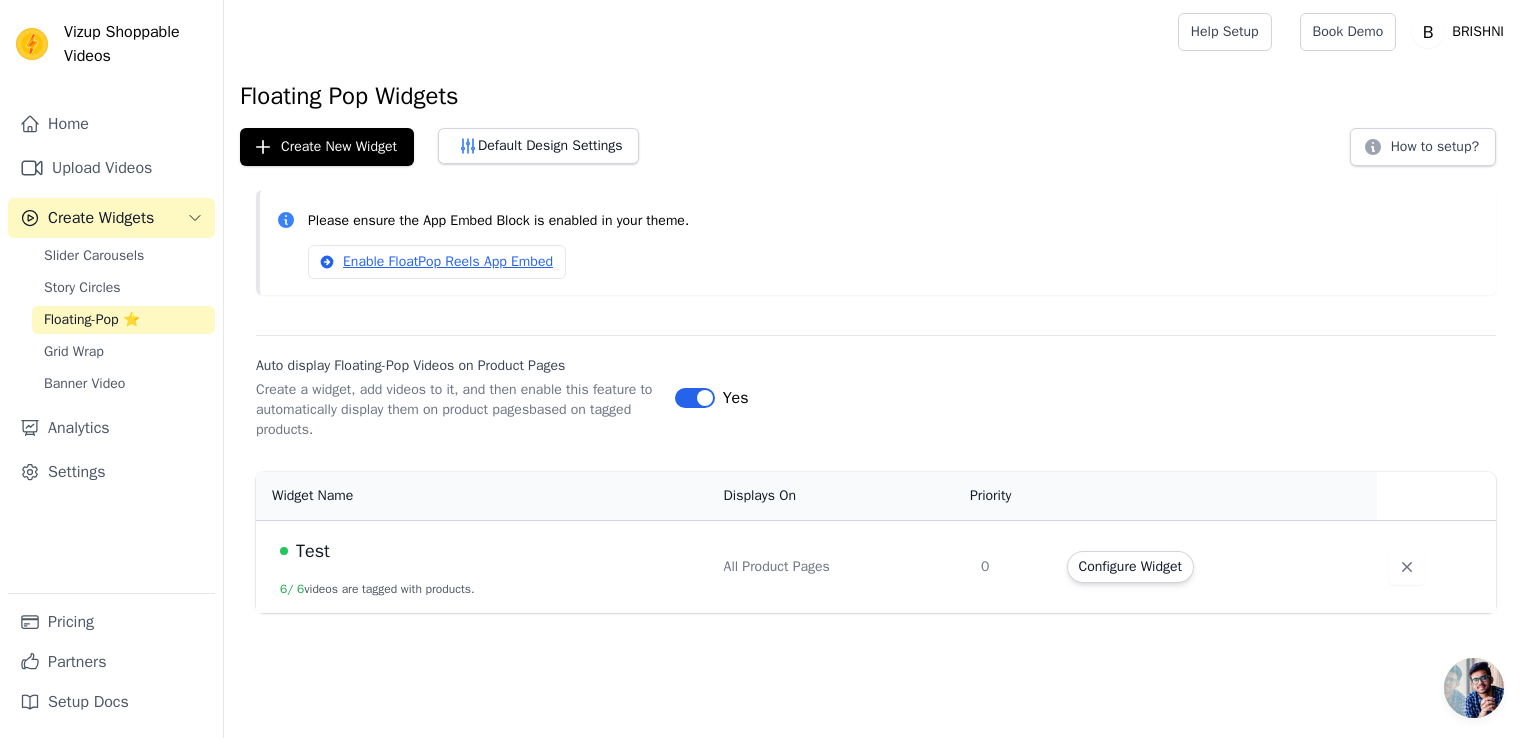 click on "Configure Widget" at bounding box center [1130, 567] 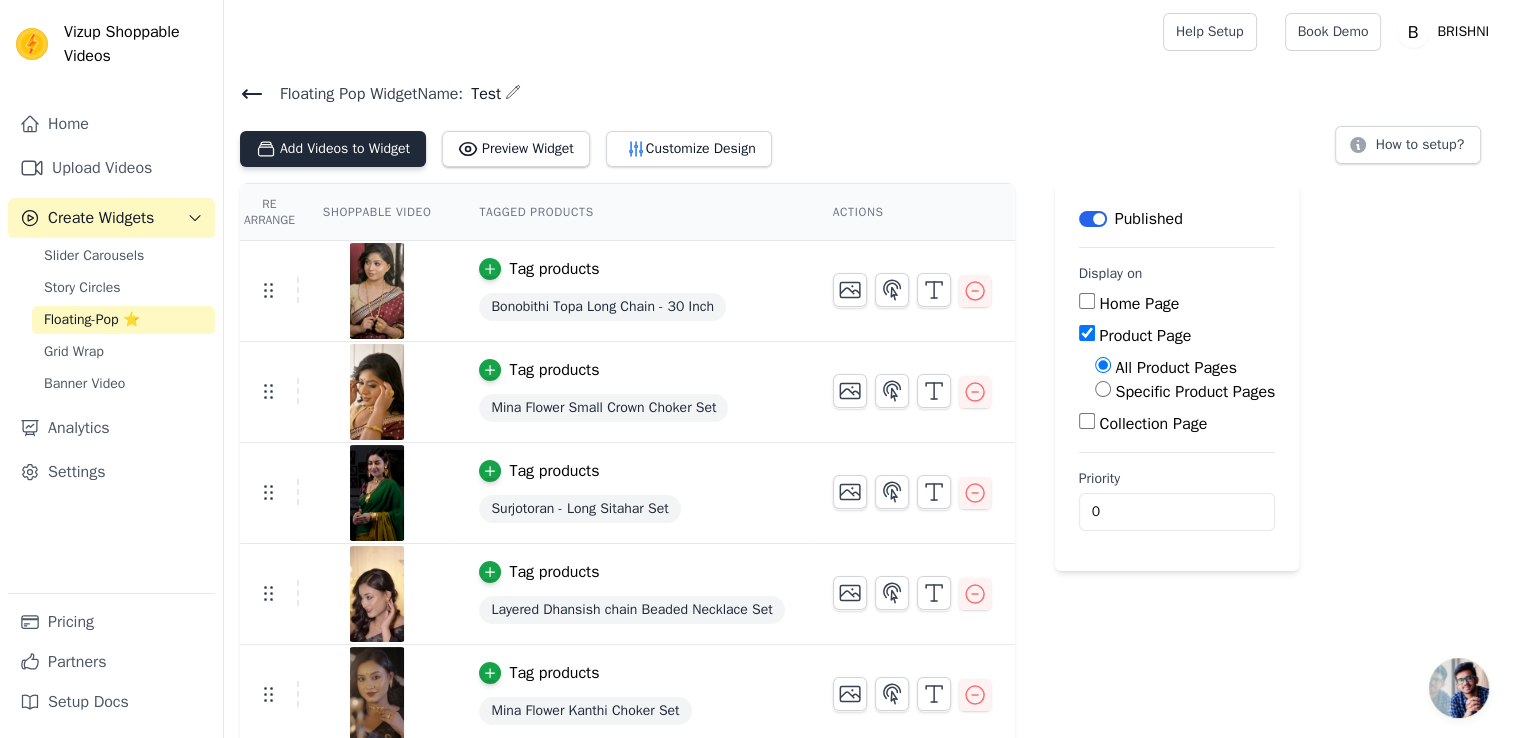 click on "Add Videos to Widget" at bounding box center [333, 149] 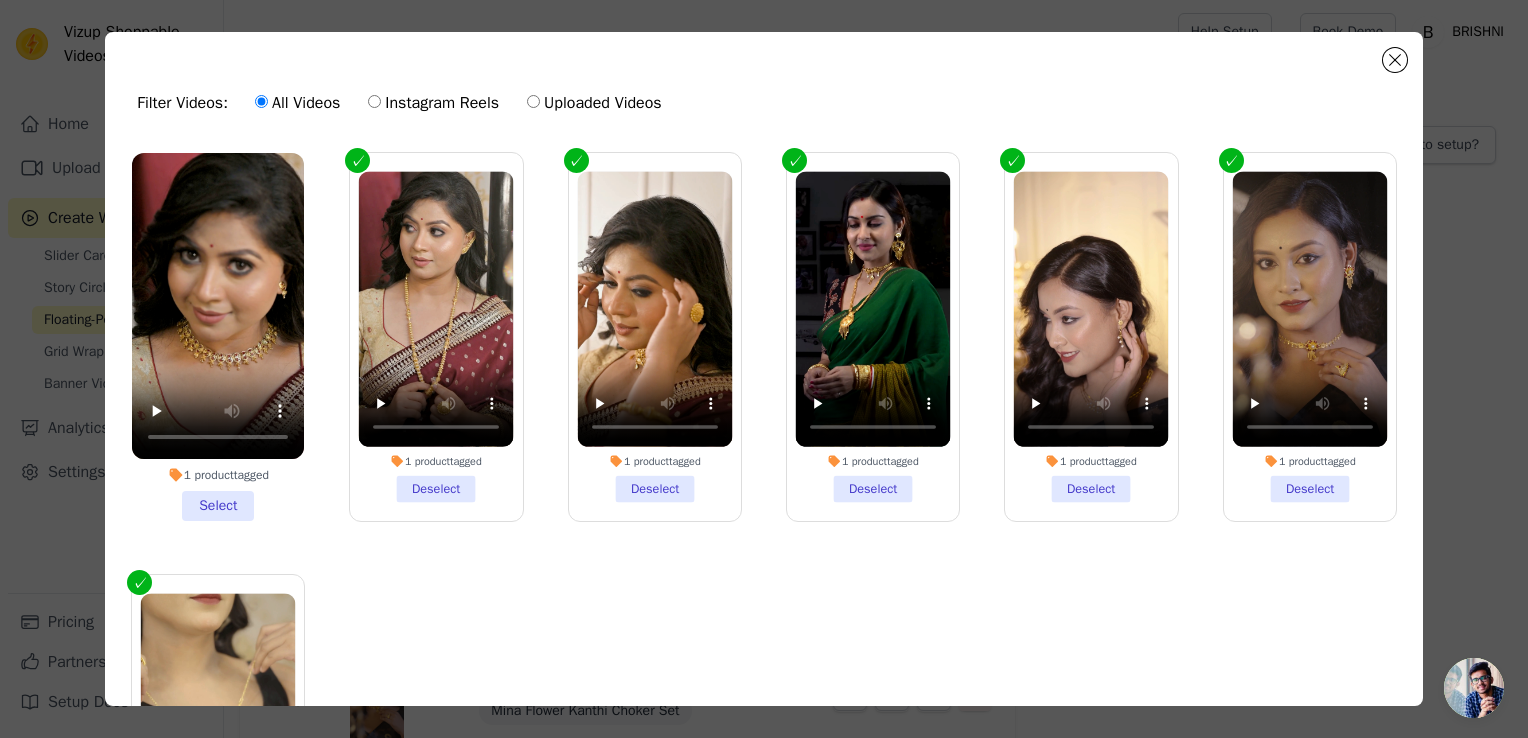 click on "1   product  tagged     Select" at bounding box center (218, 337) 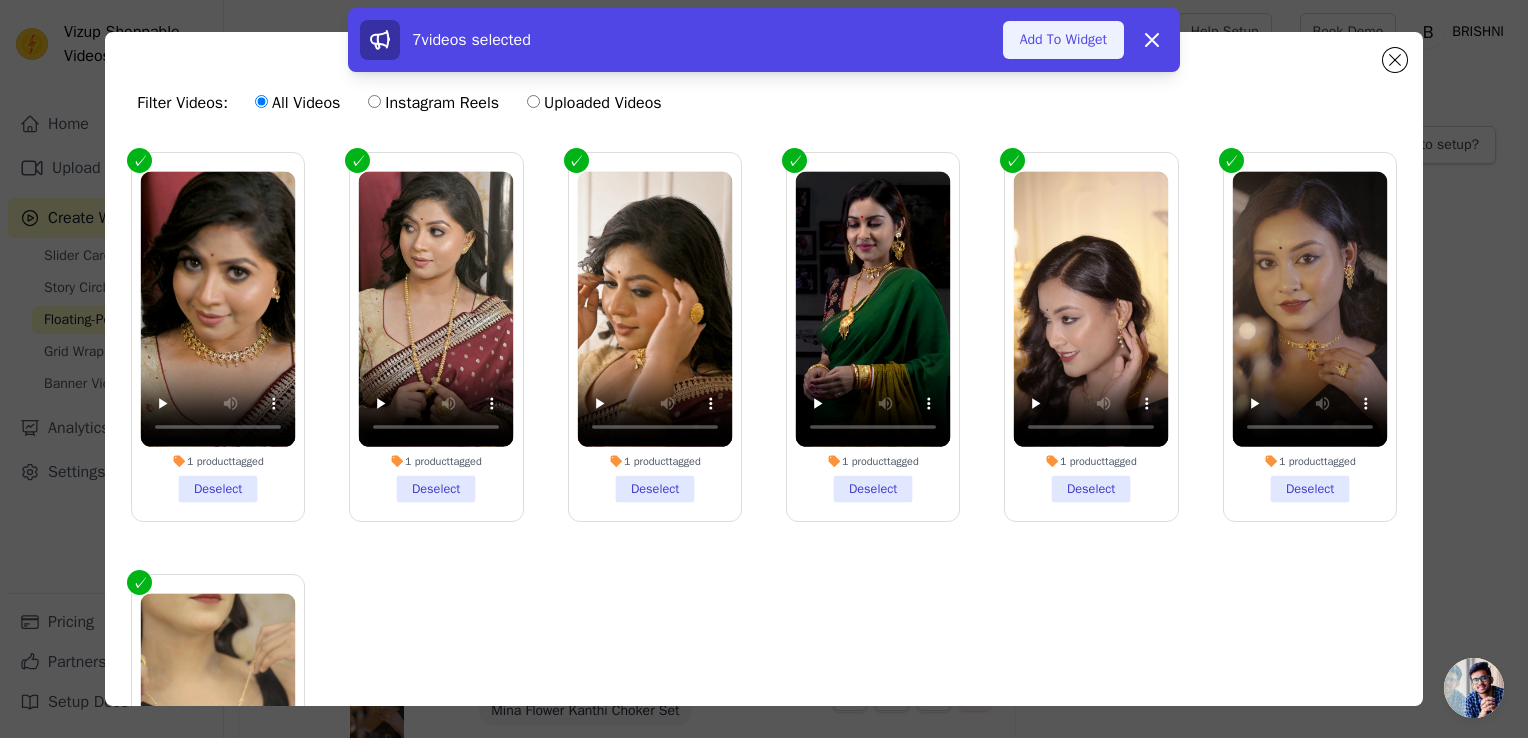 click on "Add To Widget" at bounding box center (1063, 40) 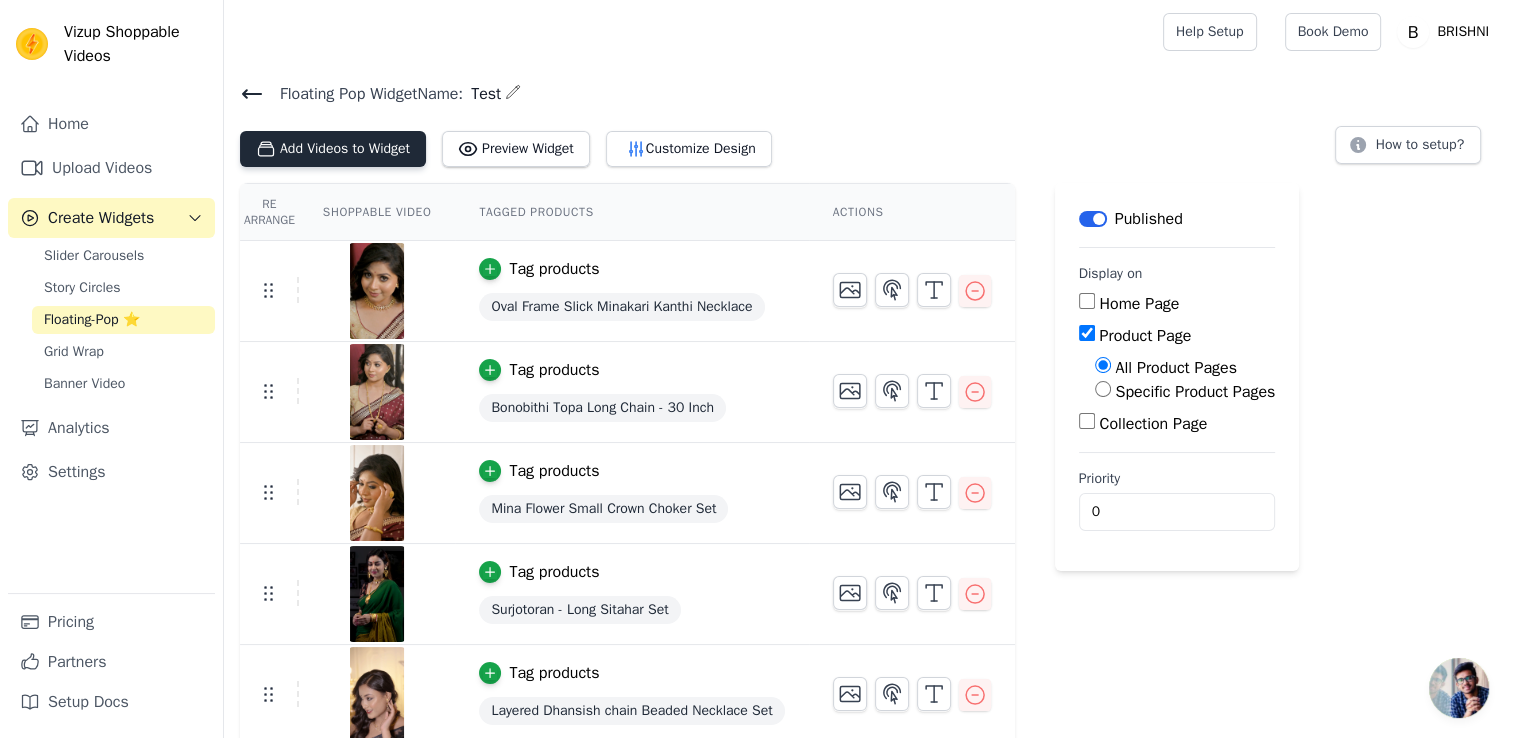 click on "Add Videos to Widget" at bounding box center [333, 149] 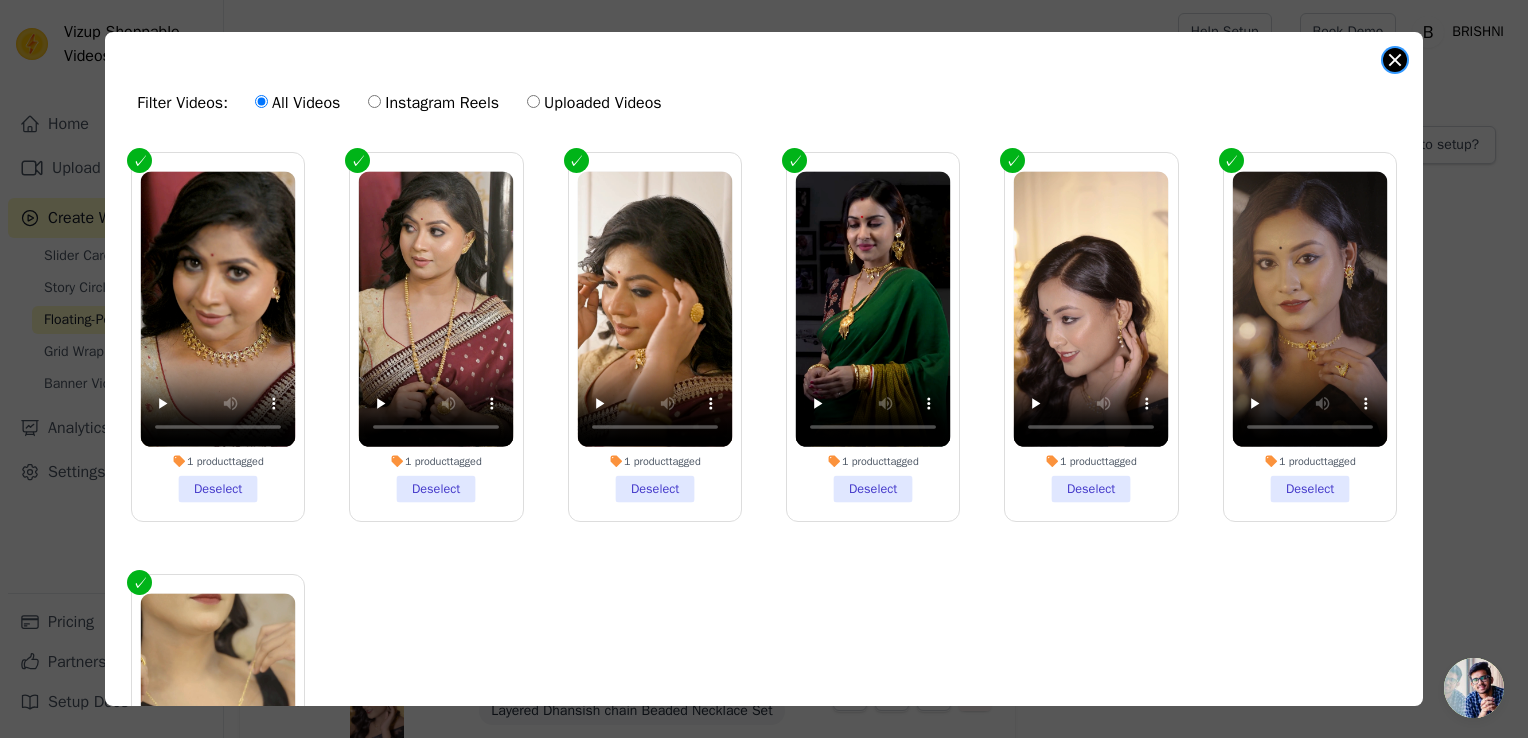 click at bounding box center [1395, 60] 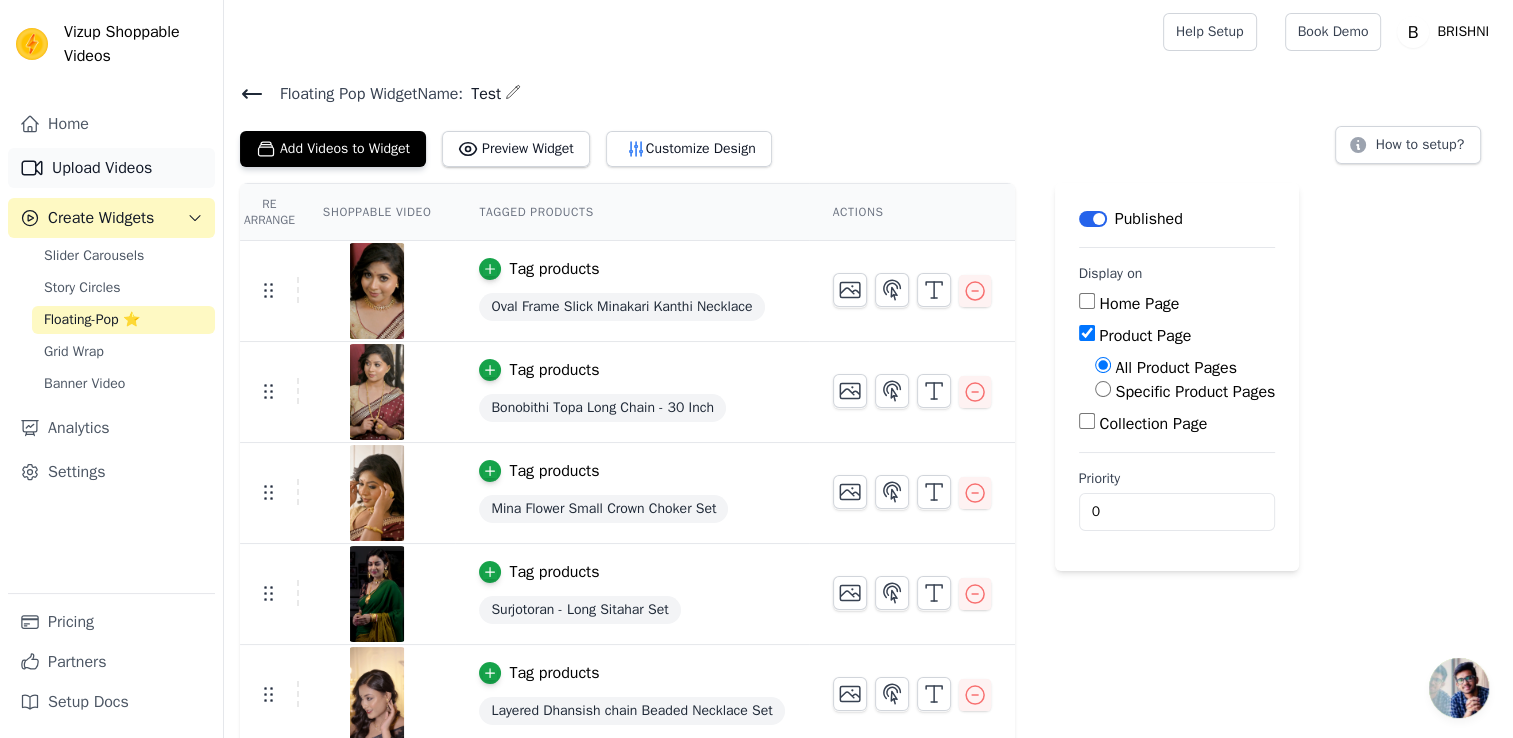 click on "Upload Videos" at bounding box center [111, 168] 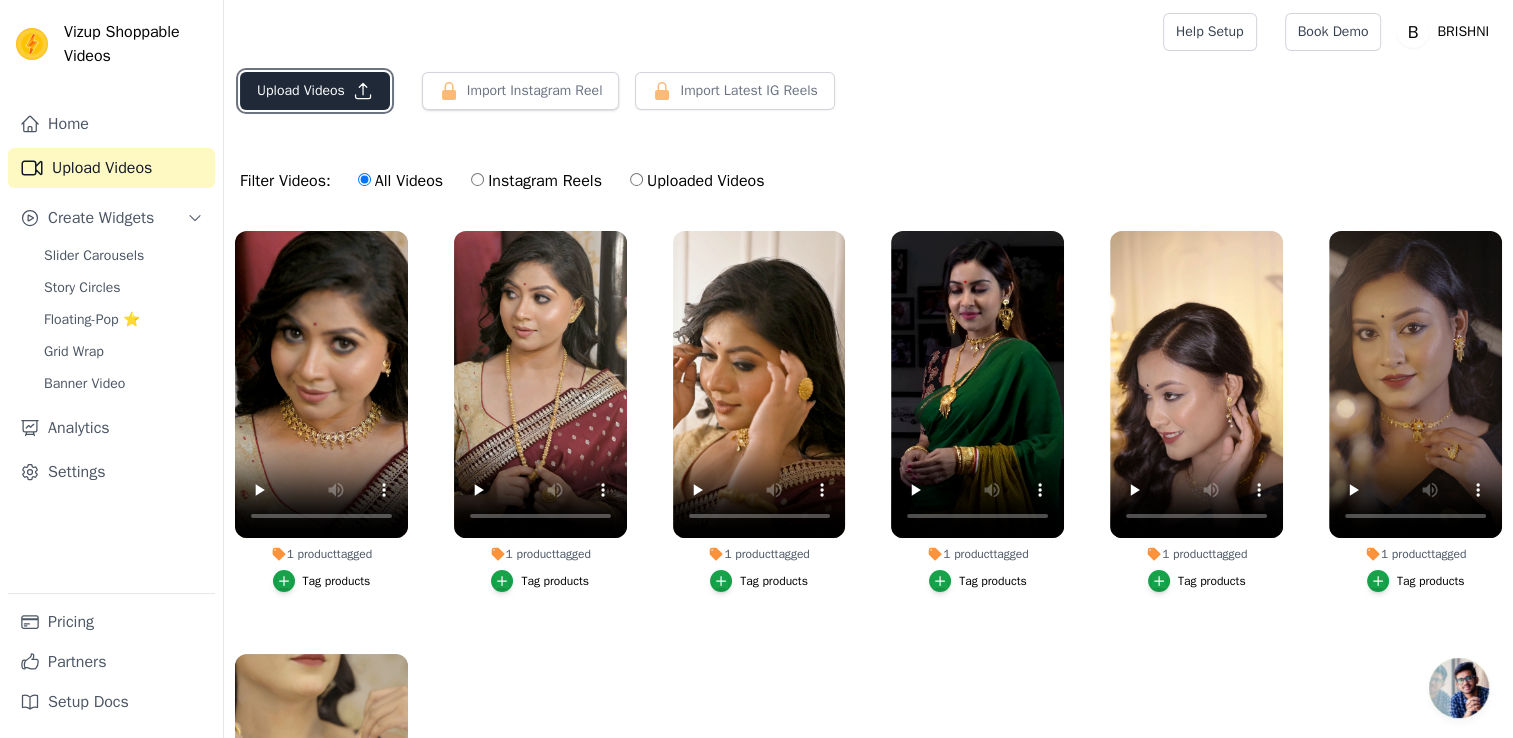 click on "Upload Videos" at bounding box center (315, 91) 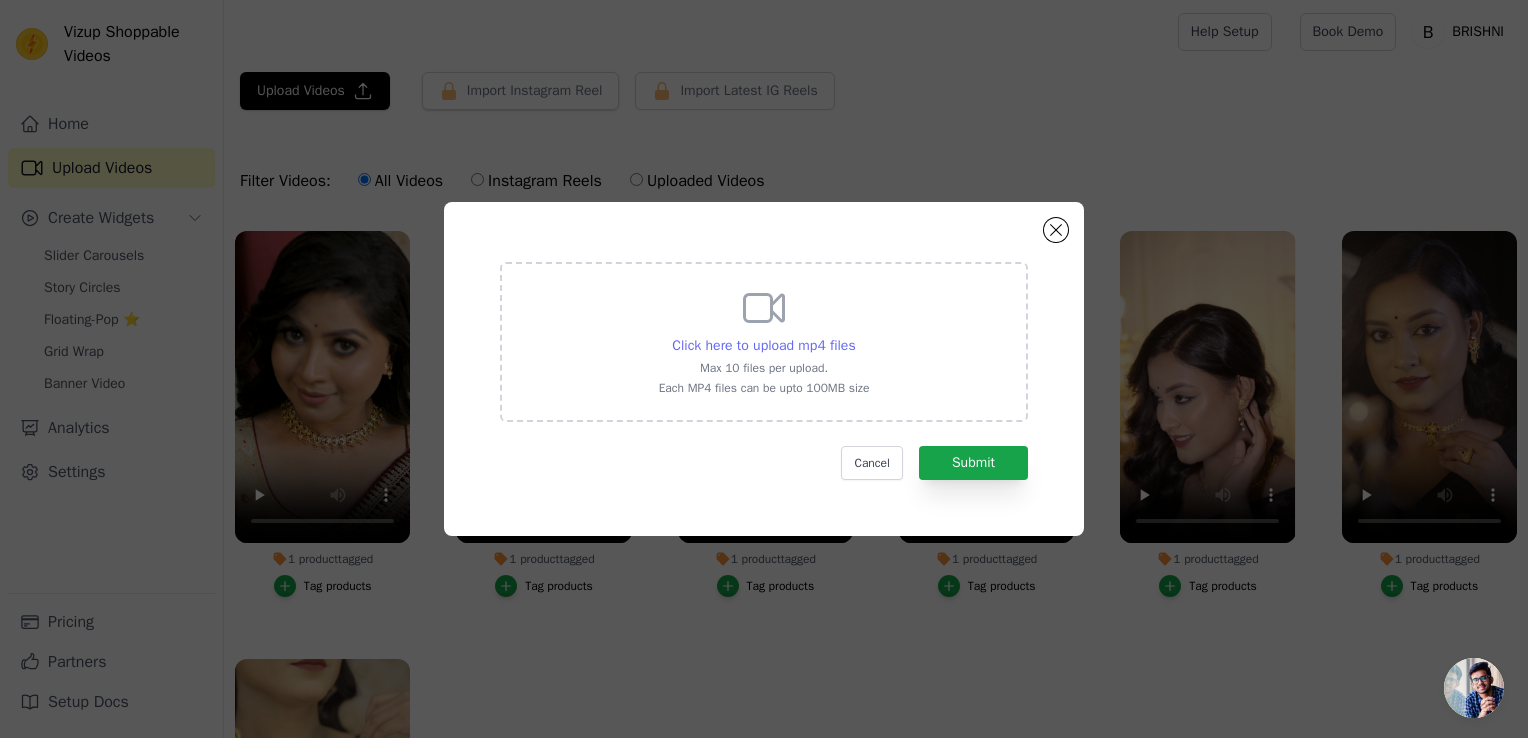 click on "Click here to upload mp4 files" at bounding box center [763, 345] 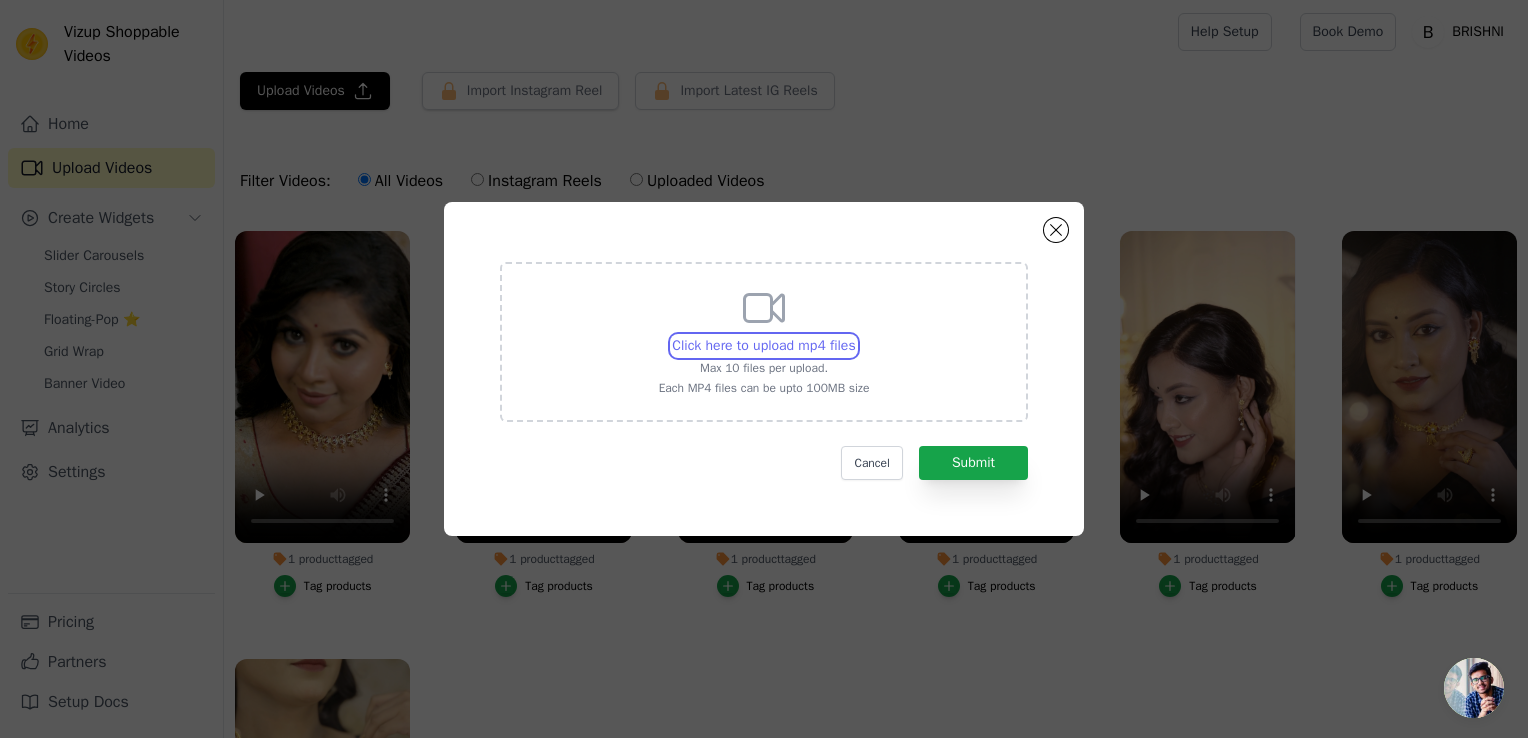 click on "Click here to upload mp4 files     Max 10 files per upload.   Each MP4 files can be upto 100MB size" at bounding box center (855, 335) 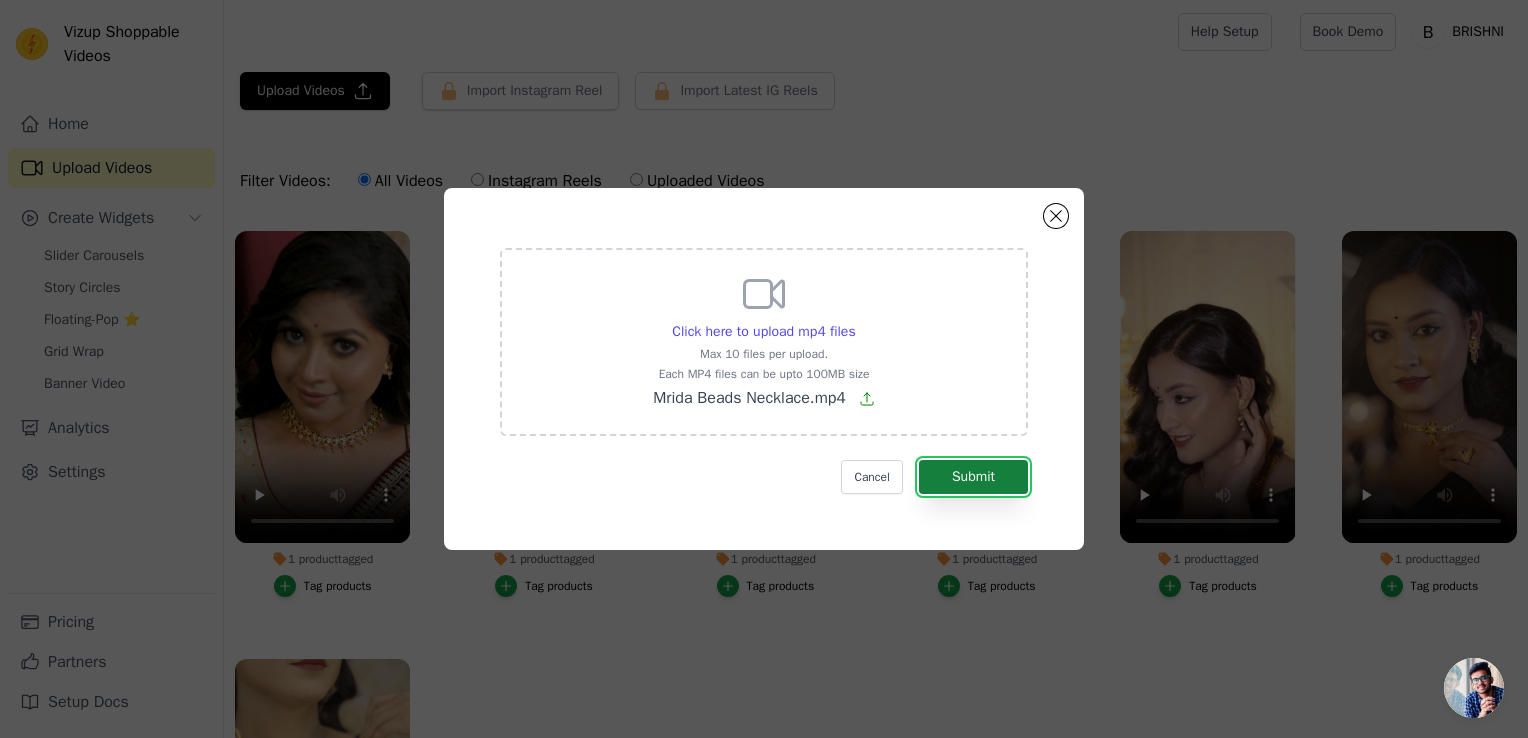 click on "Submit" at bounding box center (973, 477) 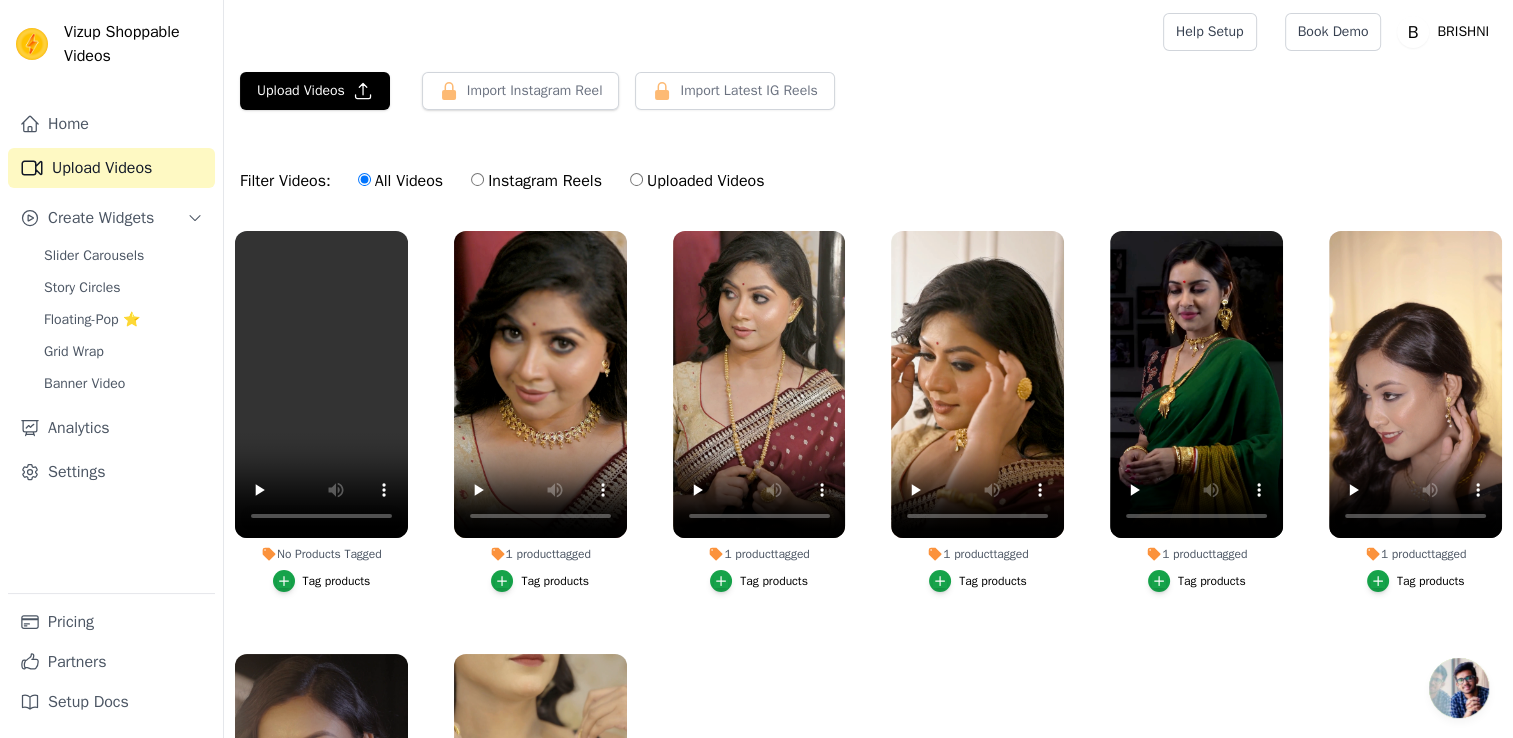 click on "Tag products" at bounding box center [337, 581] 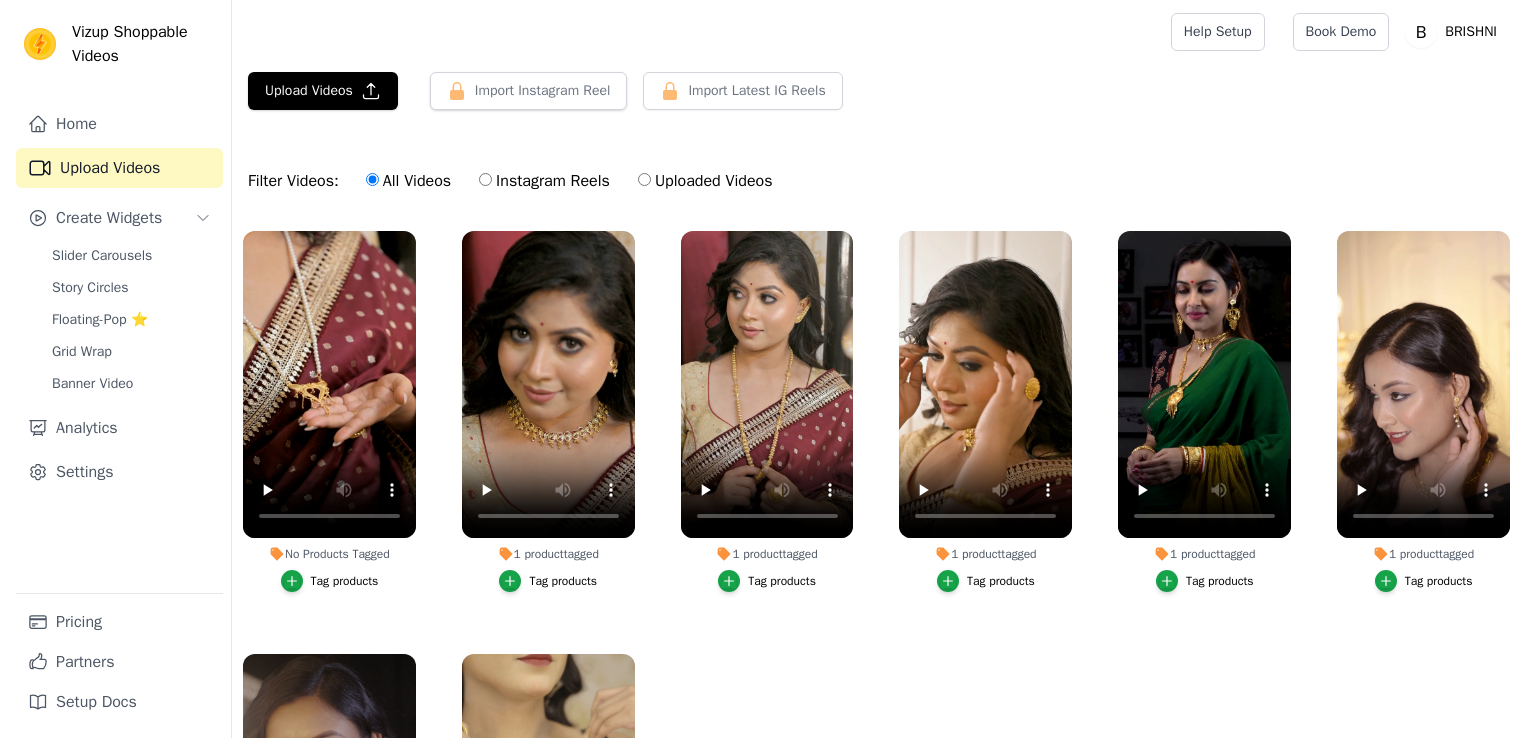 scroll, scrollTop: 0, scrollLeft: 0, axis: both 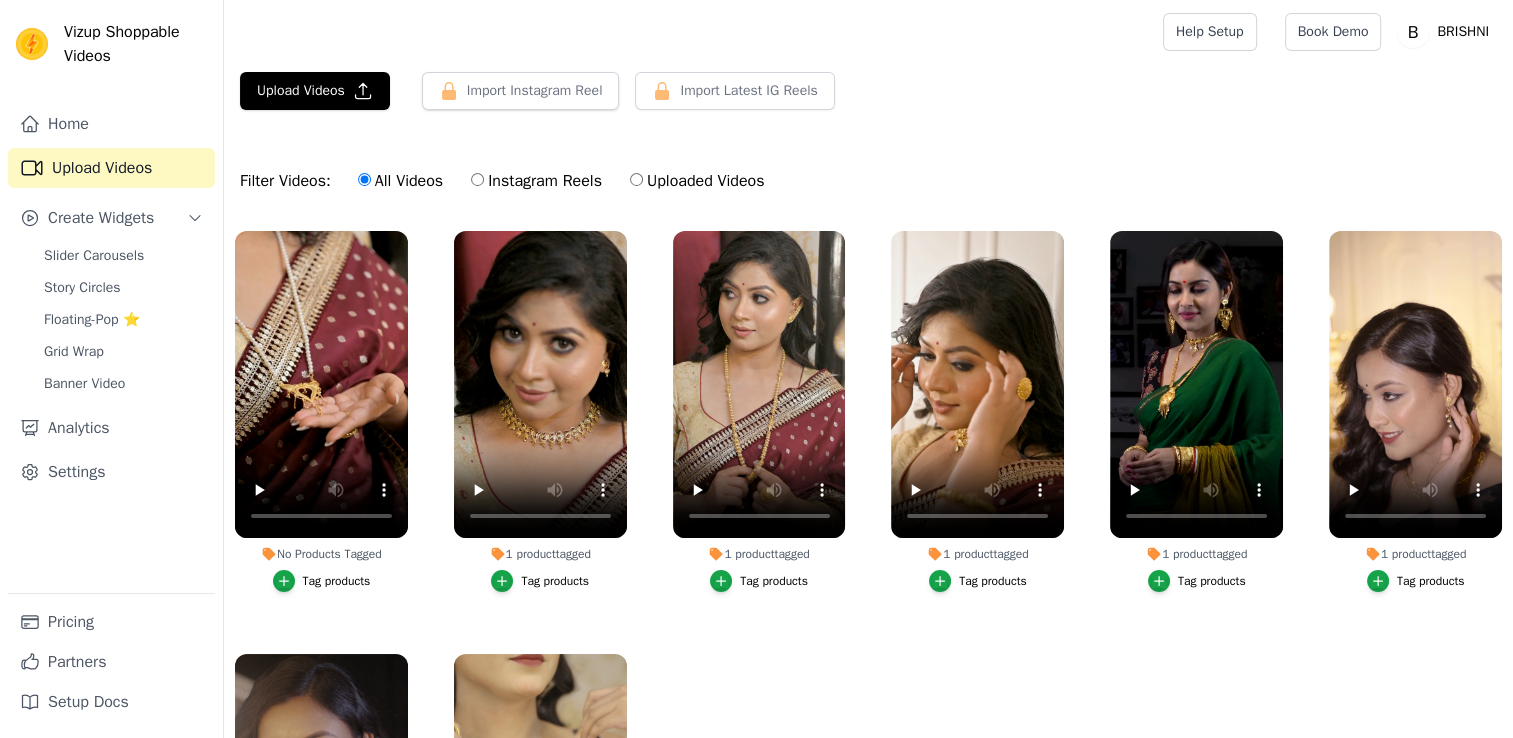 click on "Tag products" at bounding box center (337, 581) 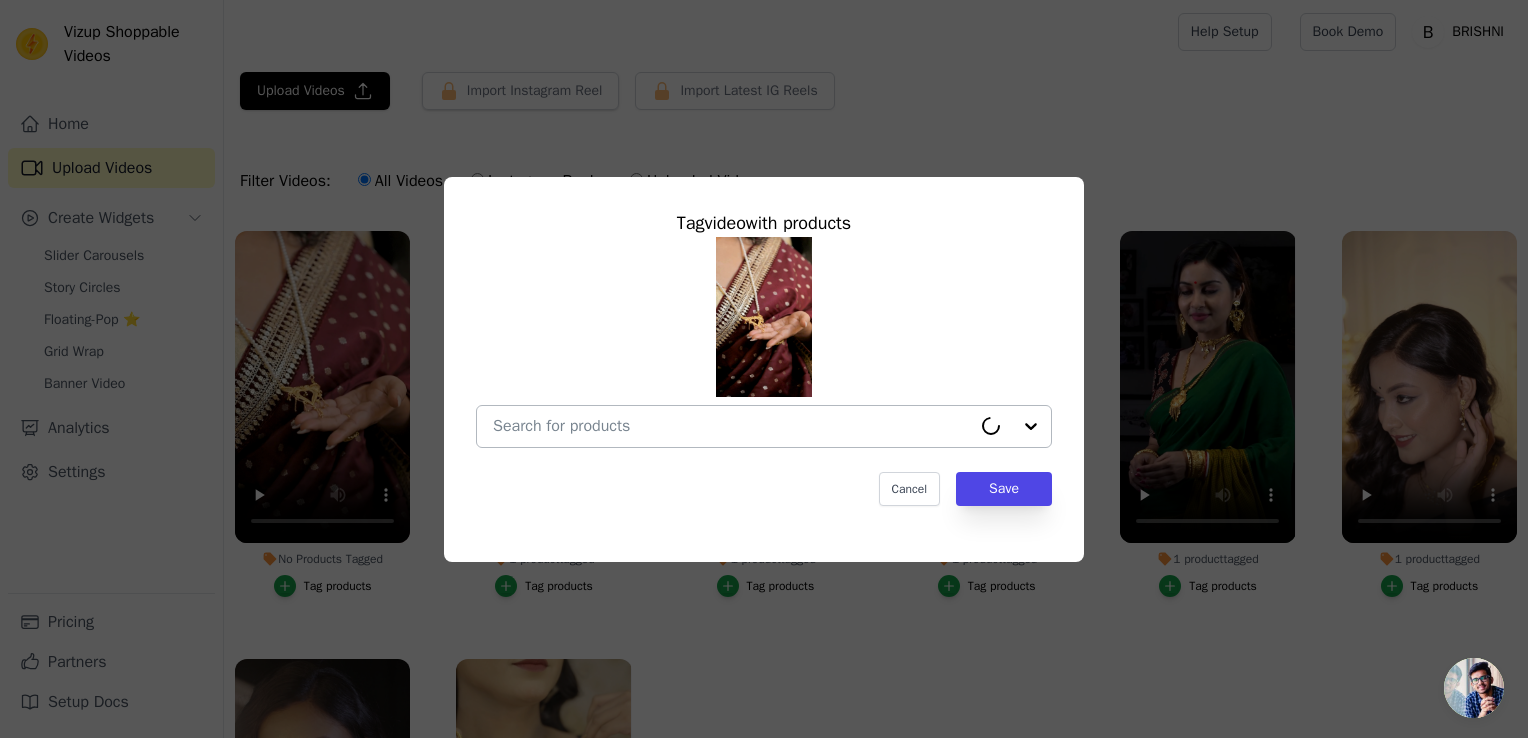 click at bounding box center [732, 426] 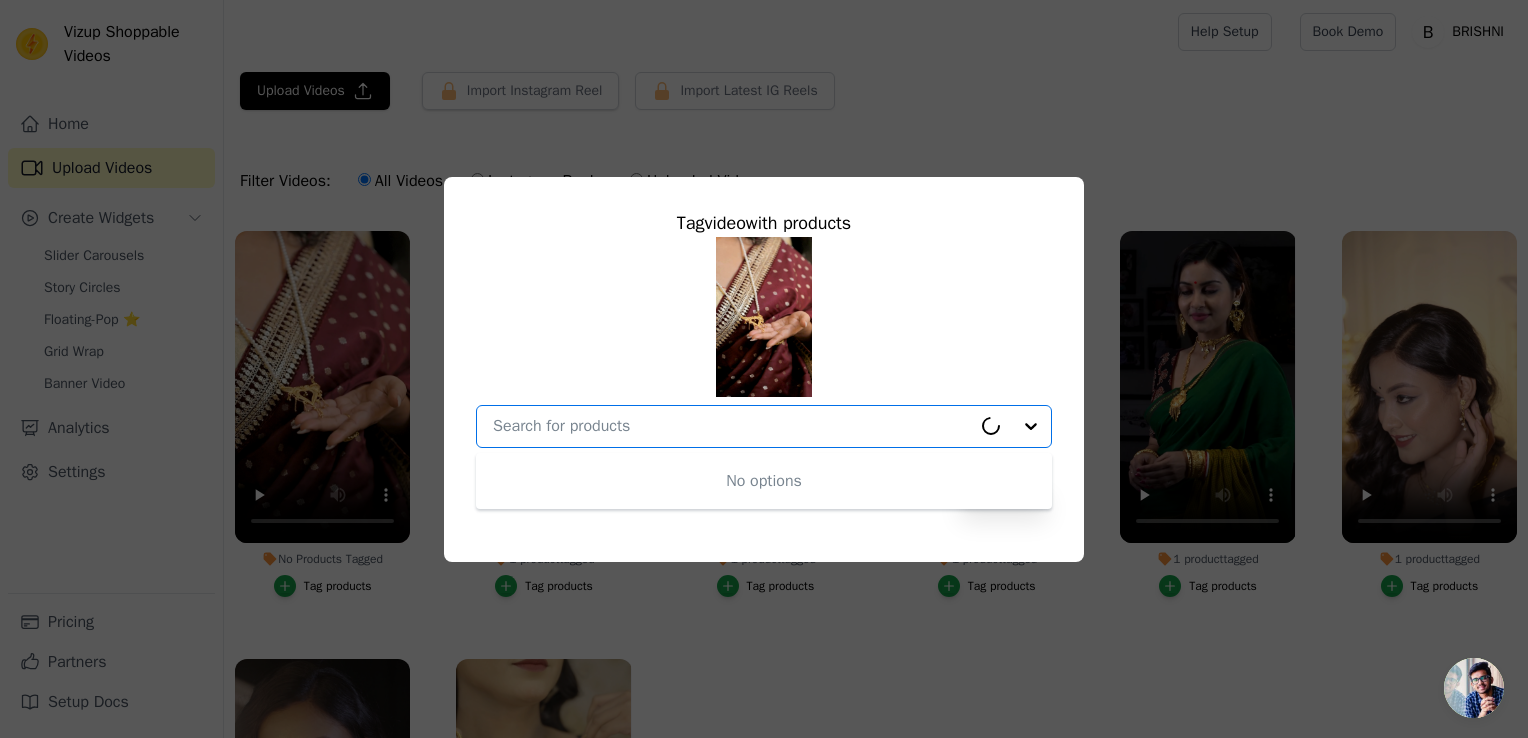 click on "No Products Tagged     Tag  video  with products       No options     Option undefined, selected.                     Cancel   Save     Tag products" at bounding box center (732, 426) 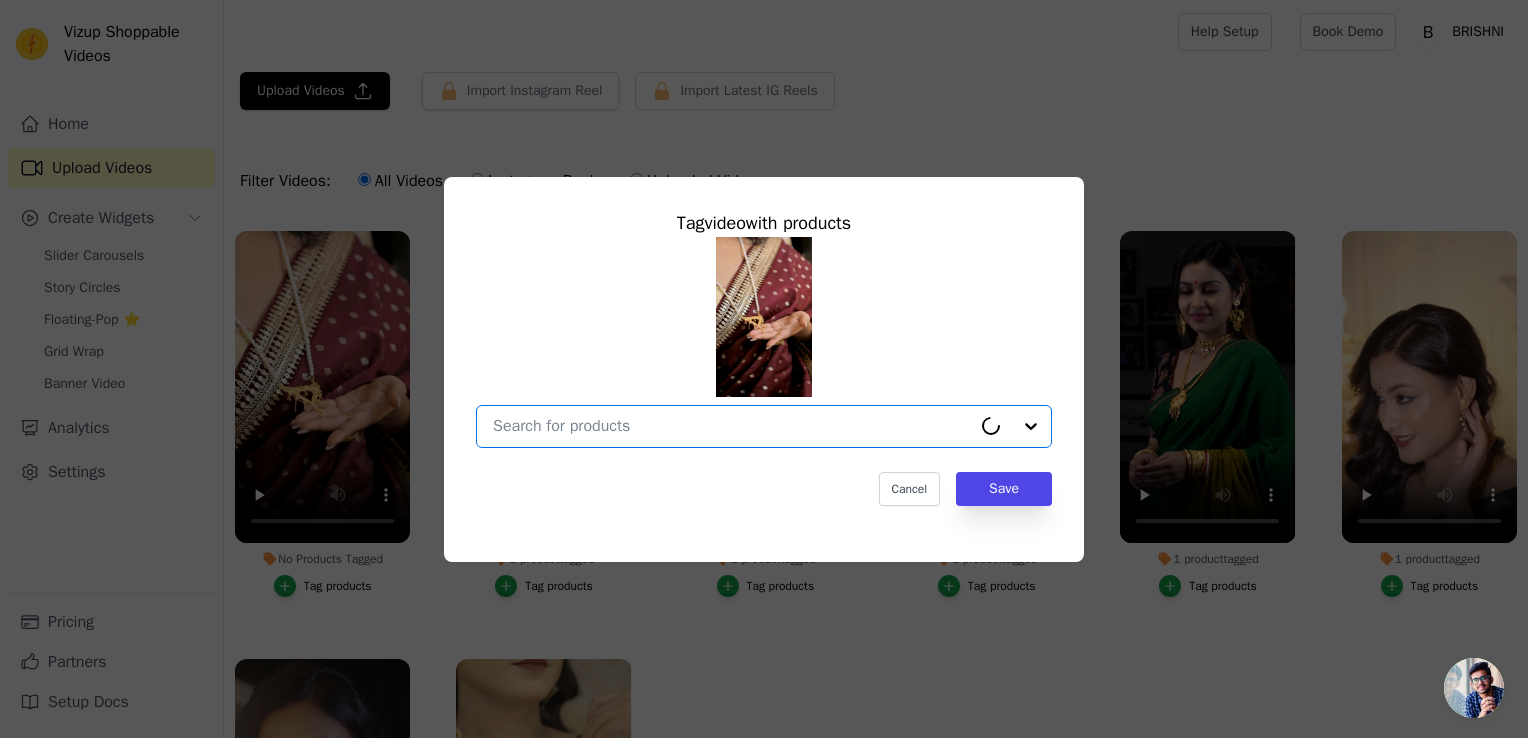 paste on "Gia - Single Line Beaded Necklace Set" 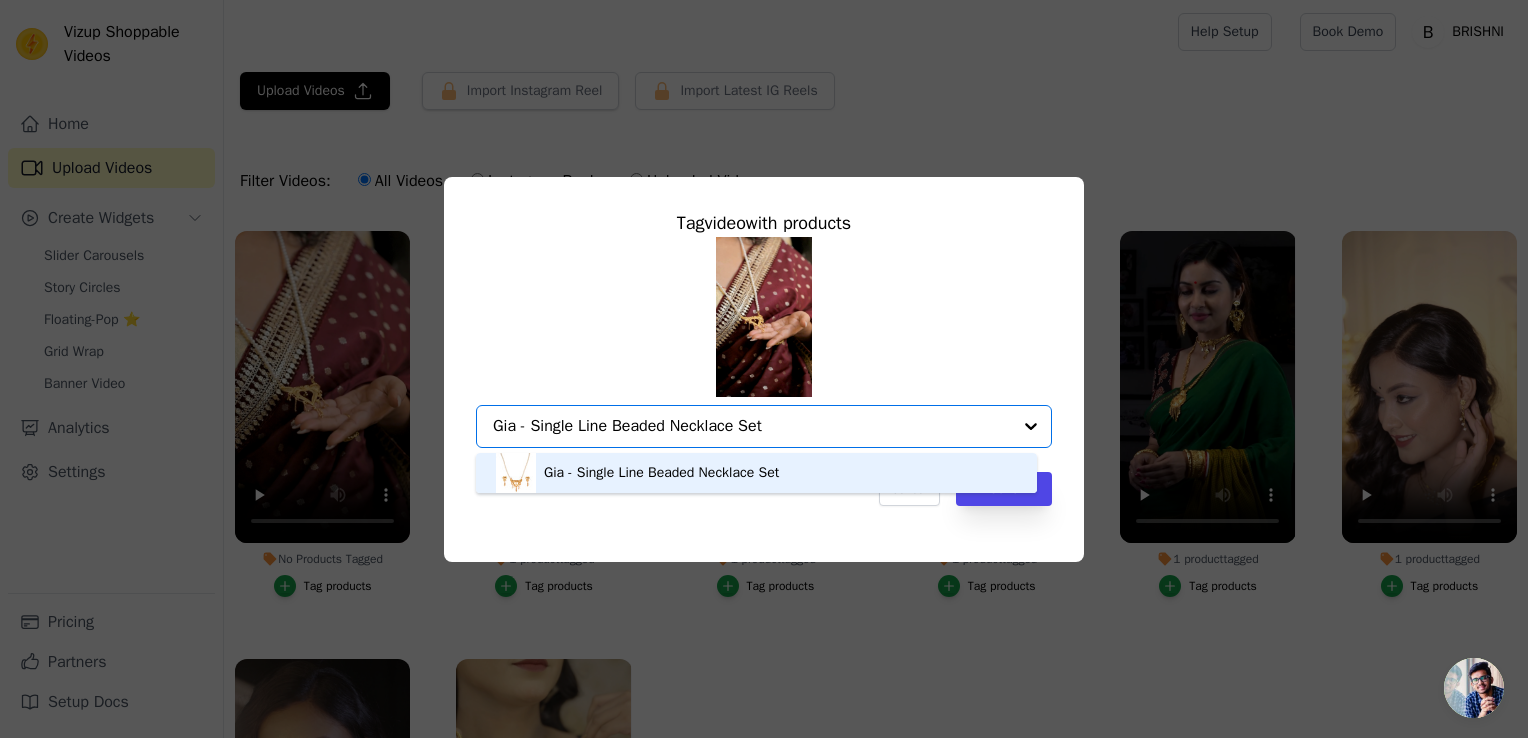 type on "Gia - Single Line Beaded Necklace Set" 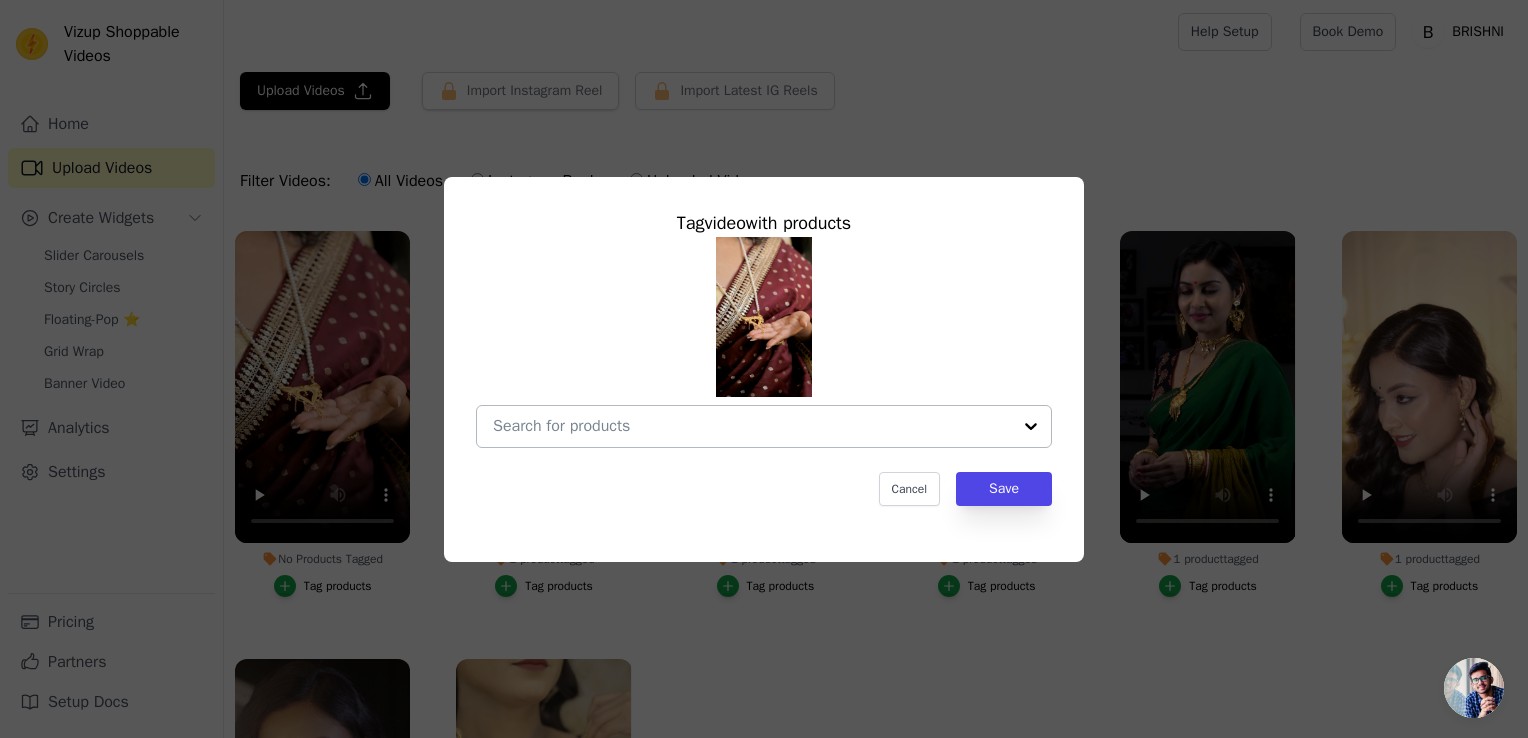 click at bounding box center (752, 426) 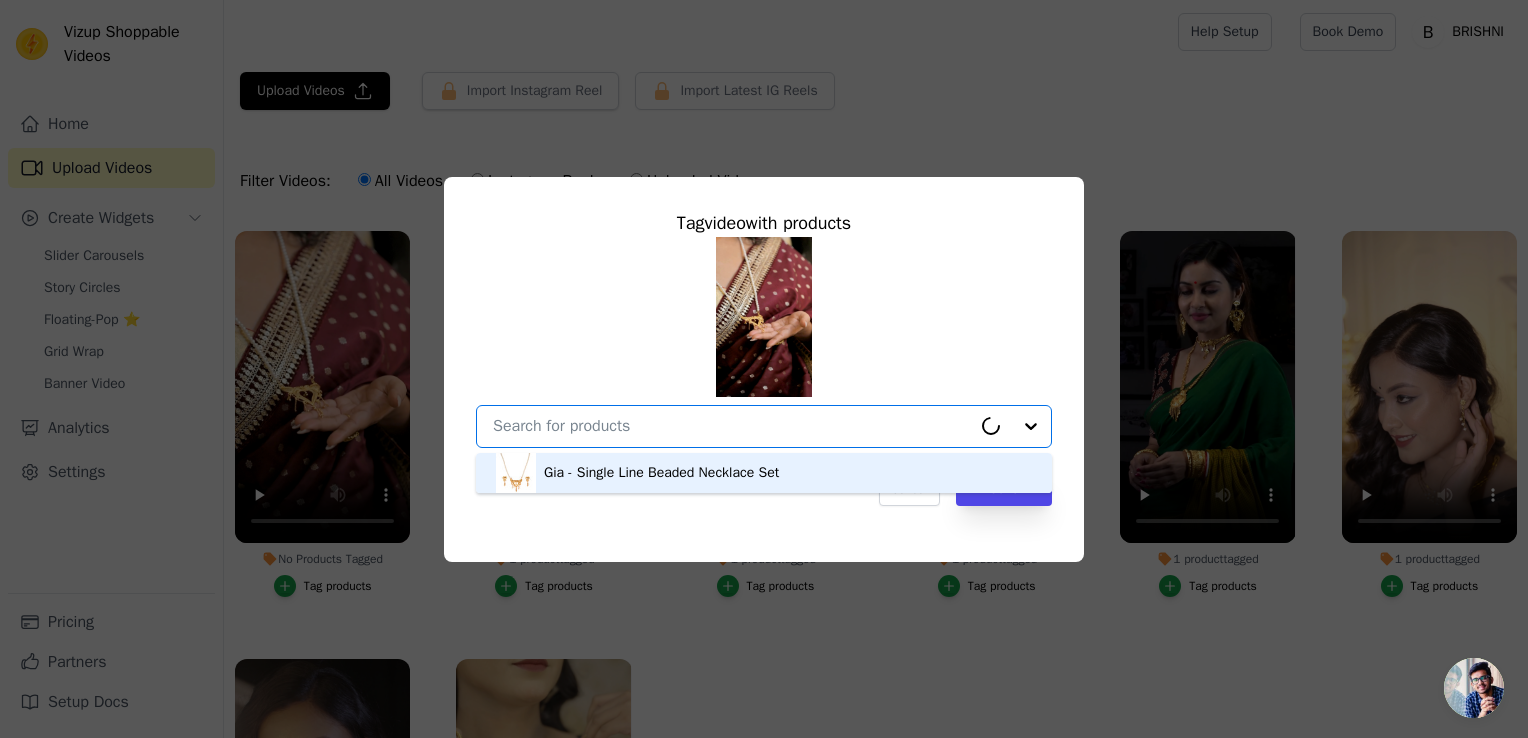 click on "Gia - Single Line Beaded Necklace Set" at bounding box center (661, 473) 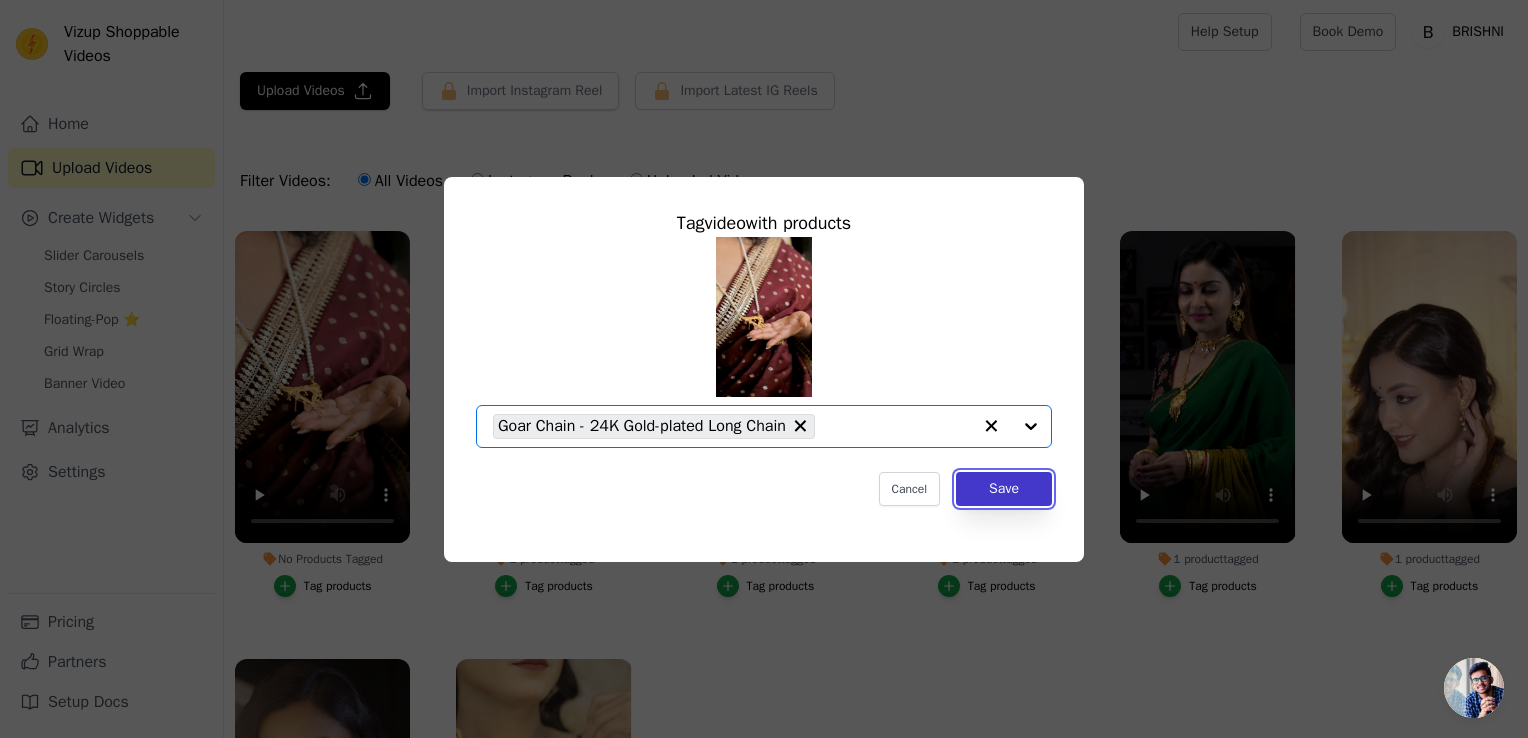 click on "Save" at bounding box center [1004, 489] 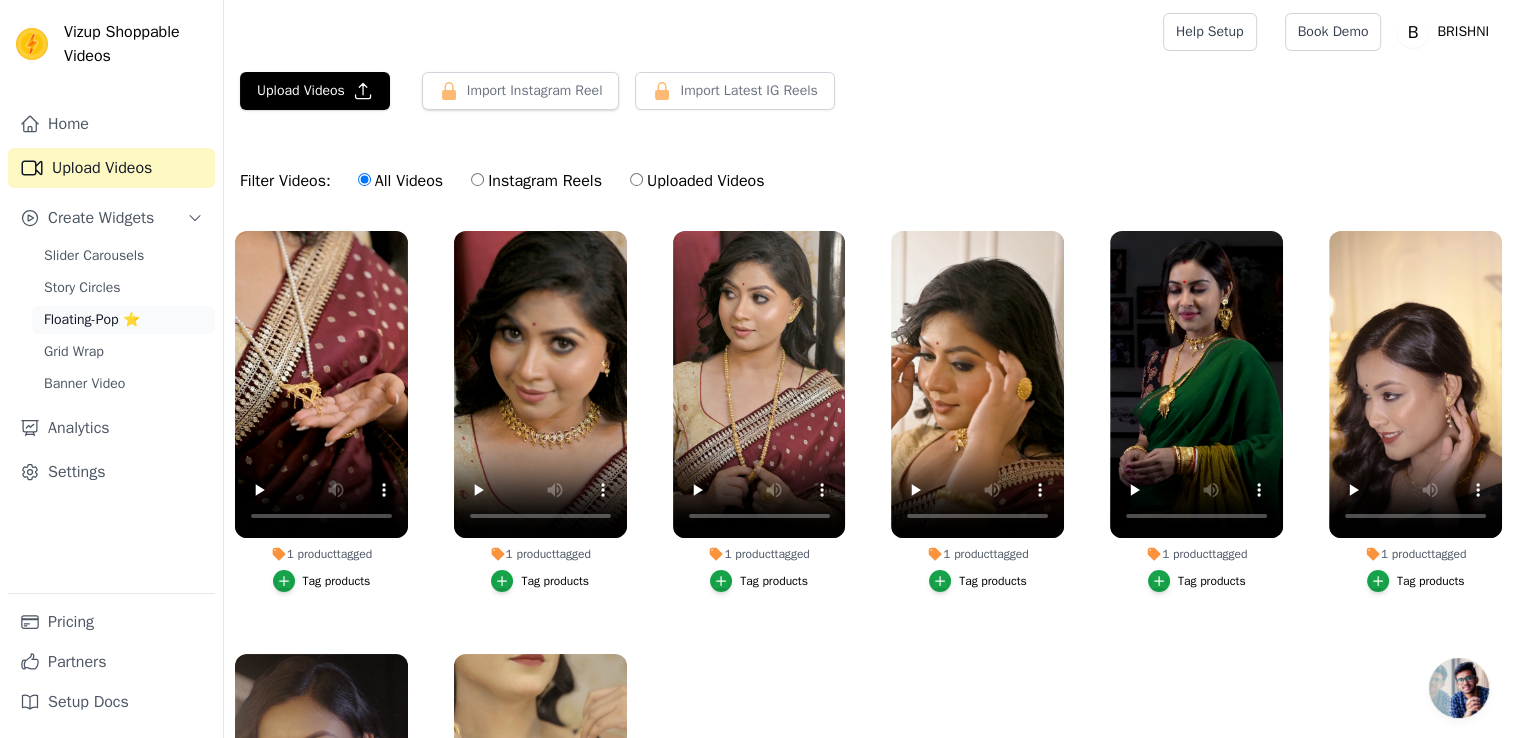 click on "Floating-Pop ⭐" at bounding box center [92, 320] 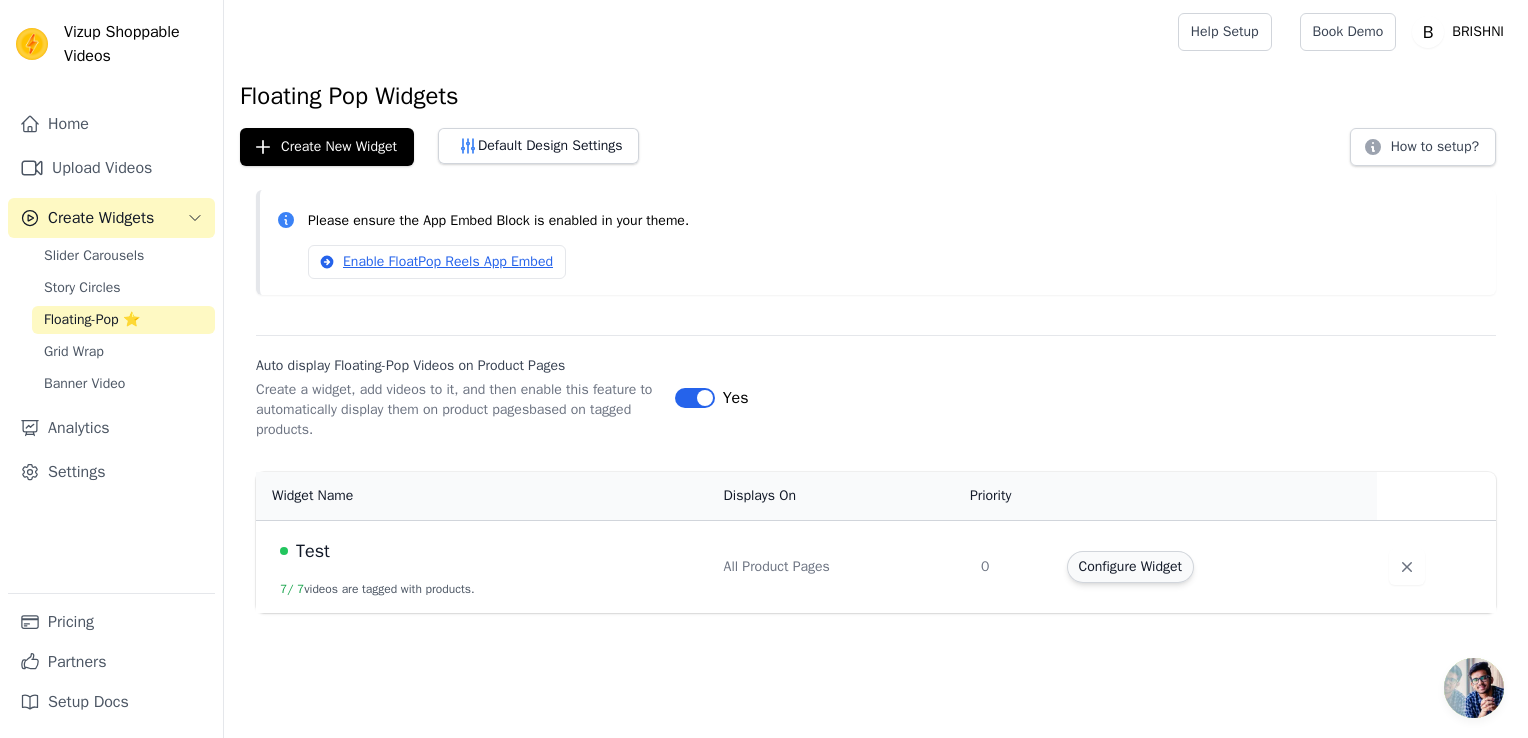 click on "Configure Widget" at bounding box center [1130, 567] 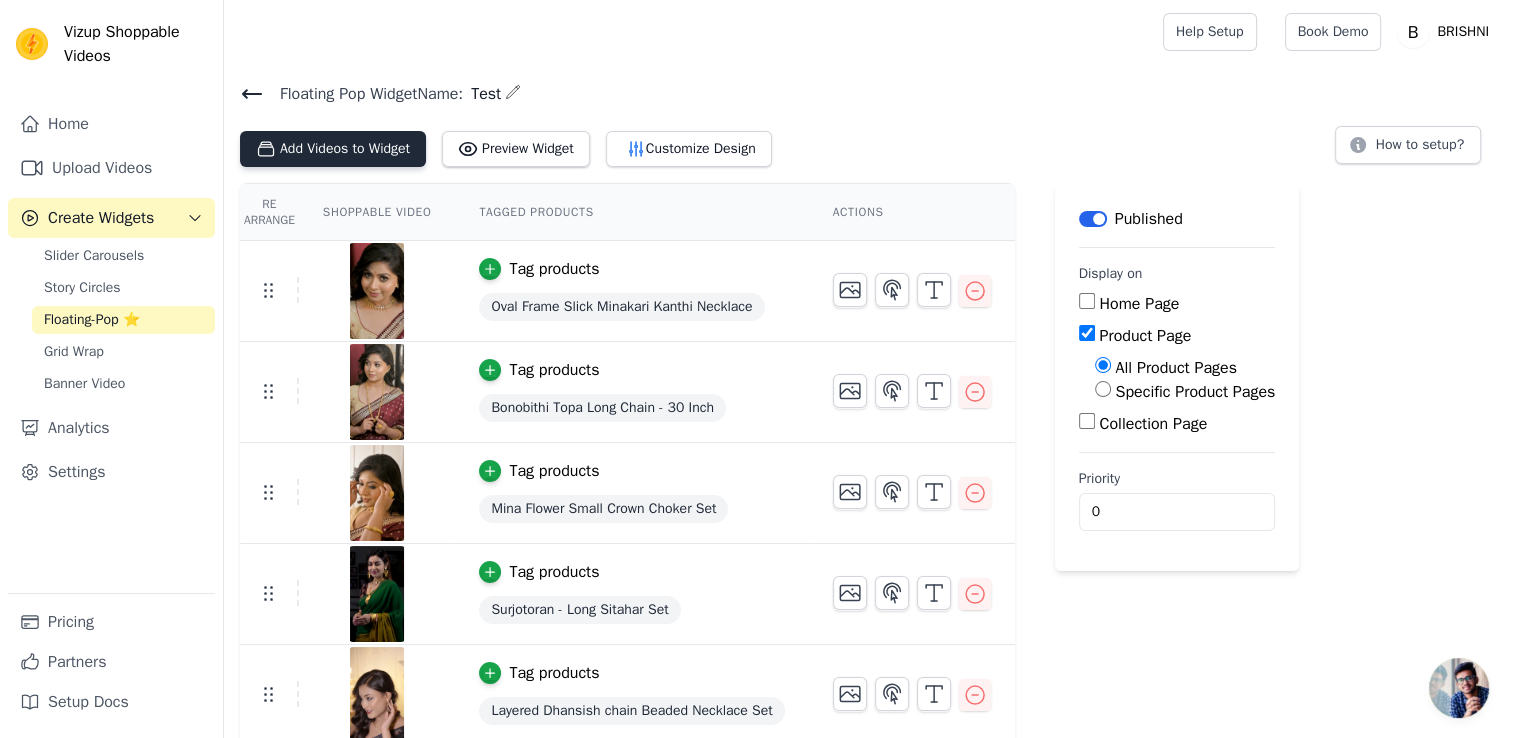 click on "Add Videos to Widget" at bounding box center [333, 149] 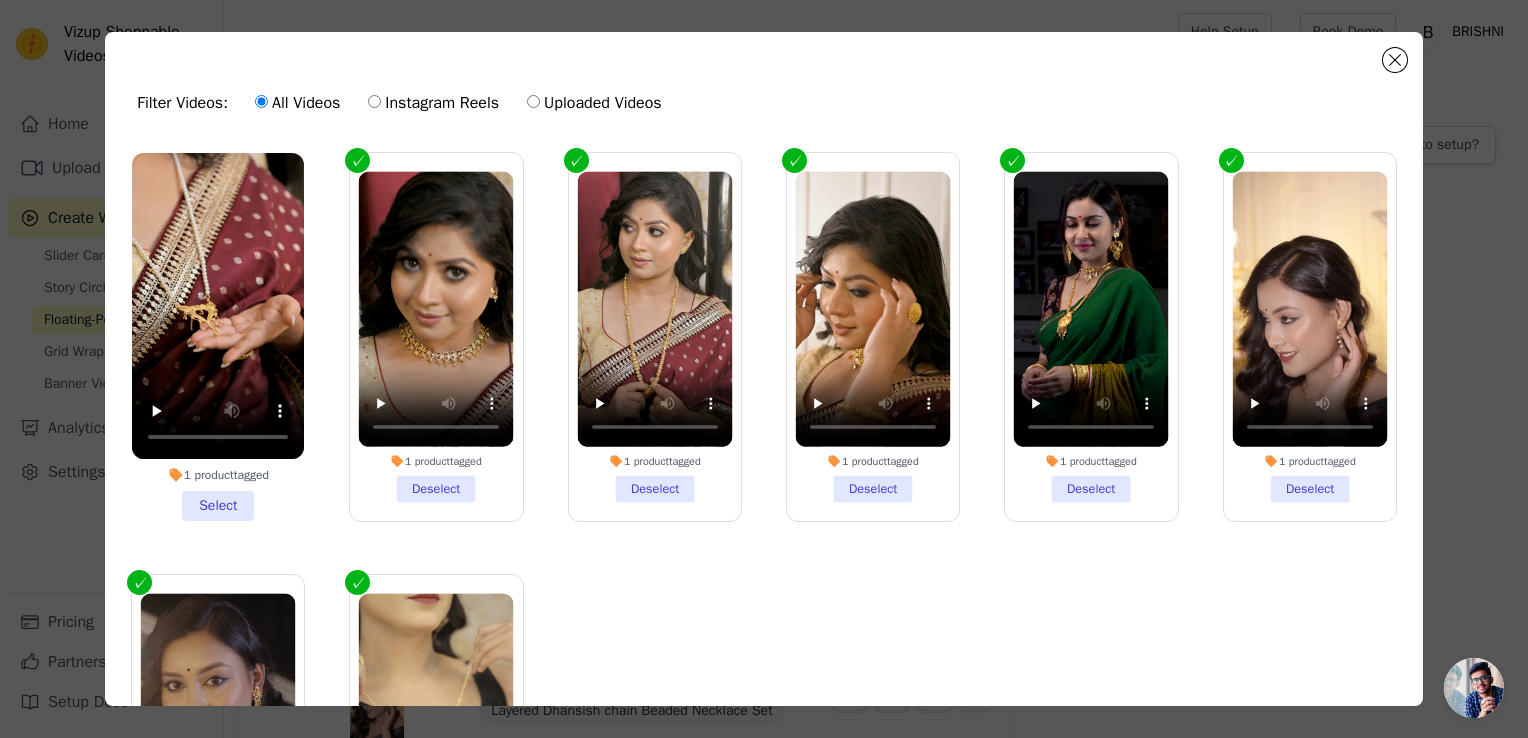 click on "1   product  tagged     Select" at bounding box center [218, 337] 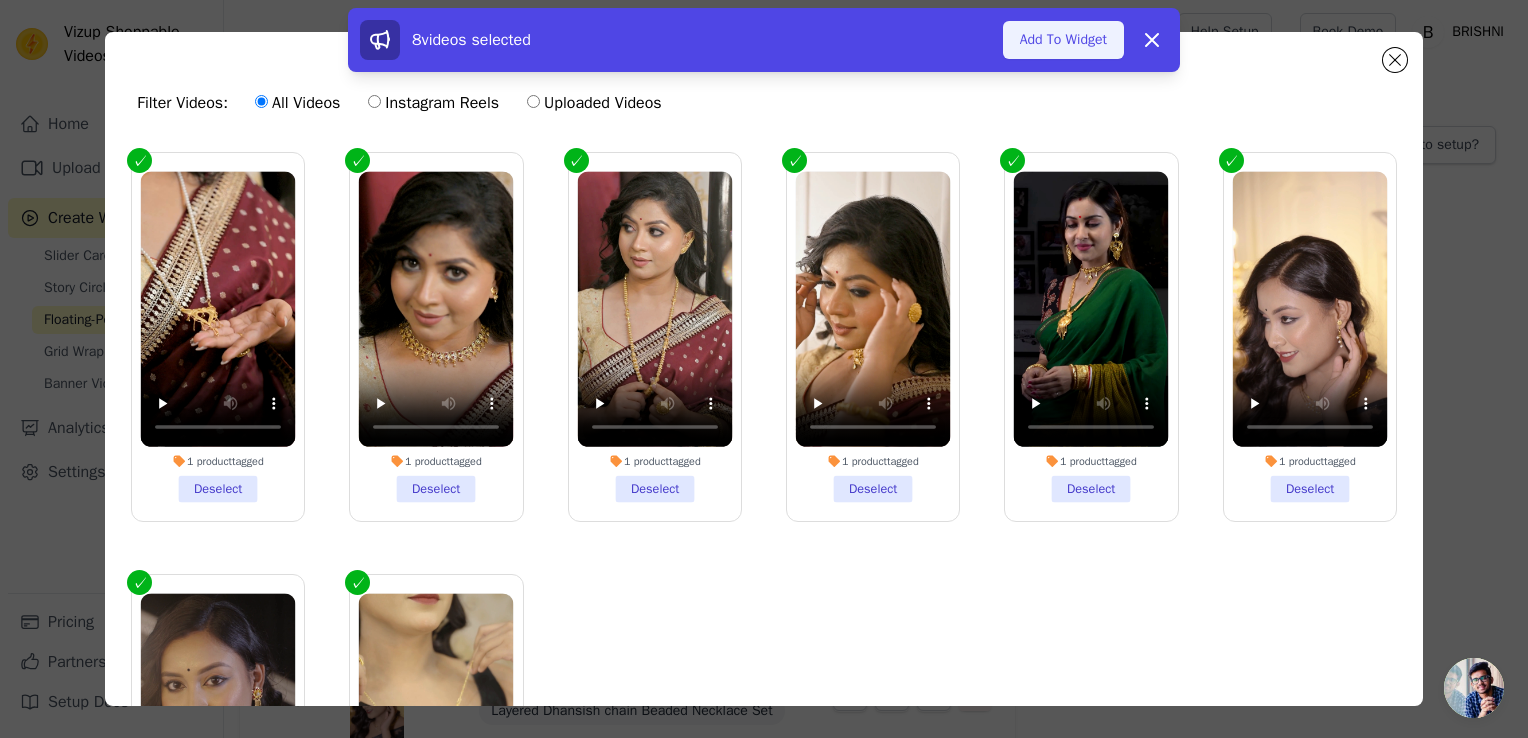 click on "Add To Widget" at bounding box center (1063, 40) 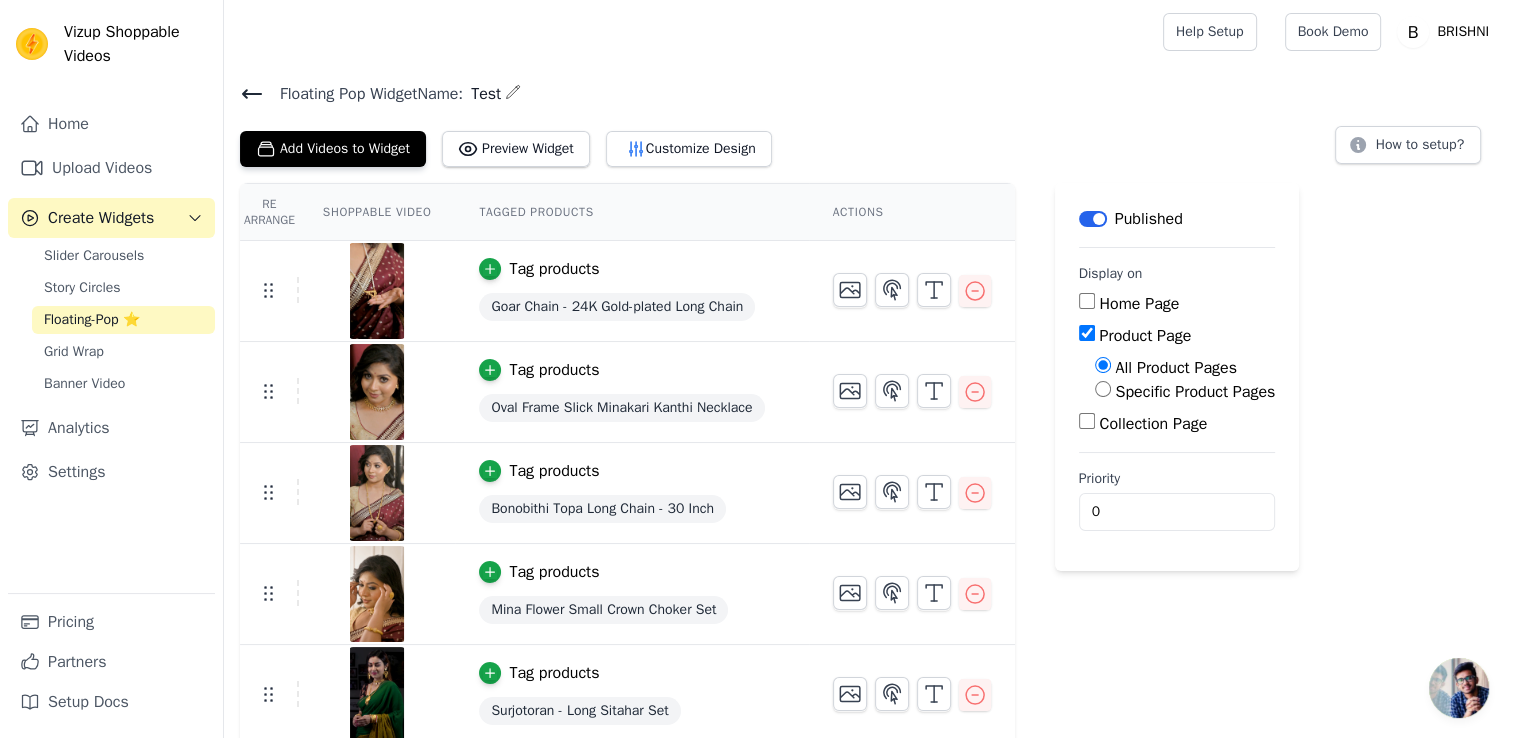 drag, startPoint x: 117, startPoint y: 160, endPoint x: 474, endPoint y: 179, distance: 357.50525 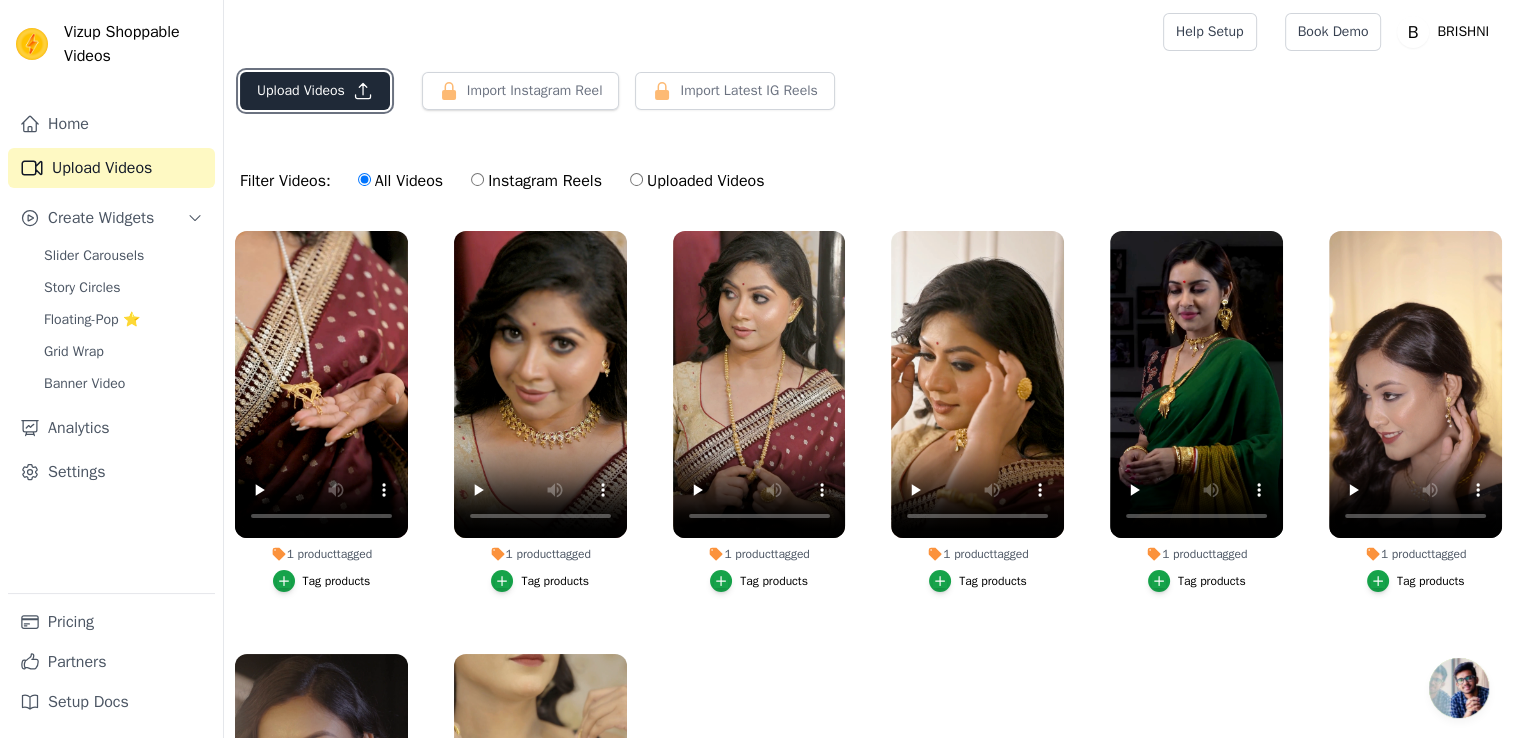 click on "Upload Videos" at bounding box center (315, 91) 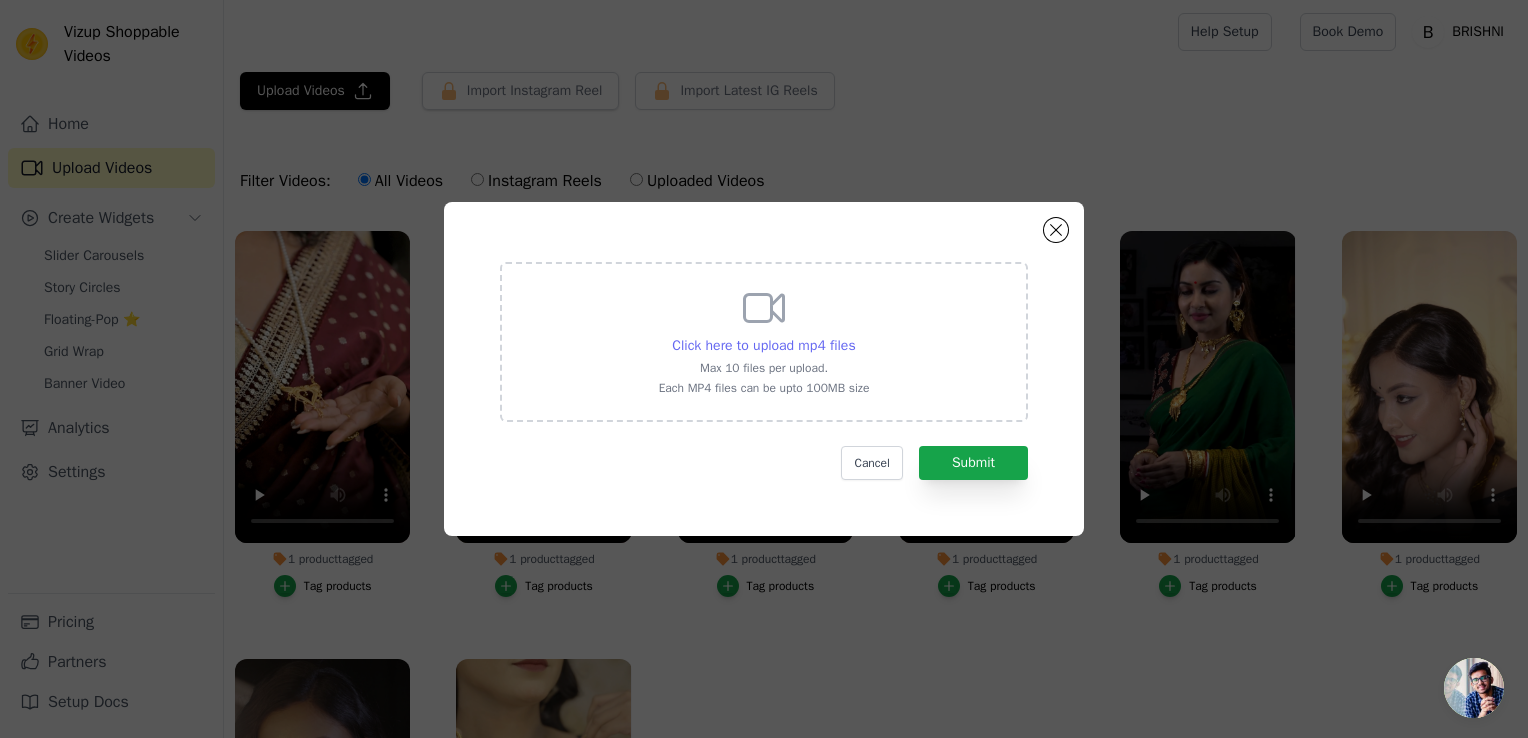 click on "Click here to upload mp4 files" at bounding box center [763, 345] 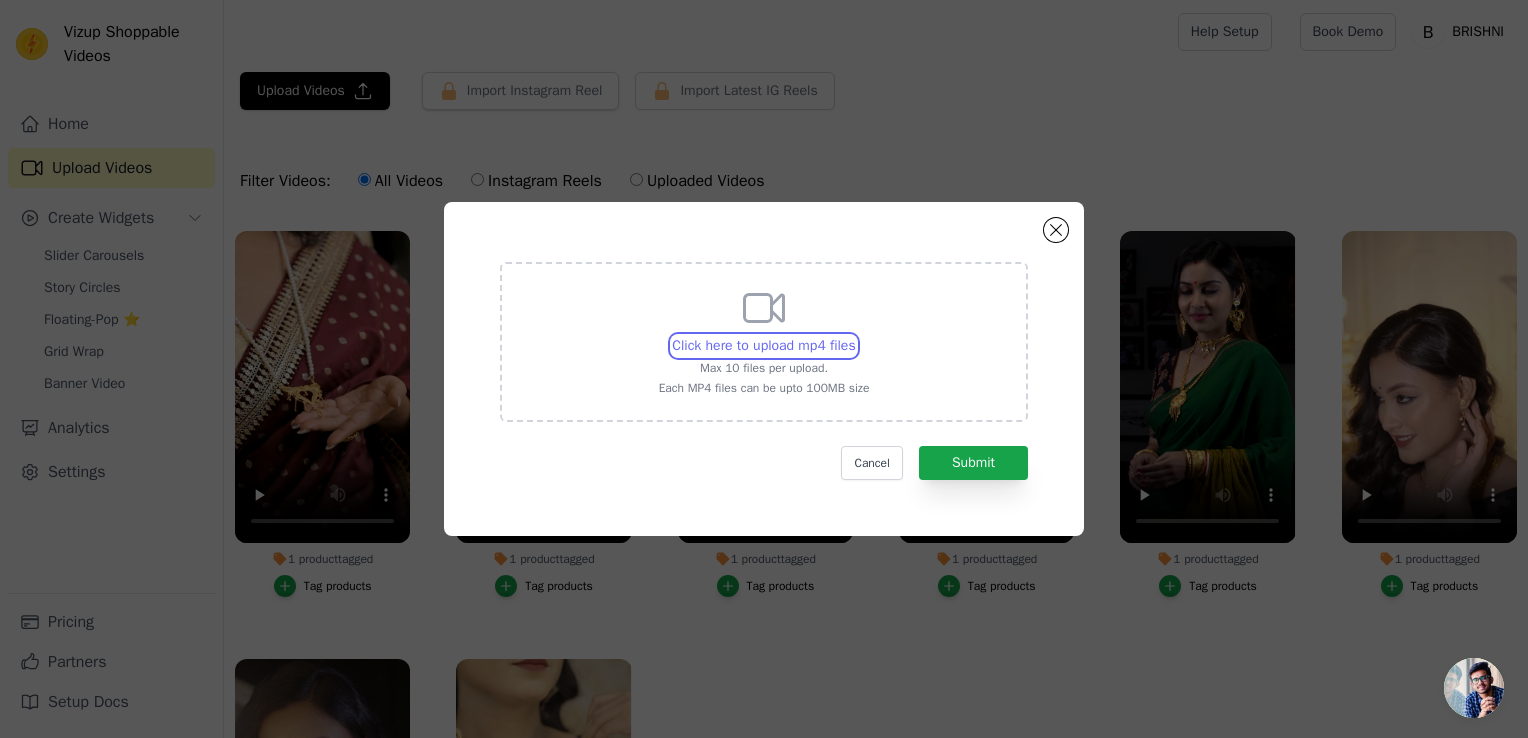 type on "C:\fakepath\[NAME] choker 2.mp4" 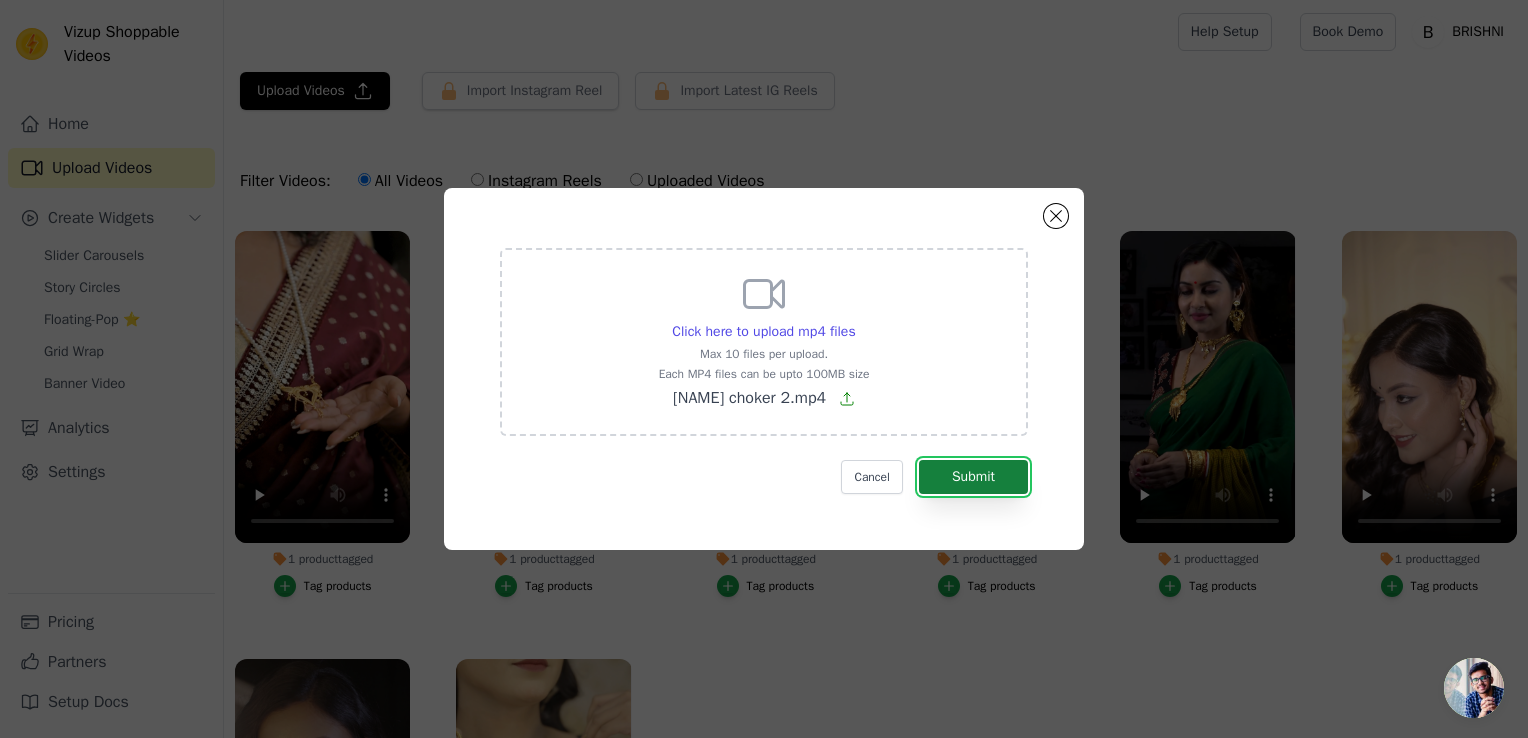 click on "Submit" at bounding box center [973, 477] 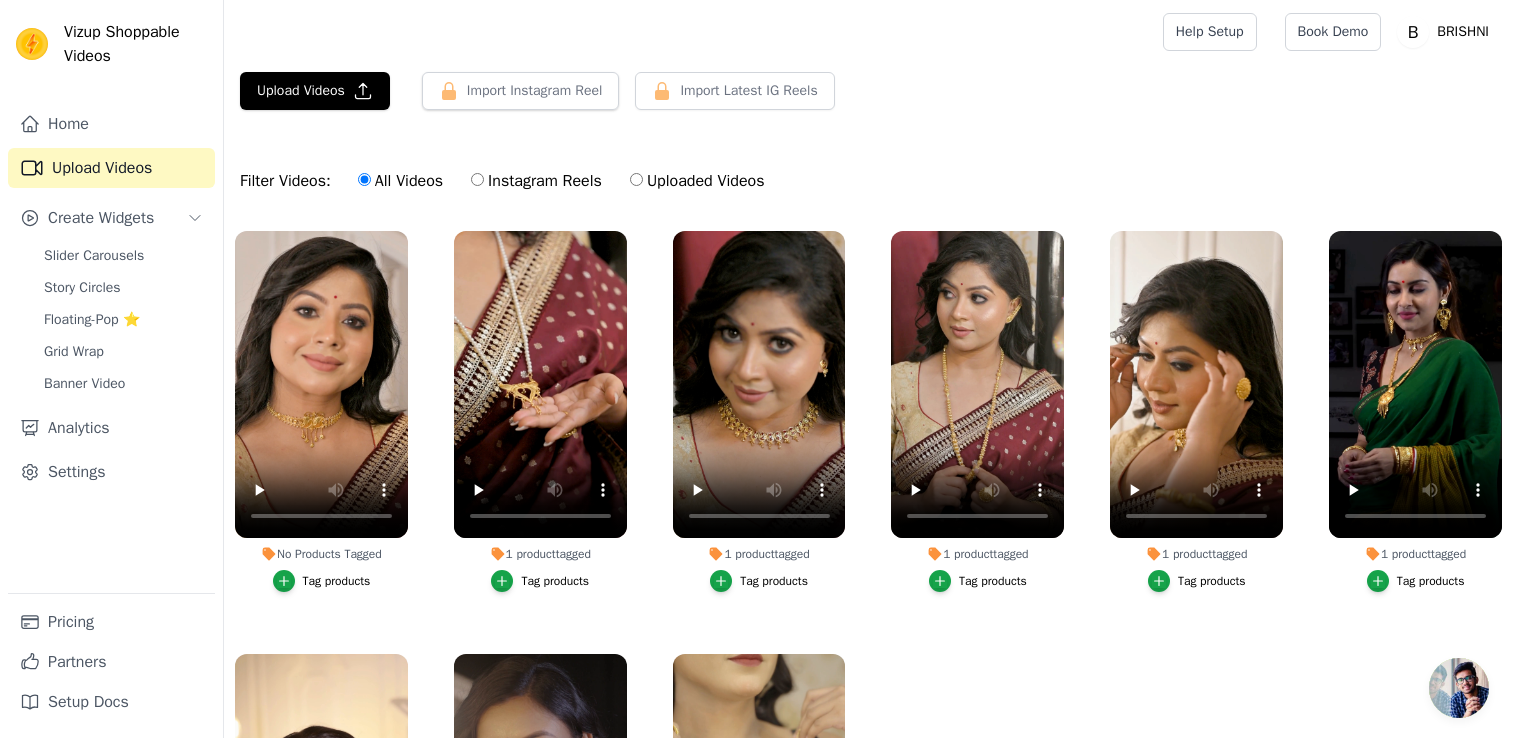scroll, scrollTop: 0, scrollLeft: 0, axis: both 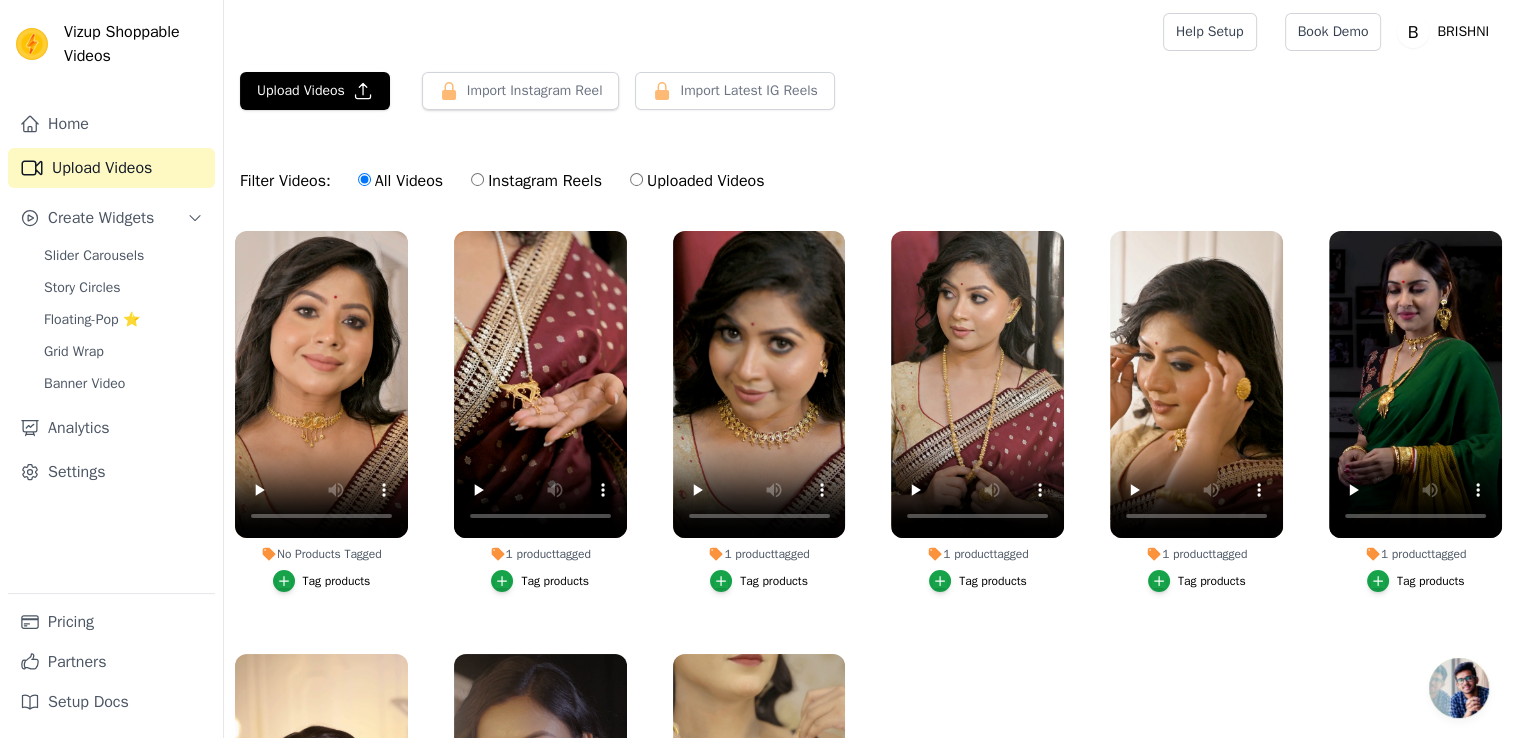 click on "Tag products" at bounding box center [337, 581] 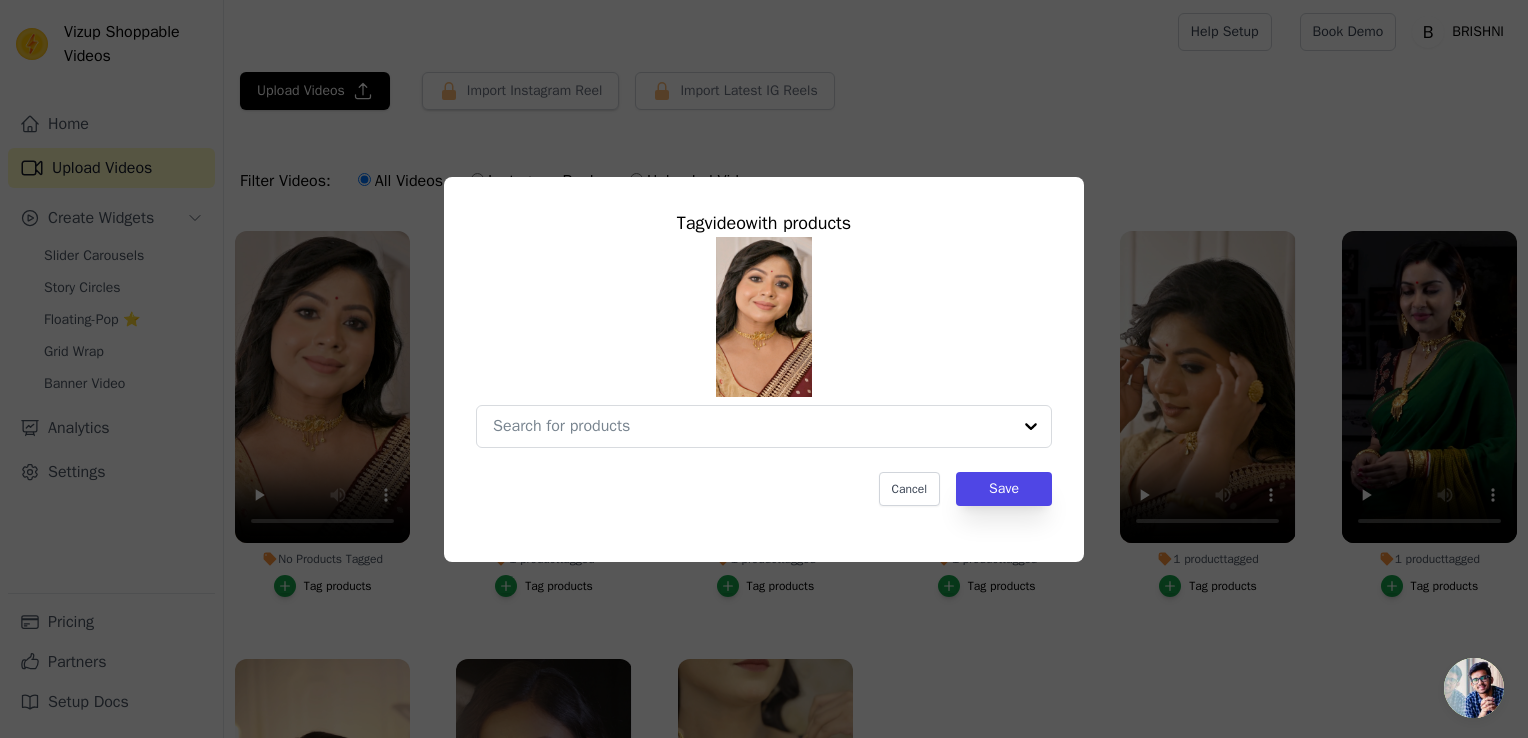click on "Tag  video  with products                         Cancel   Save" at bounding box center (764, 357) 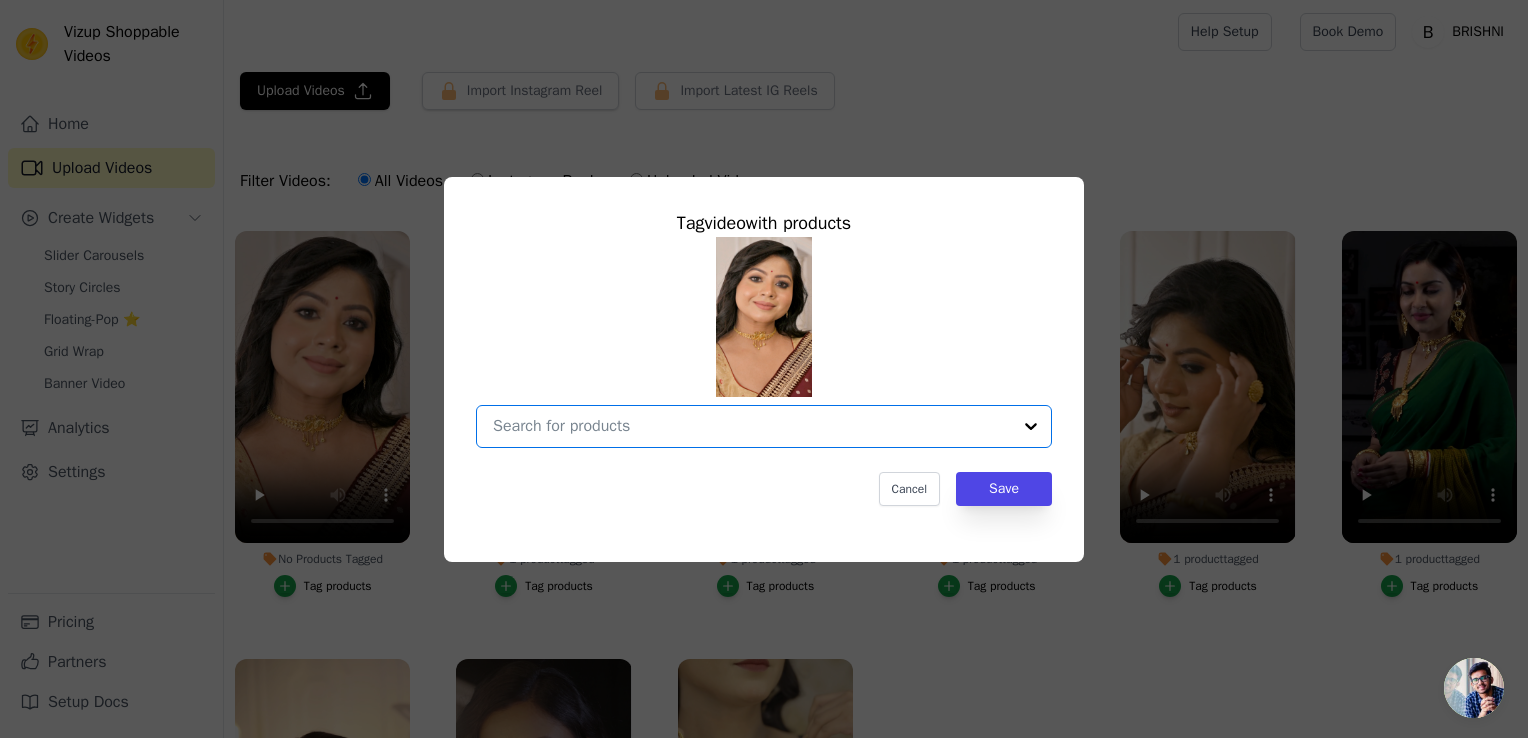 click on "No Products Tagged     Tag  video  with products       Option undefined, selected.   Select is focused, type to refine list, press down to open the menu.                   Cancel   Save     Tag products" at bounding box center (752, 426) 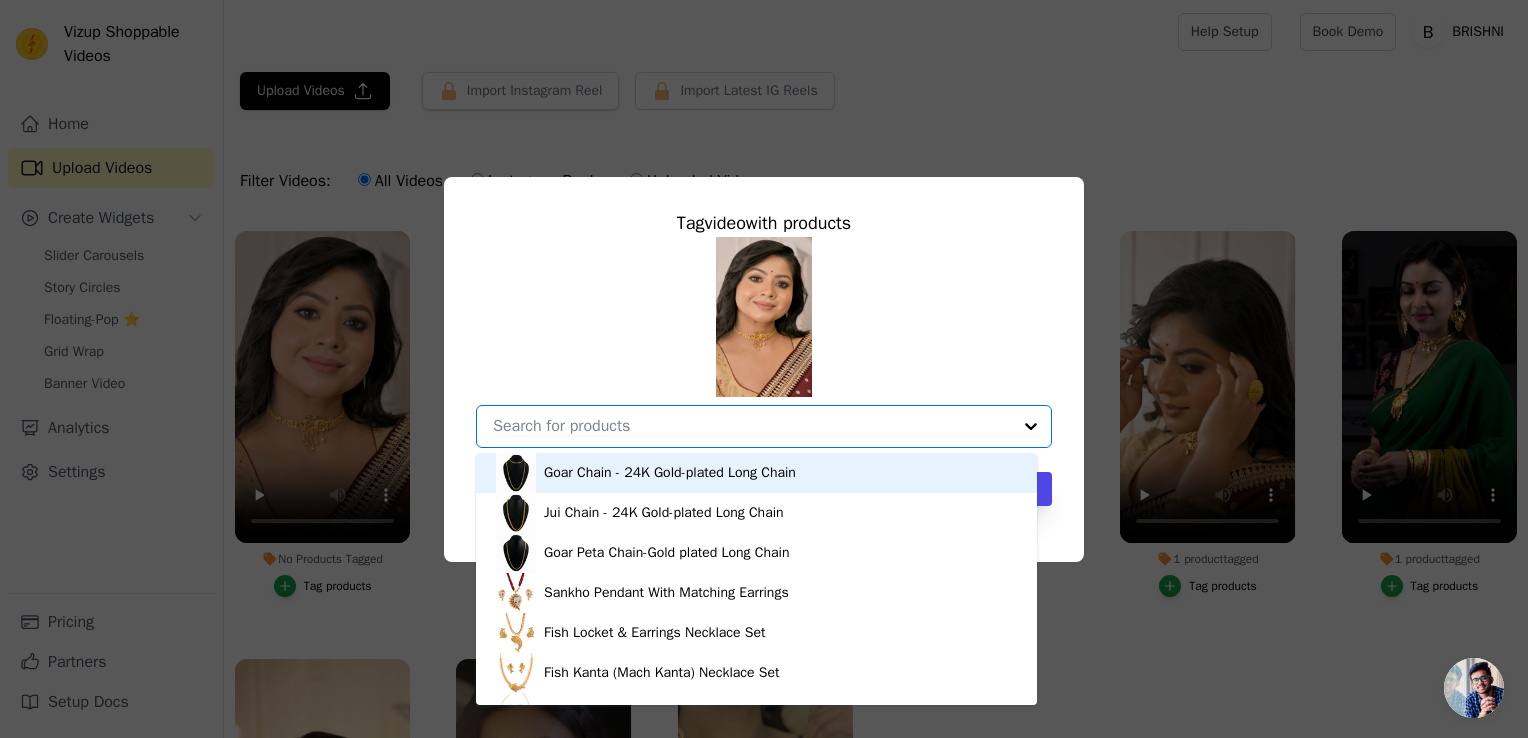 click on "No Products Tagged     Tag  video  with products         Goar Chain - 24K Gold-plated Long Chain     Jui Chain - 24K Gold-plated Long Chain     Goar Peta Chain-Gold plated Long Chain     Sankho Pendant With Matching Earrings     Fish Locket & Earrings Necklace Set     Fish Kanta (Mach Kanta) Necklace Set     Mantasa Choker Earrings Set     Layered Minakari Lahara Set     Minakari Chandbali Kanbala     Sitadul Earrings | Classic Gold-plated Collection     Beki Chur With Minakari - One Piece     Heavy Jui Bala - One Piece | 24K Gold-plated Bangles     Spring Churi - Two Pieces     Pradip Kankan - Two Pieces | 24K Gold-plated Bangles     Net Glass Chur - Goldplated Bridal Collection     PC Necklace Set     Vintage Sitahar With Matching Earings c     Gold Drop Pasa Choker Set | Gold-plated Collection     Gold plated Leaf Motif Lahara | Lohori Har With Green Minakari     Bunai - Crosswork Necklace Earrings Set     Dyuti - Pendant With Tassel and Matching Studs" at bounding box center (752, 426) 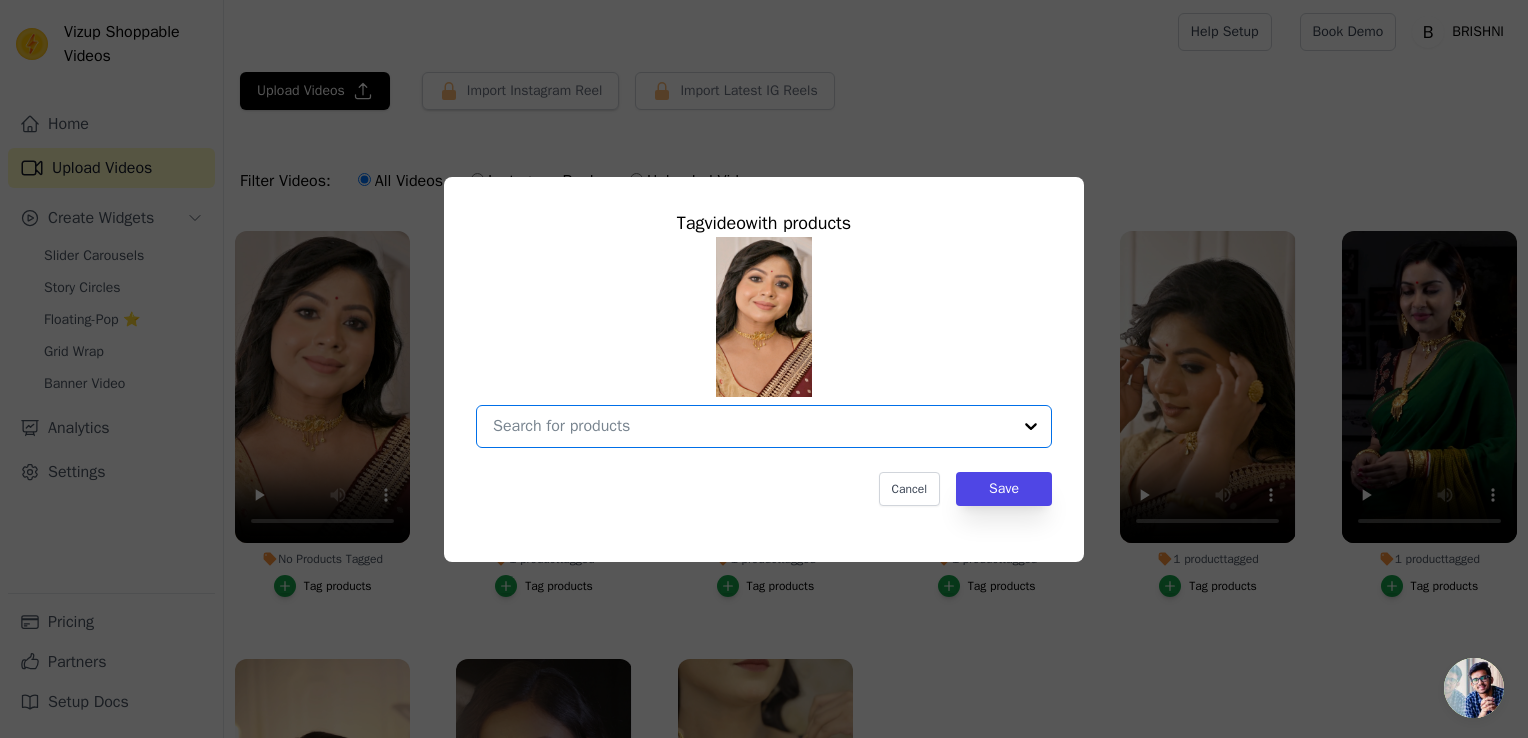 click on "No Products Tagged     Tag  video  with products       Option undefined, selected.   Select is focused, type to refine list, press down to open the menu.                   Cancel   Save     Tag products" at bounding box center [752, 426] 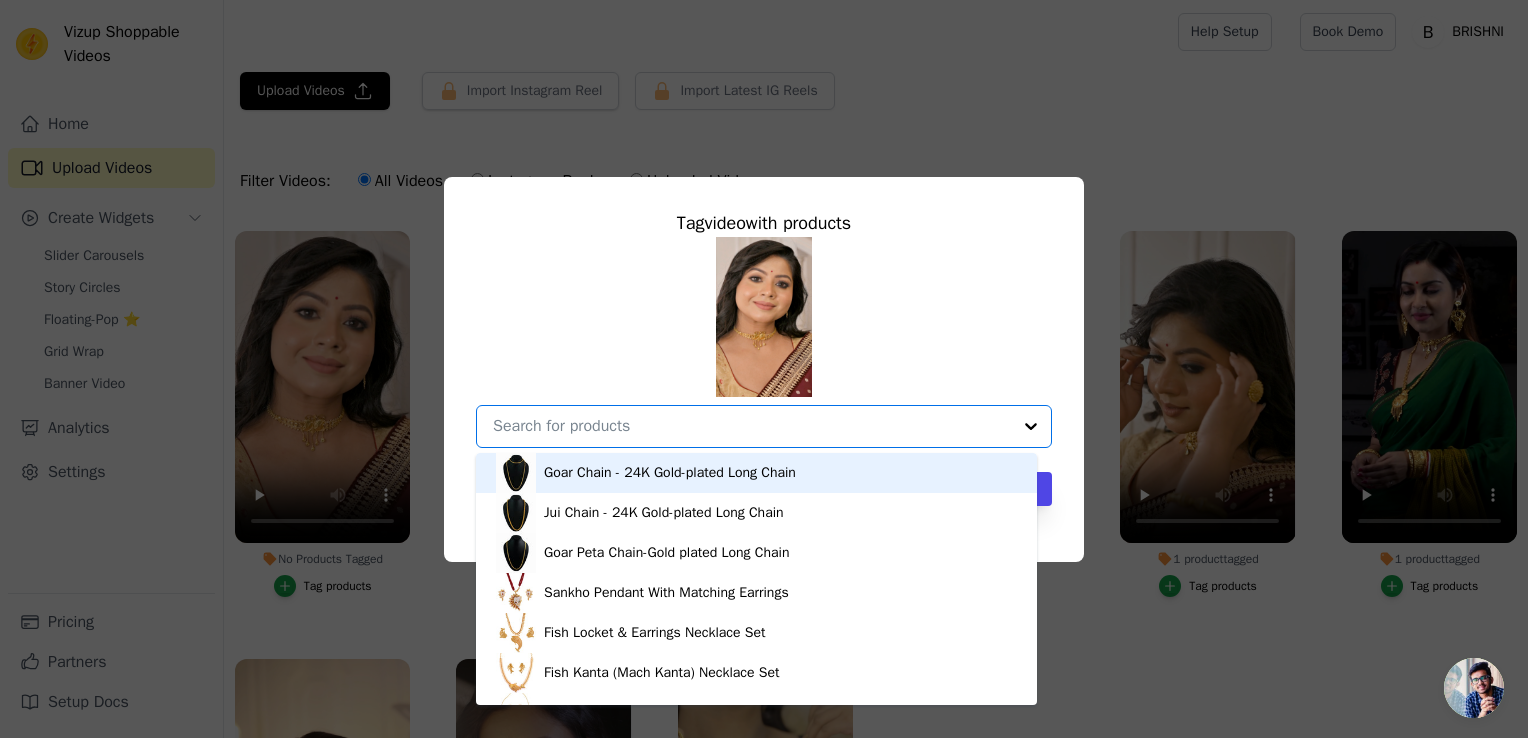 paste on "Monarch- Butterfly Choker Set" 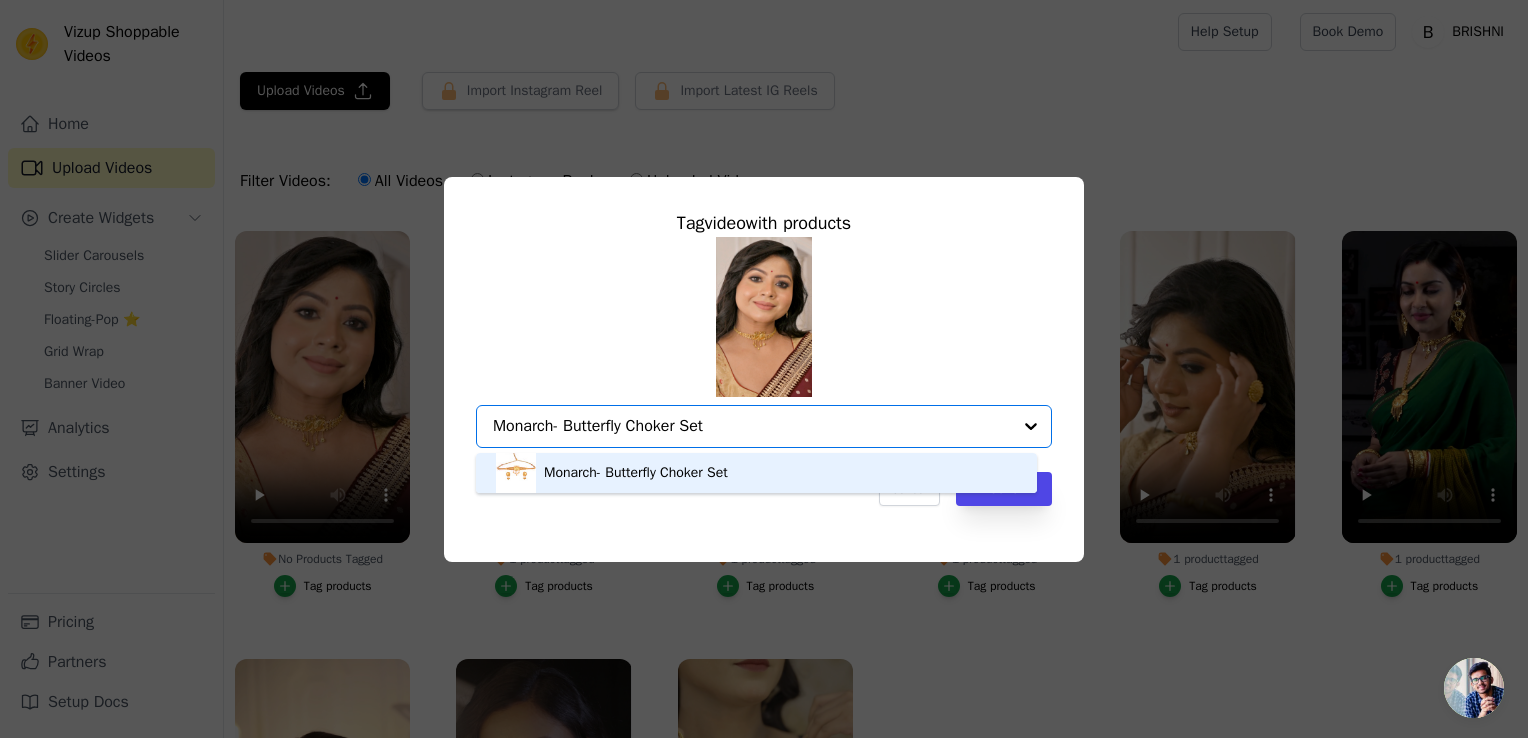 click on "Monarch- Butterfly Choker Set" at bounding box center [756, 473] 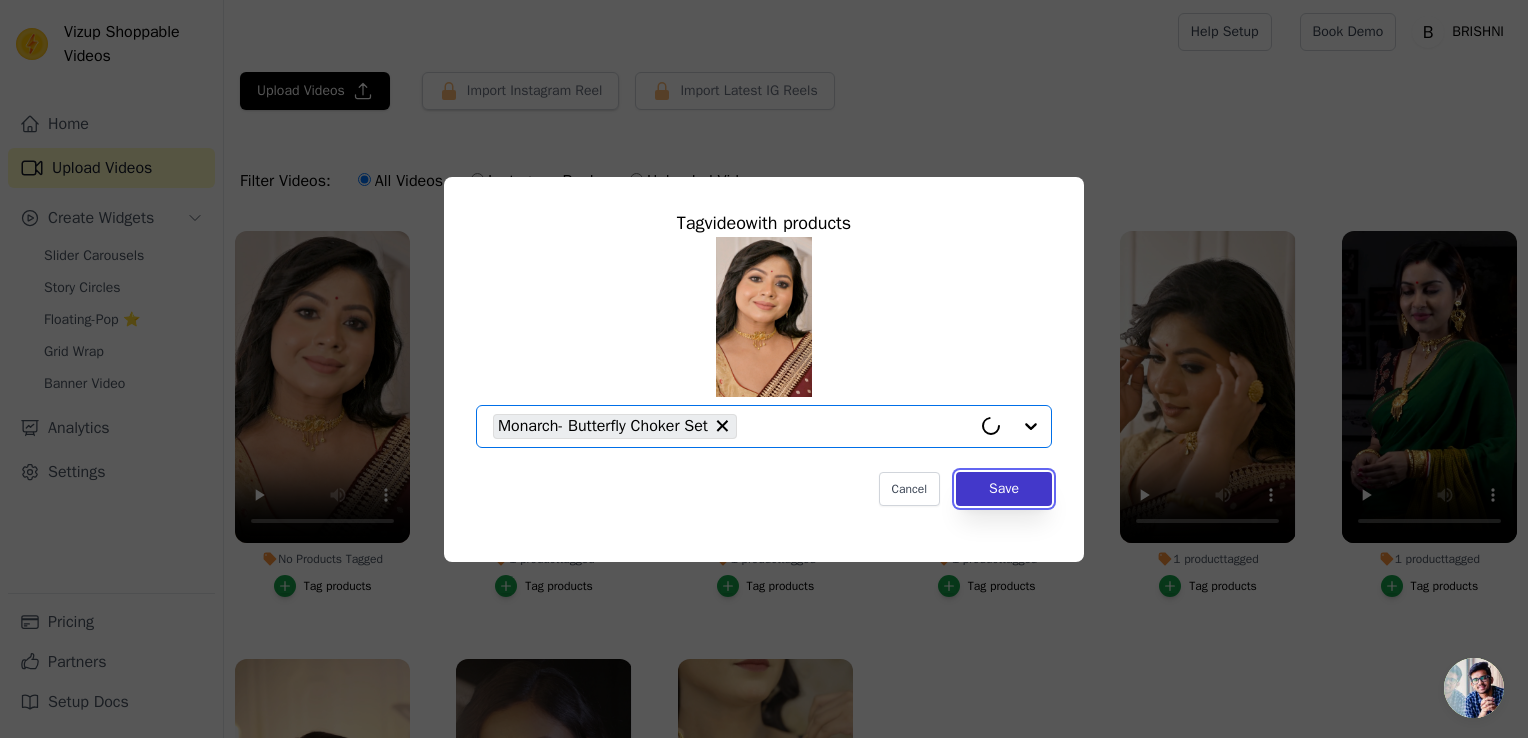 click on "Save" at bounding box center (1004, 489) 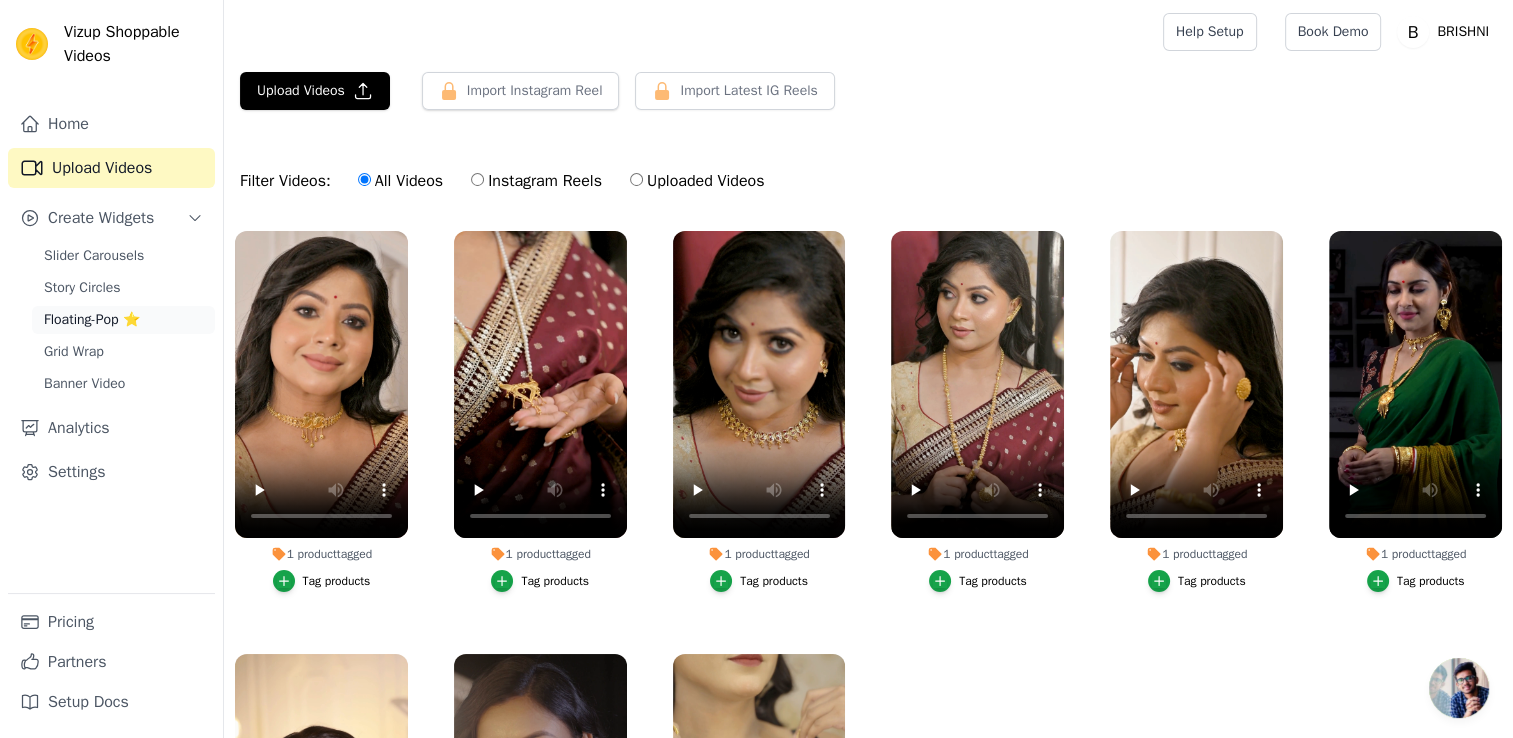 click on "Floating-Pop ⭐" at bounding box center (92, 320) 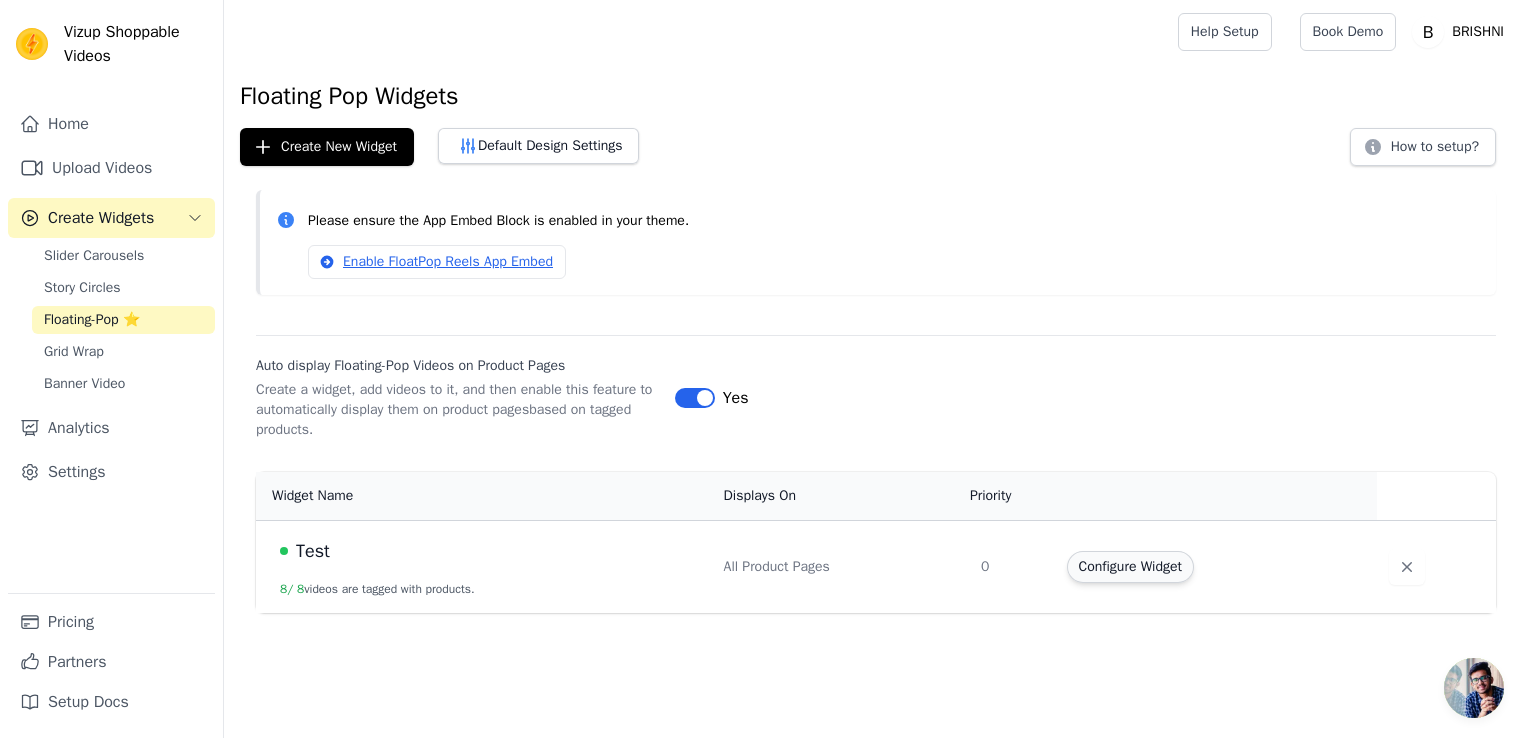 click on "Configure Widget" at bounding box center [1130, 567] 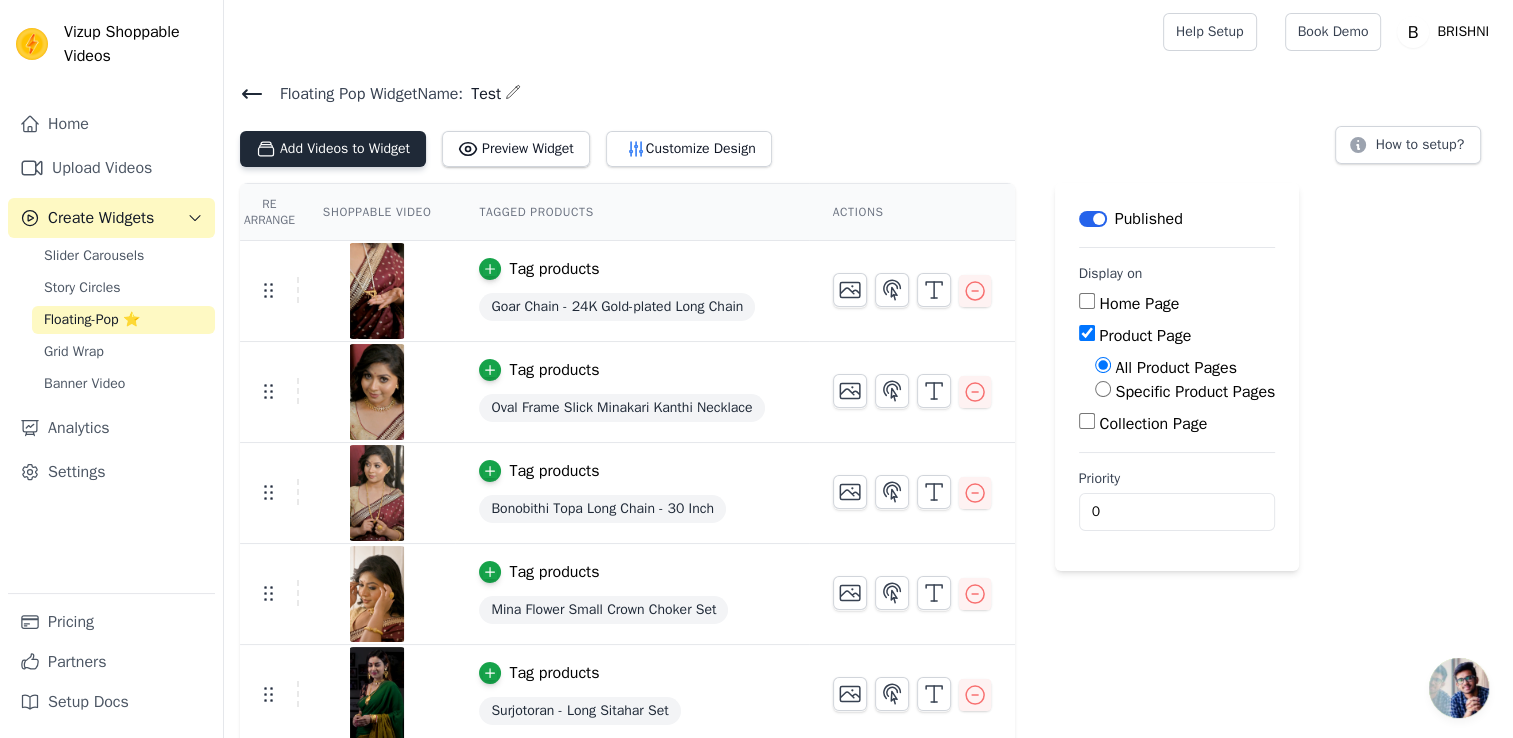 click on "Add Videos to Widget" at bounding box center (333, 149) 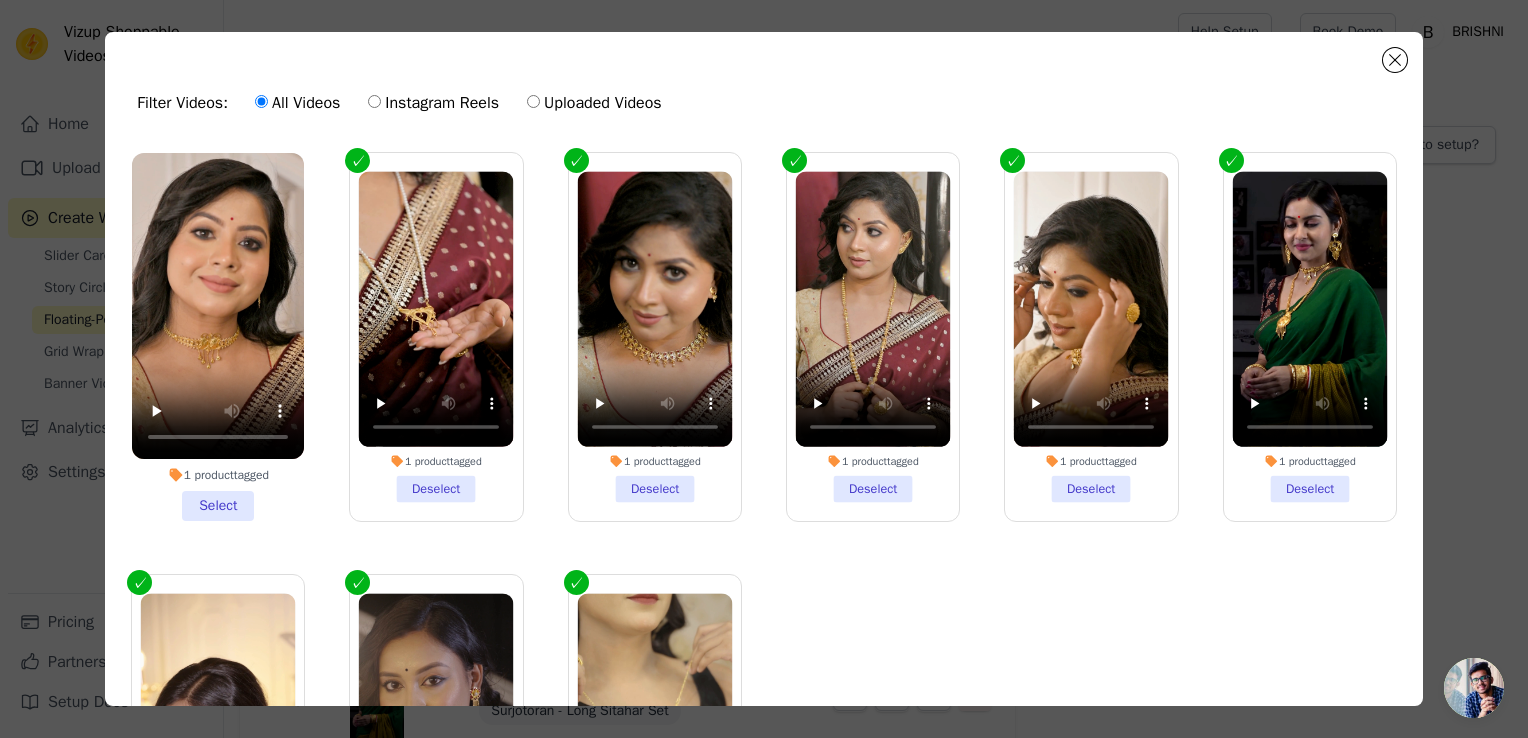 click on "1   product  tagged     Select" at bounding box center (218, 337) 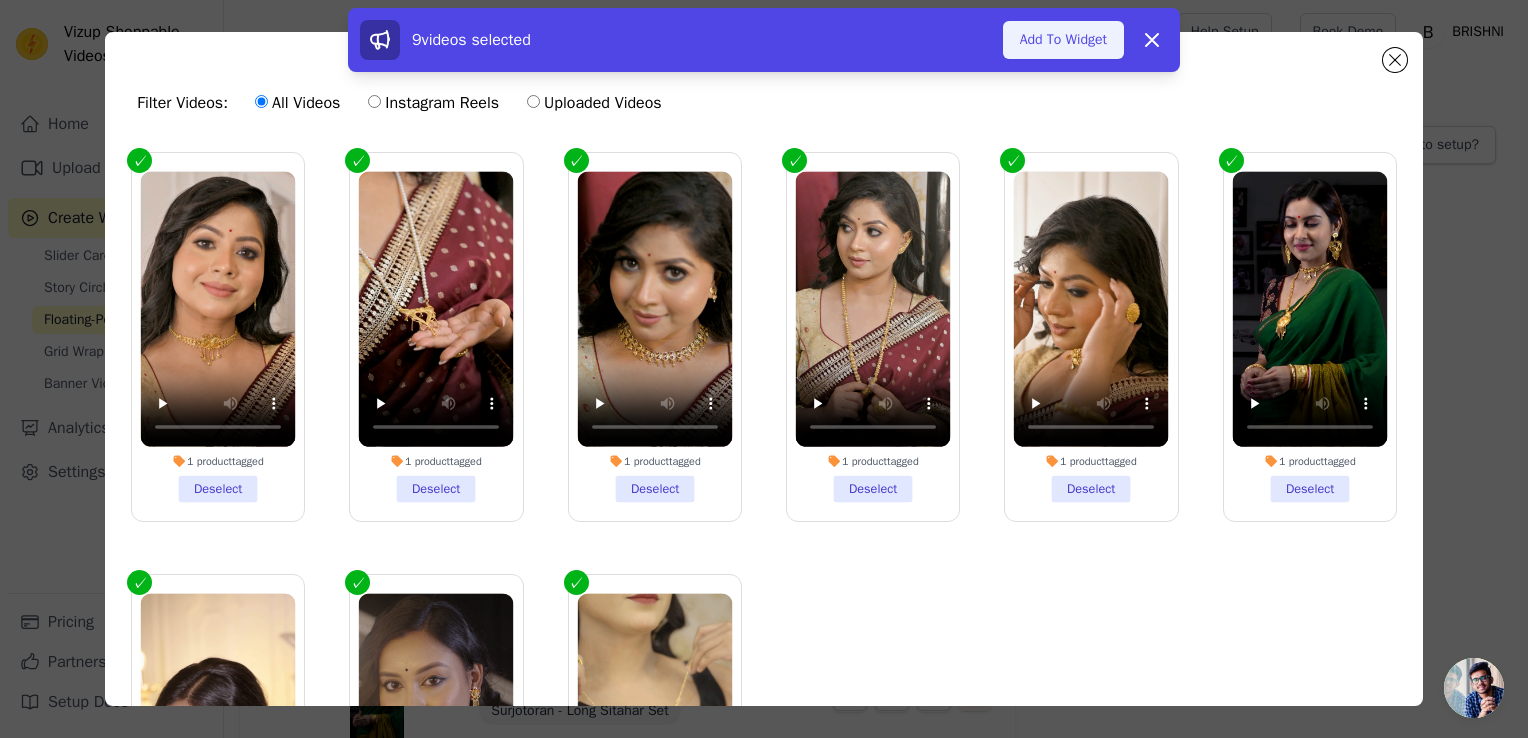 click on "Add To Widget" at bounding box center [1063, 40] 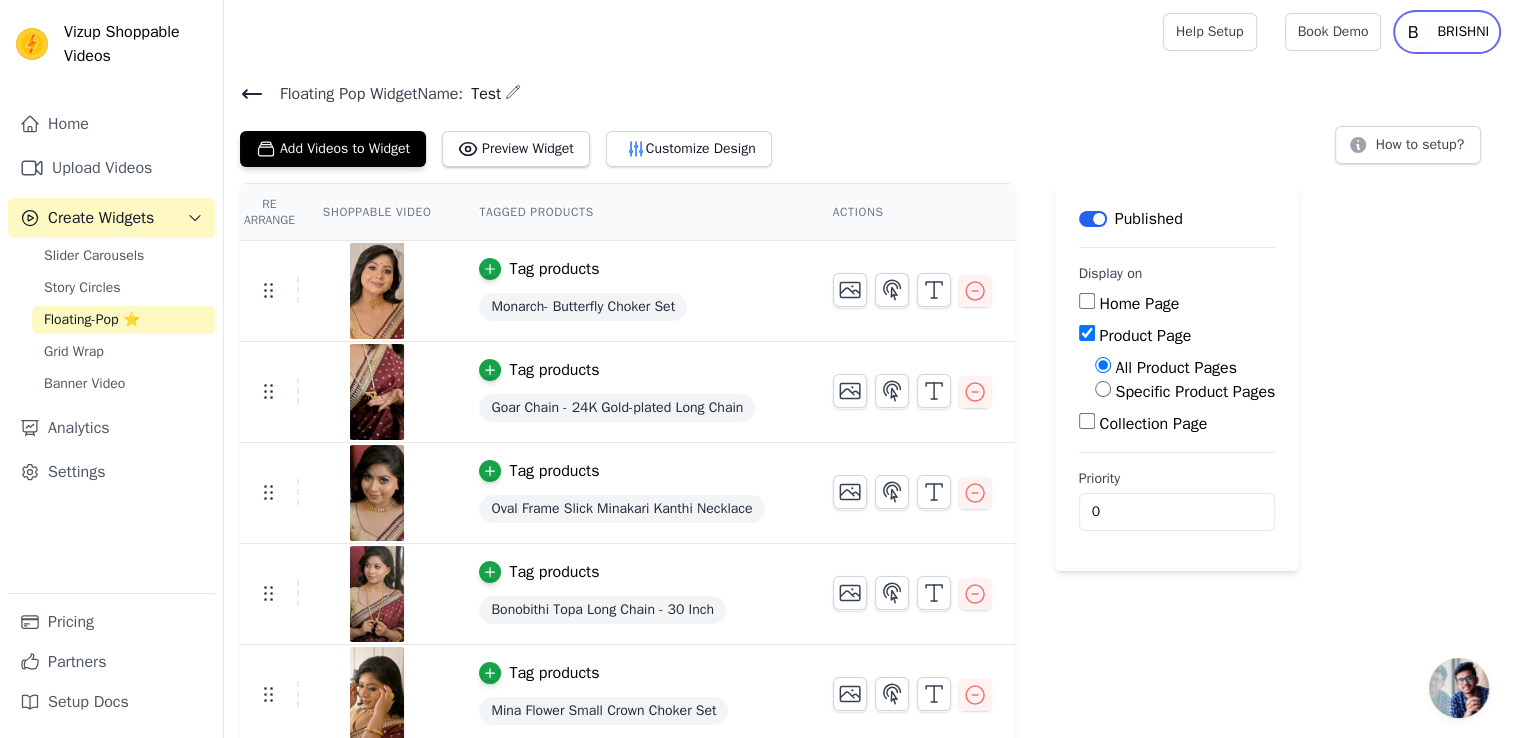 click on "BRISHNI" at bounding box center [1463, 32] 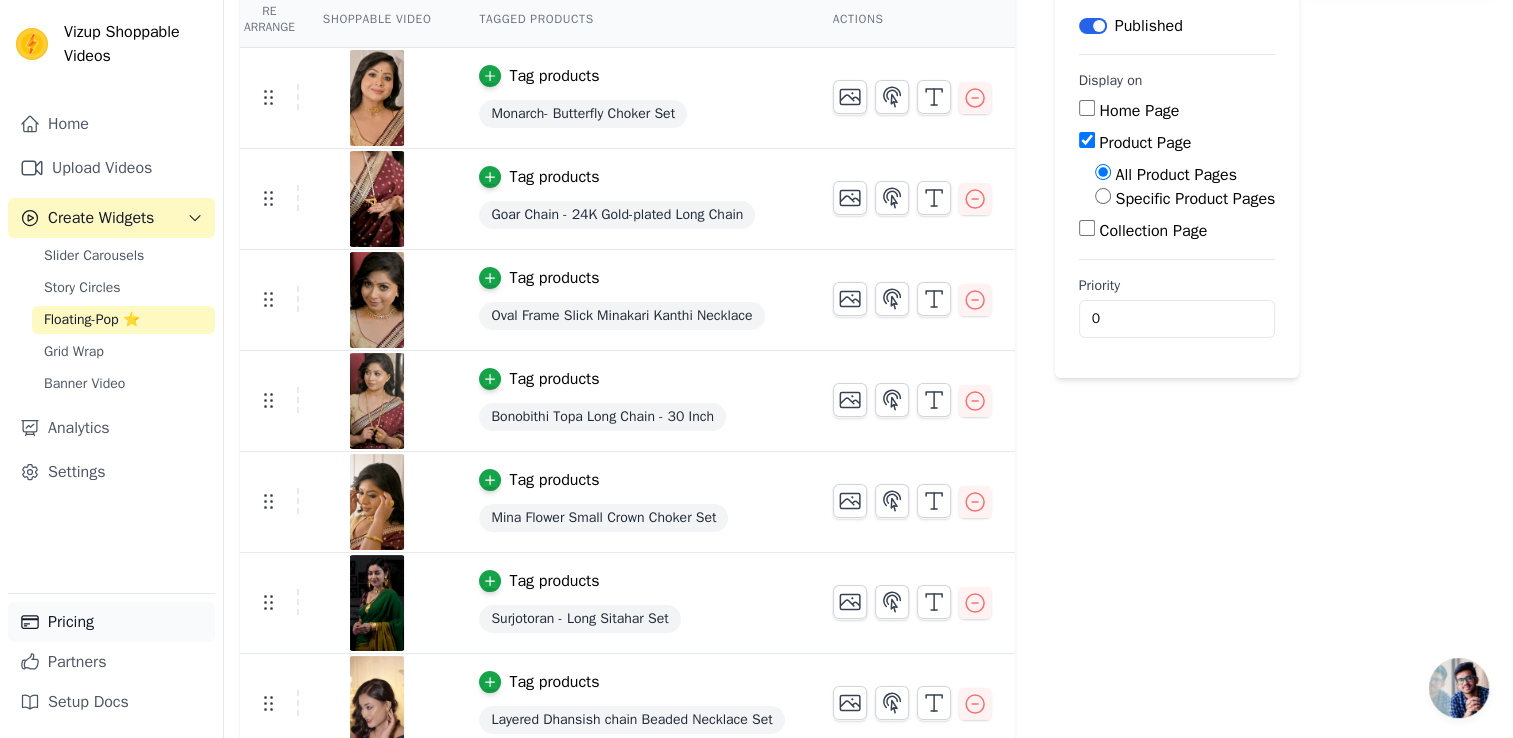 scroll, scrollTop: 200, scrollLeft: 0, axis: vertical 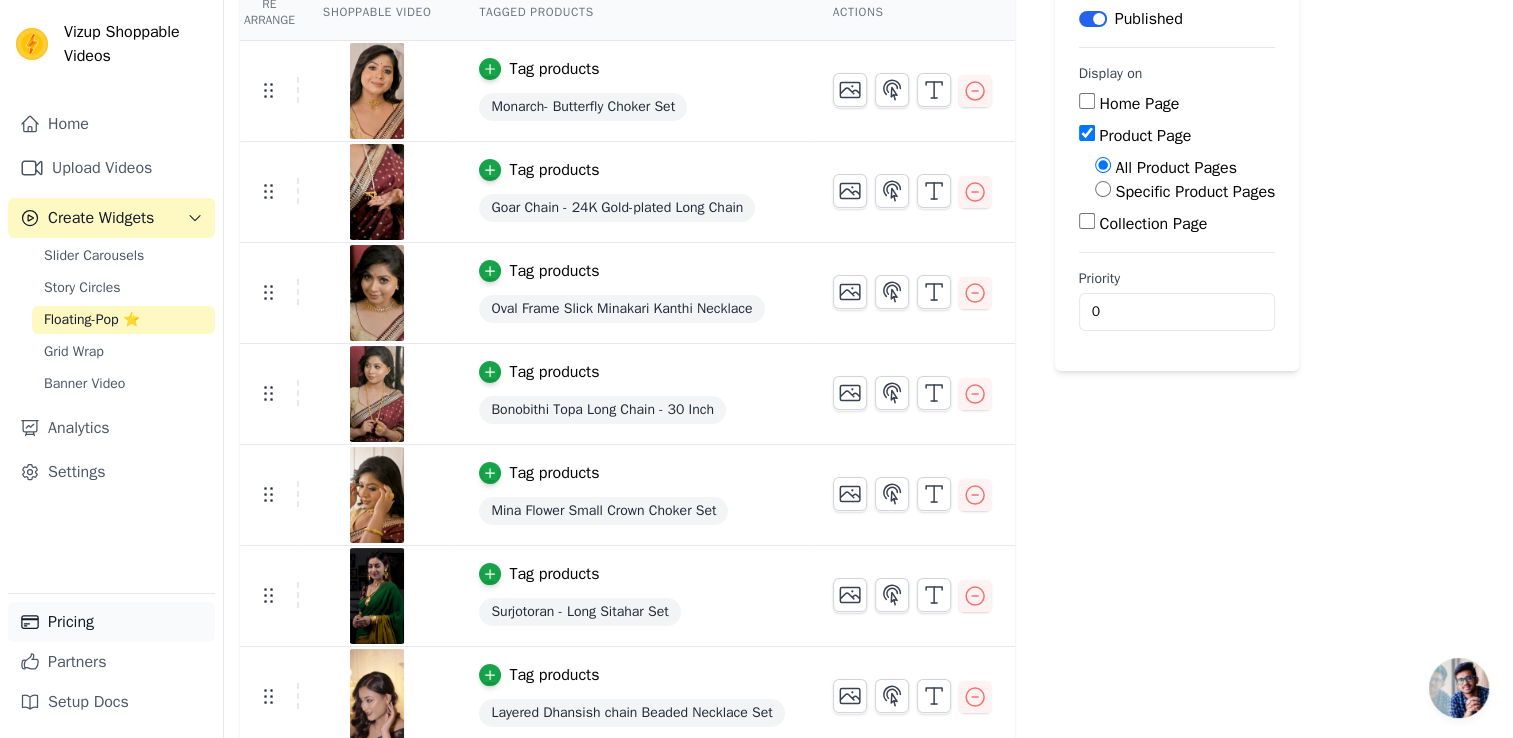 click on "Pricing" at bounding box center (111, 622) 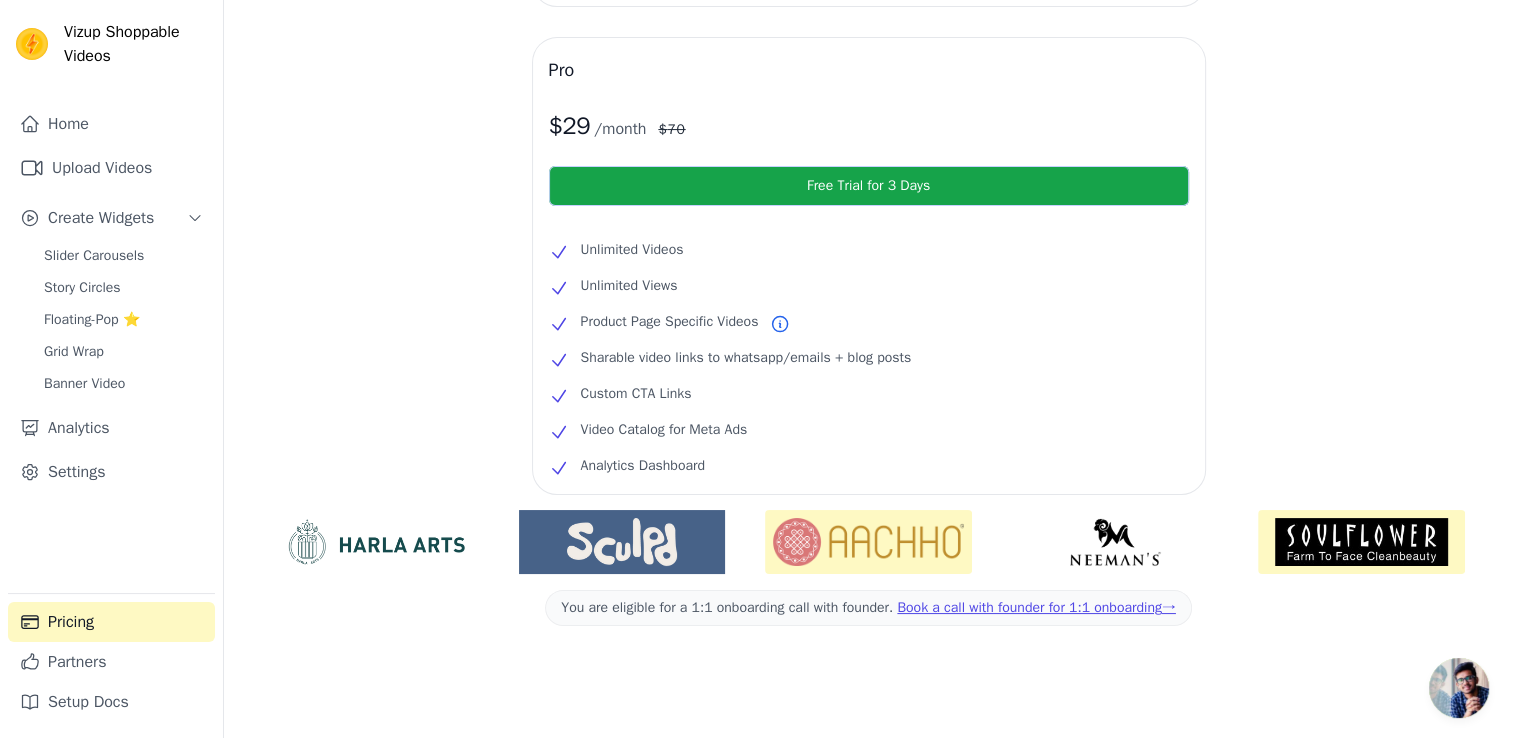 scroll, scrollTop: 239, scrollLeft: 0, axis: vertical 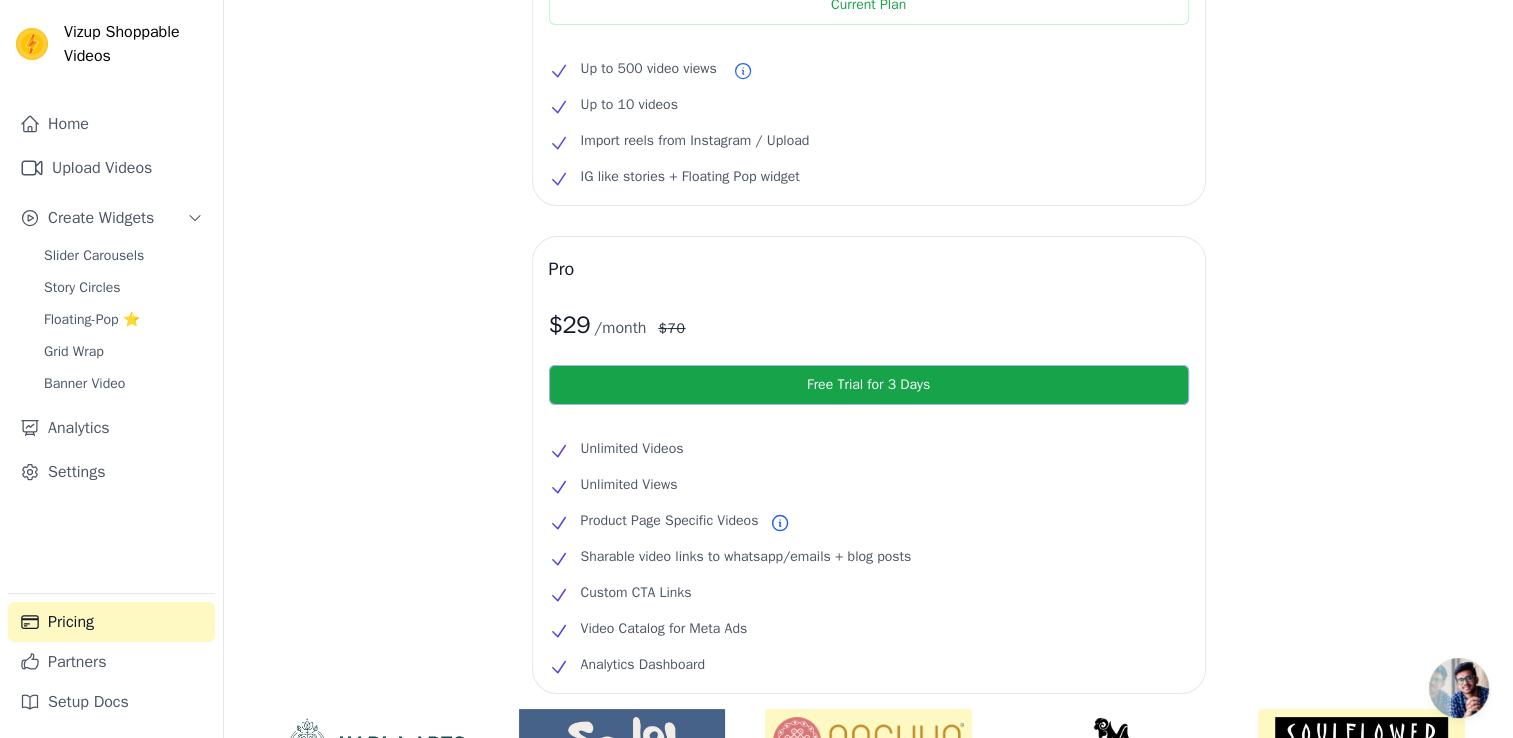 click on "Free Trial for 3 Days" at bounding box center [869, 385] 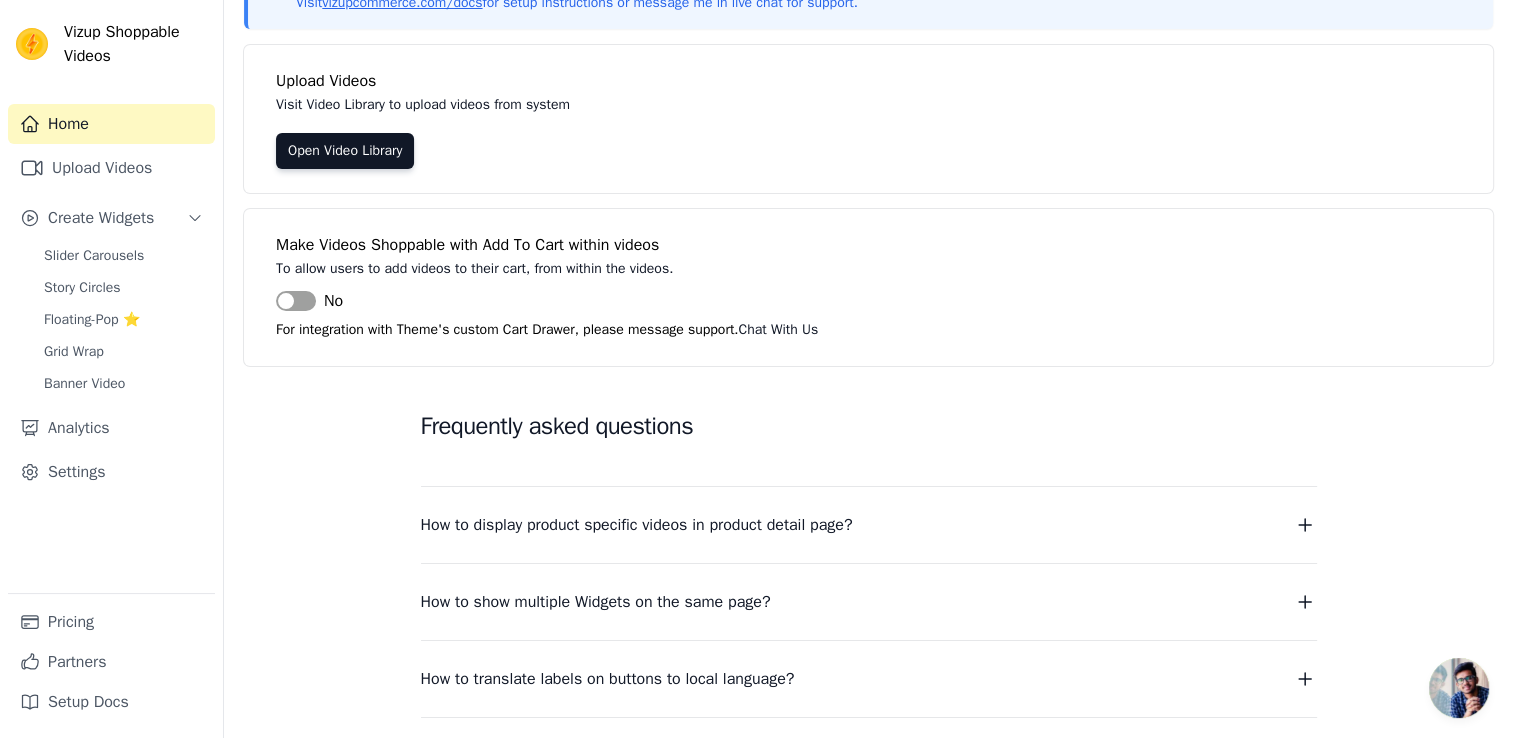 scroll, scrollTop: 0, scrollLeft: 0, axis: both 